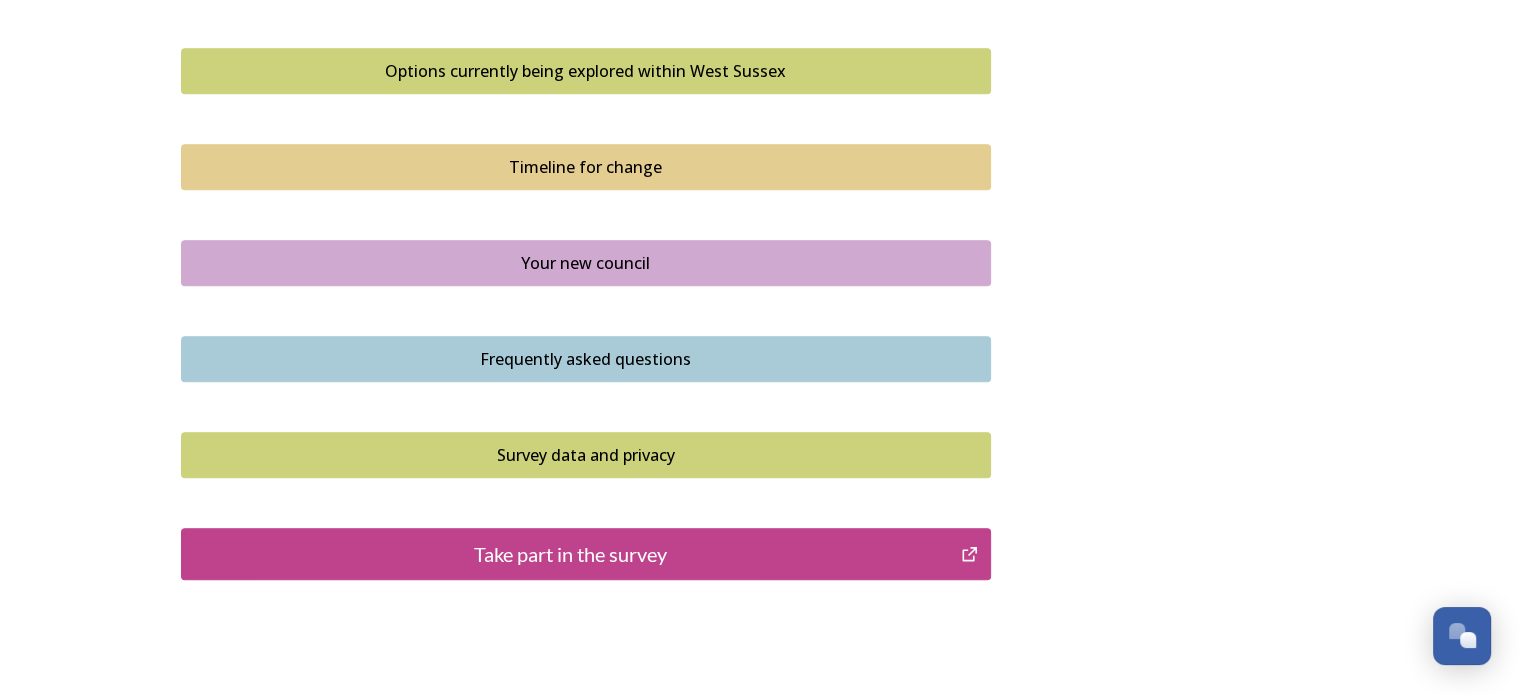 scroll, scrollTop: 1353, scrollLeft: 0, axis: vertical 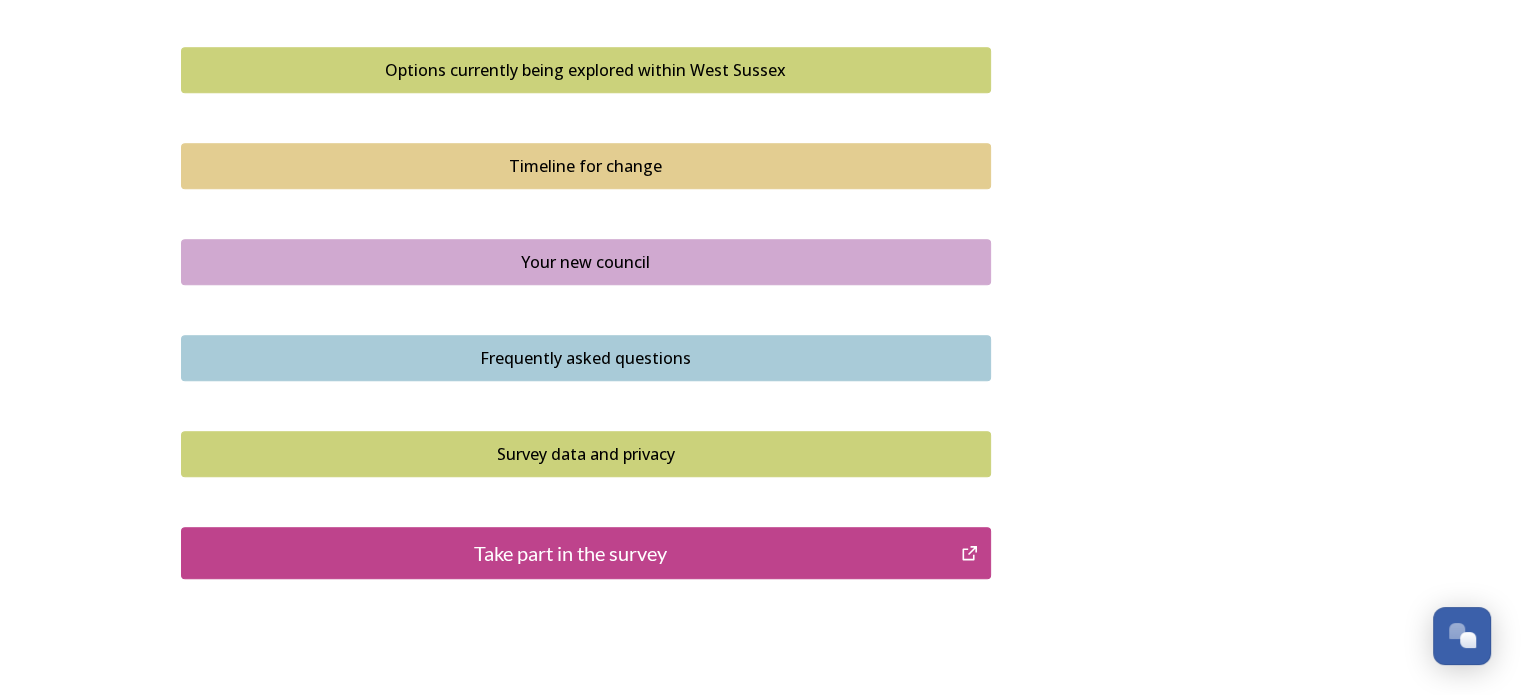 click on "Take part in the survey" at bounding box center [571, 553] 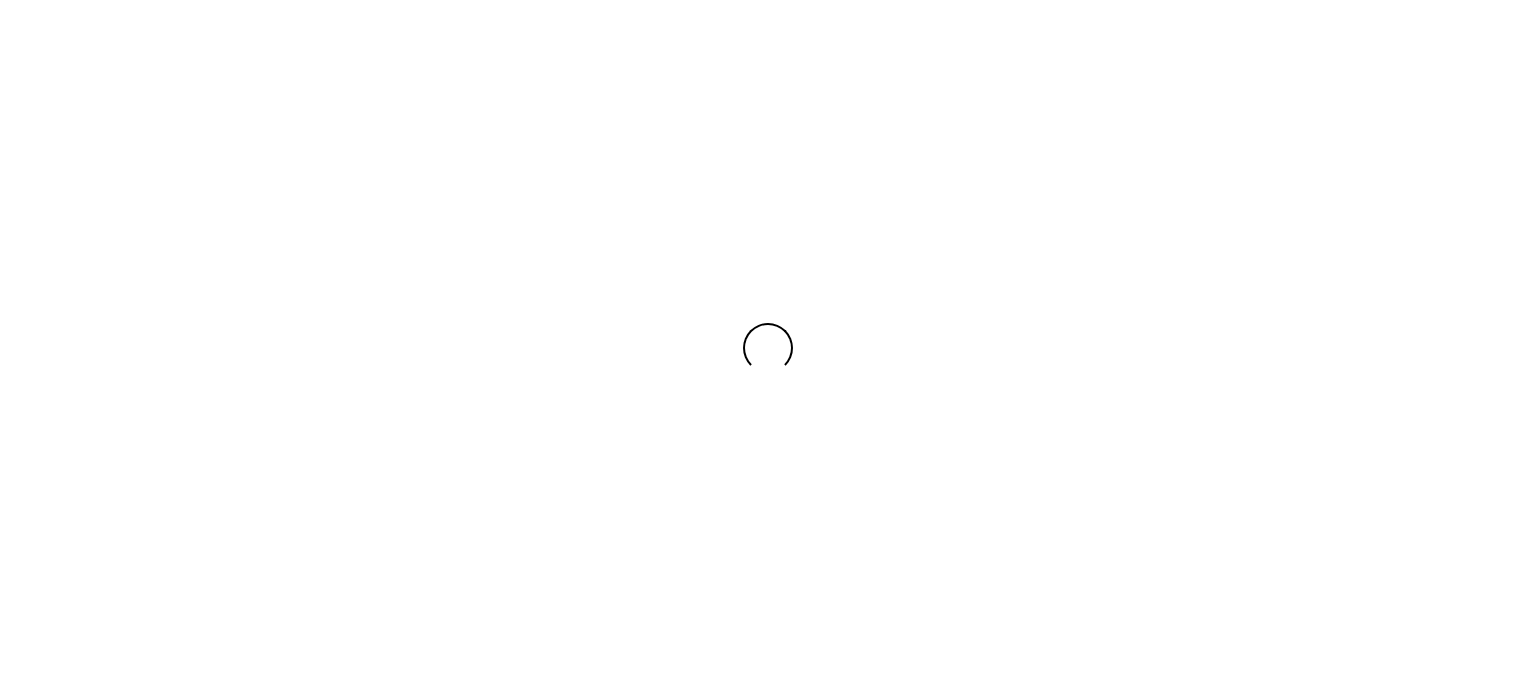 scroll, scrollTop: 0, scrollLeft: 0, axis: both 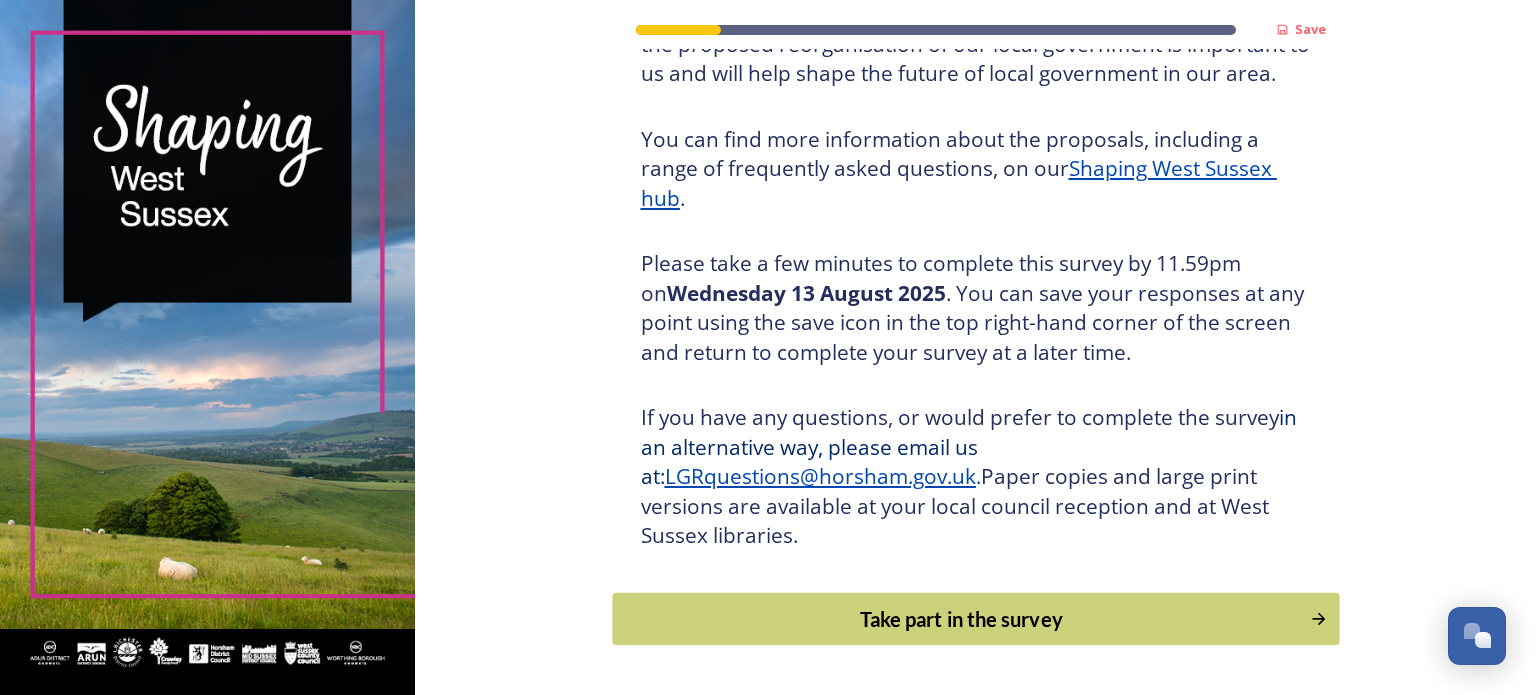 click on "Take part in the survey" at bounding box center (961, 619) 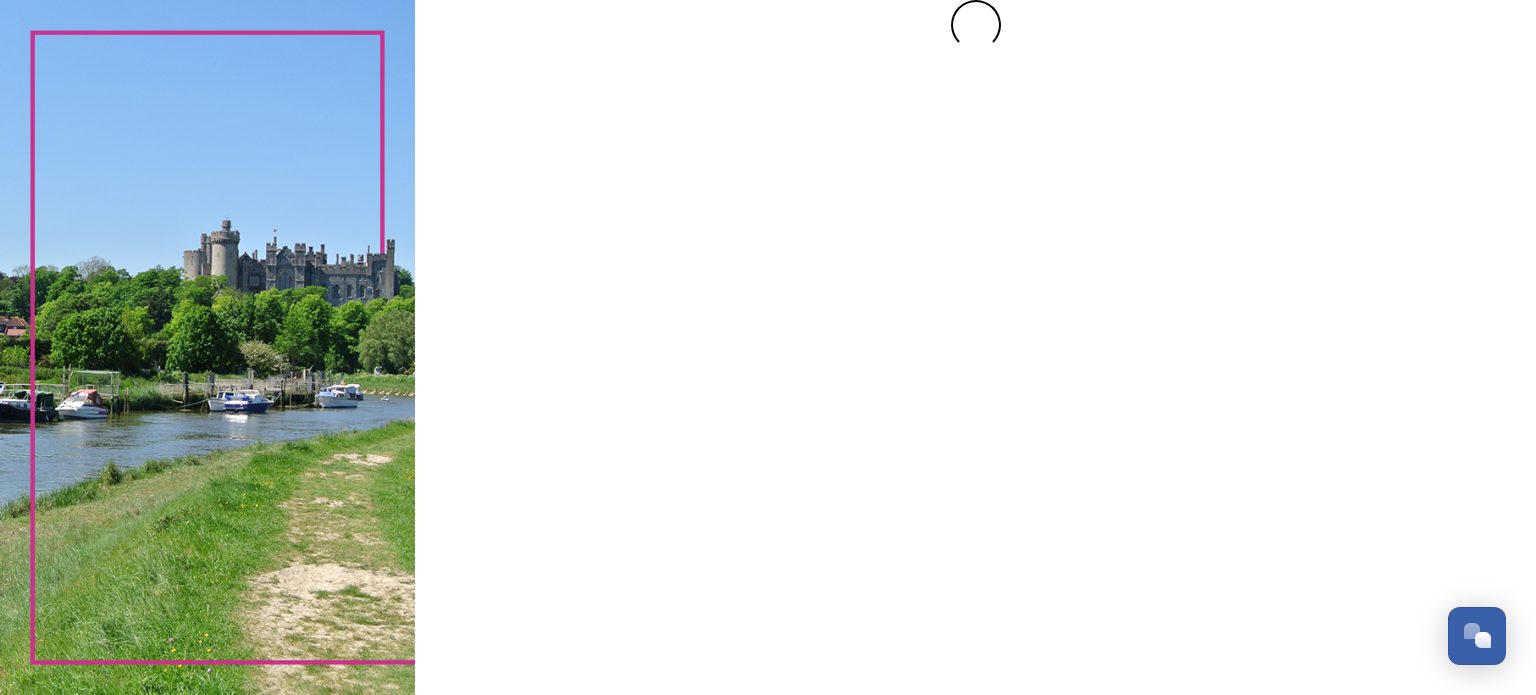 scroll, scrollTop: 0, scrollLeft: 0, axis: both 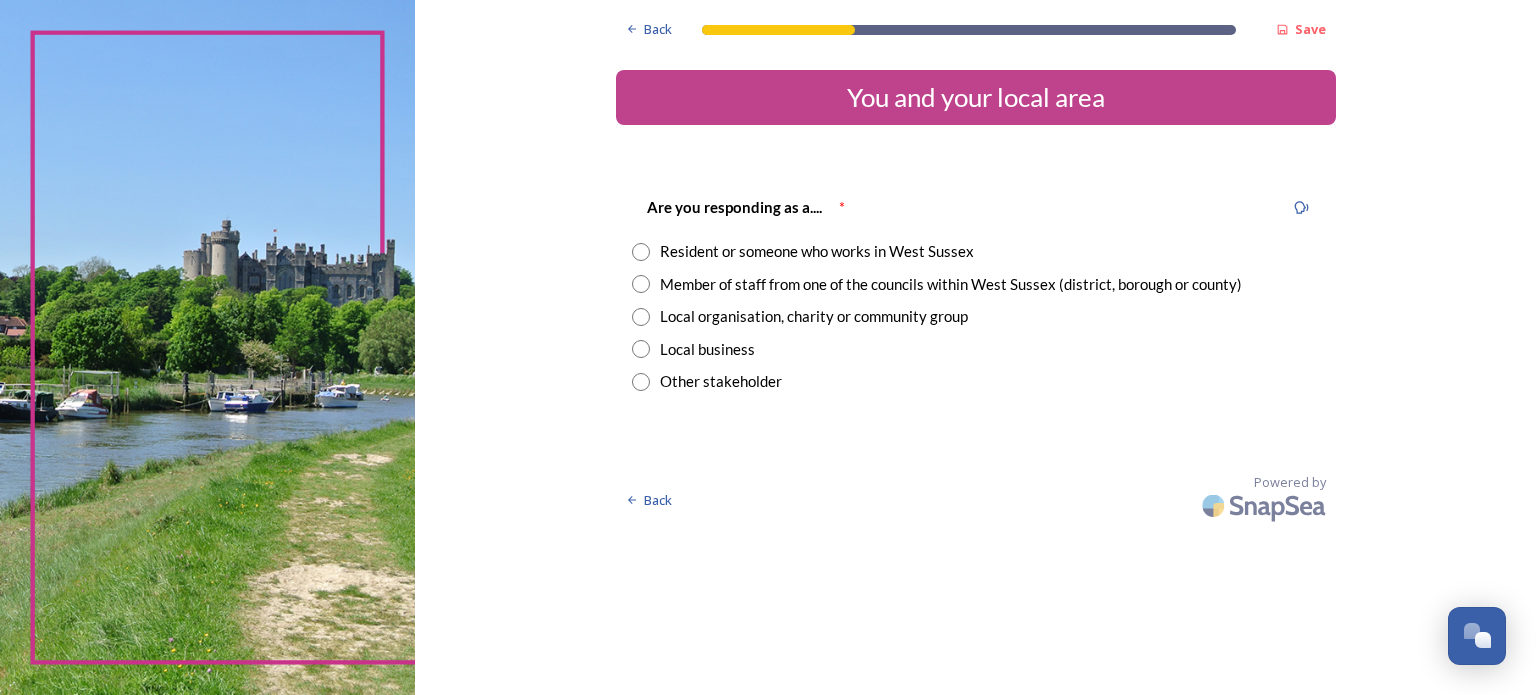 click at bounding box center [641, 252] 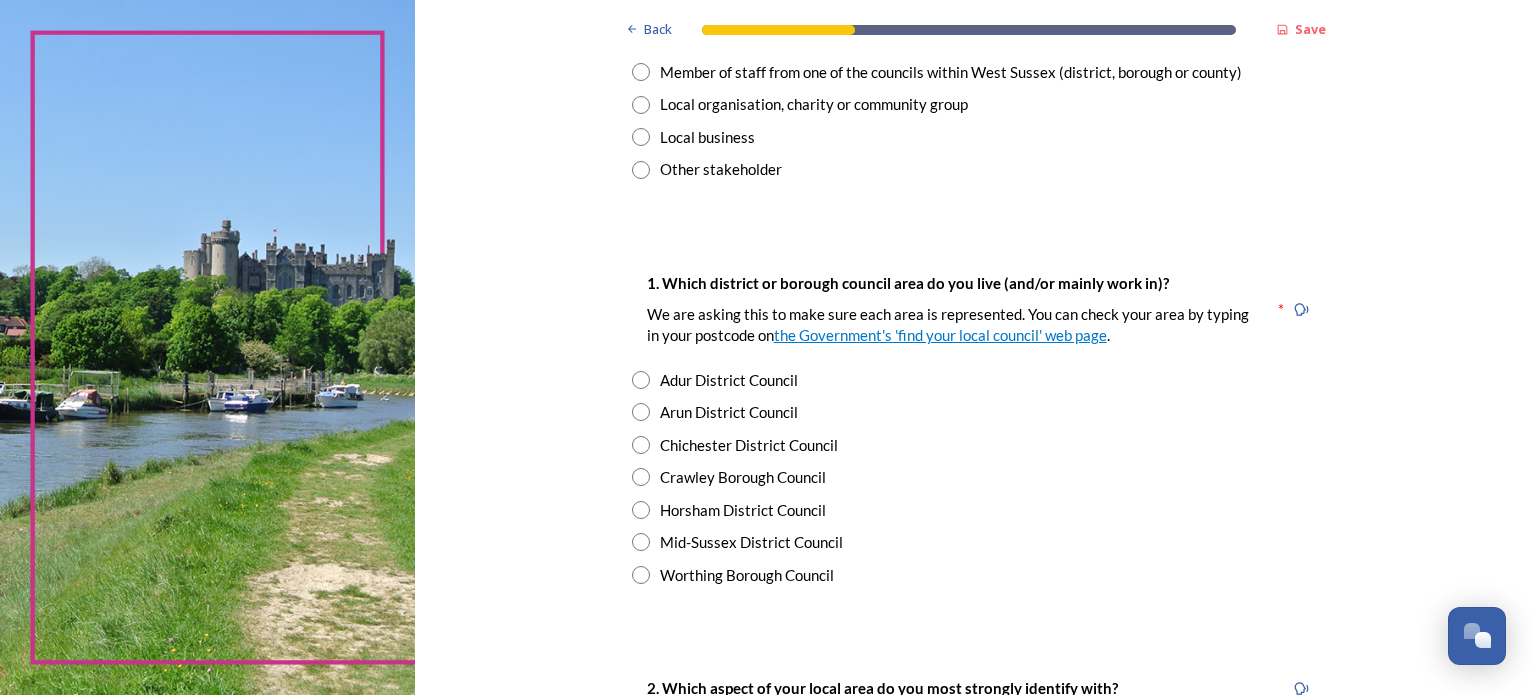 scroll, scrollTop: 400, scrollLeft: 0, axis: vertical 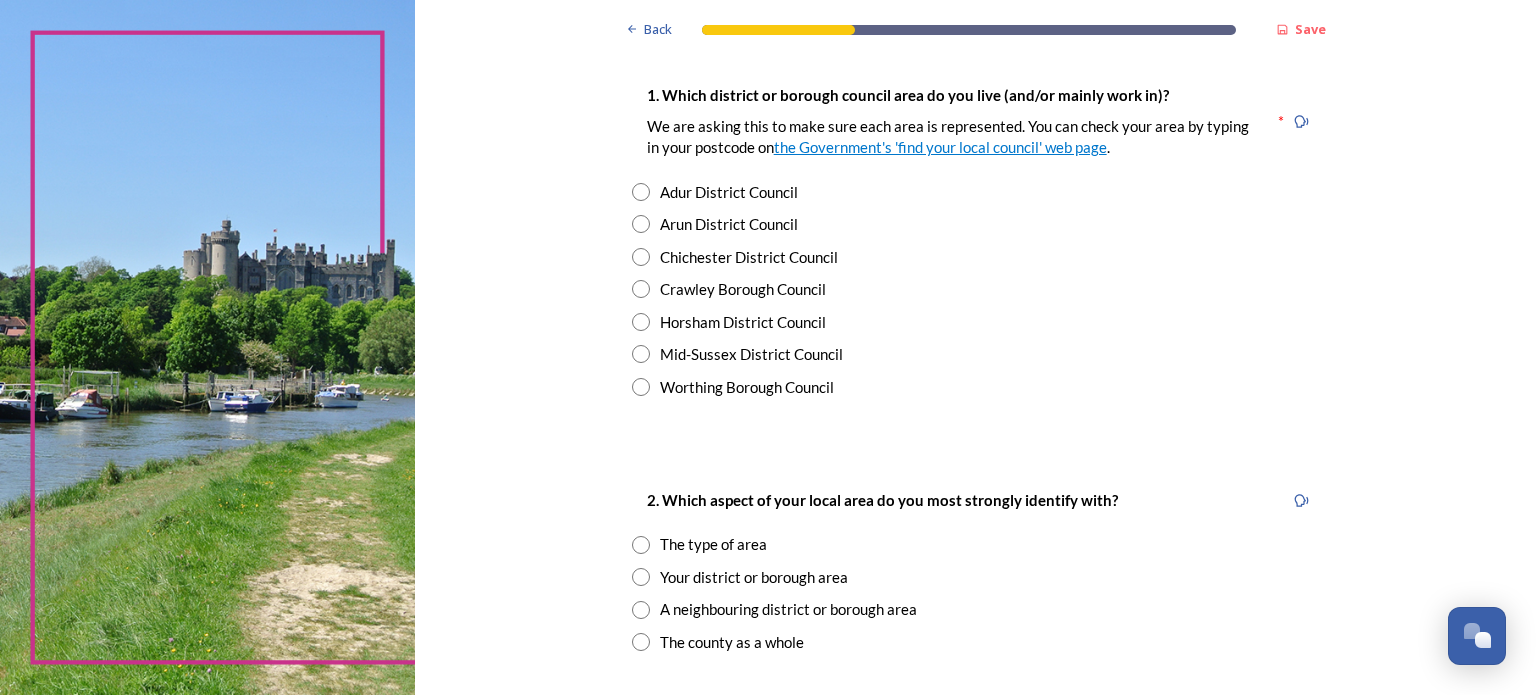 click at bounding box center [641, 257] 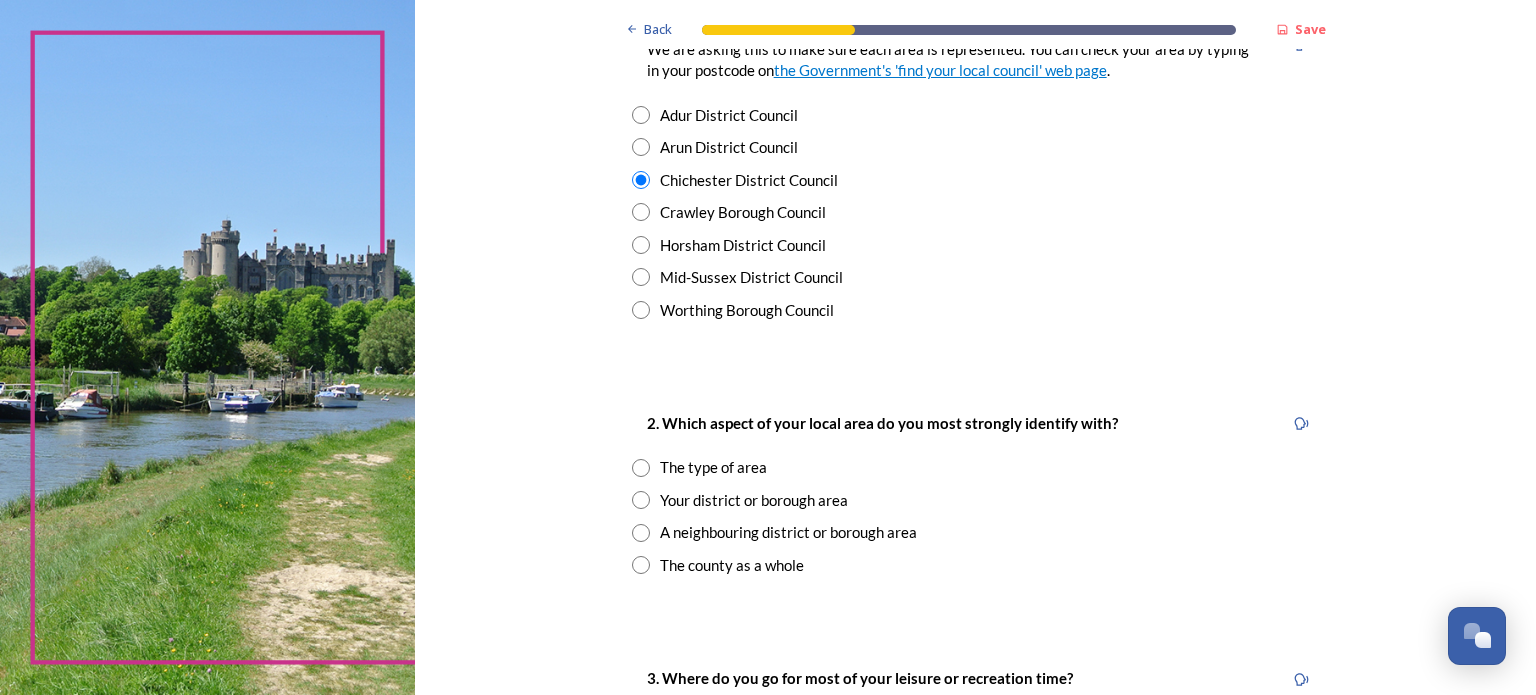 scroll, scrollTop: 600, scrollLeft: 0, axis: vertical 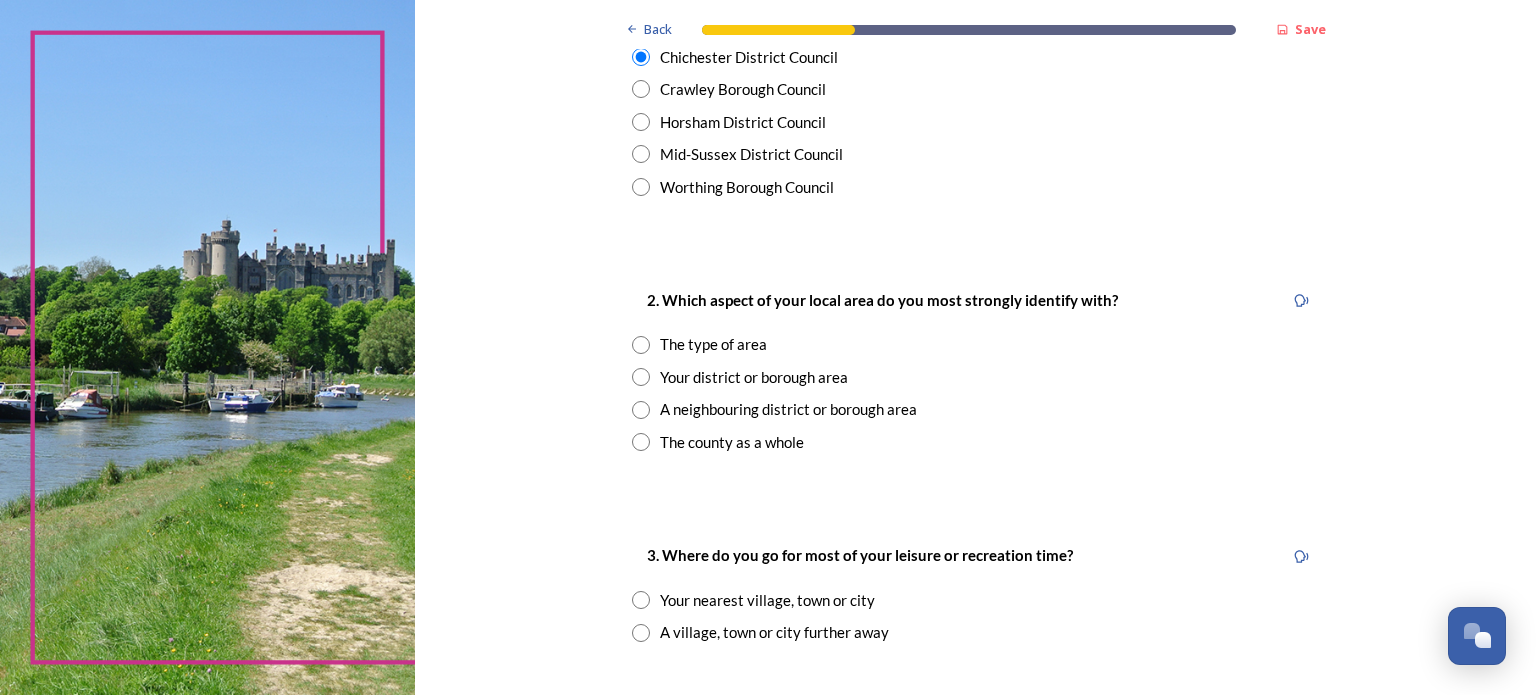 click at bounding box center (641, 442) 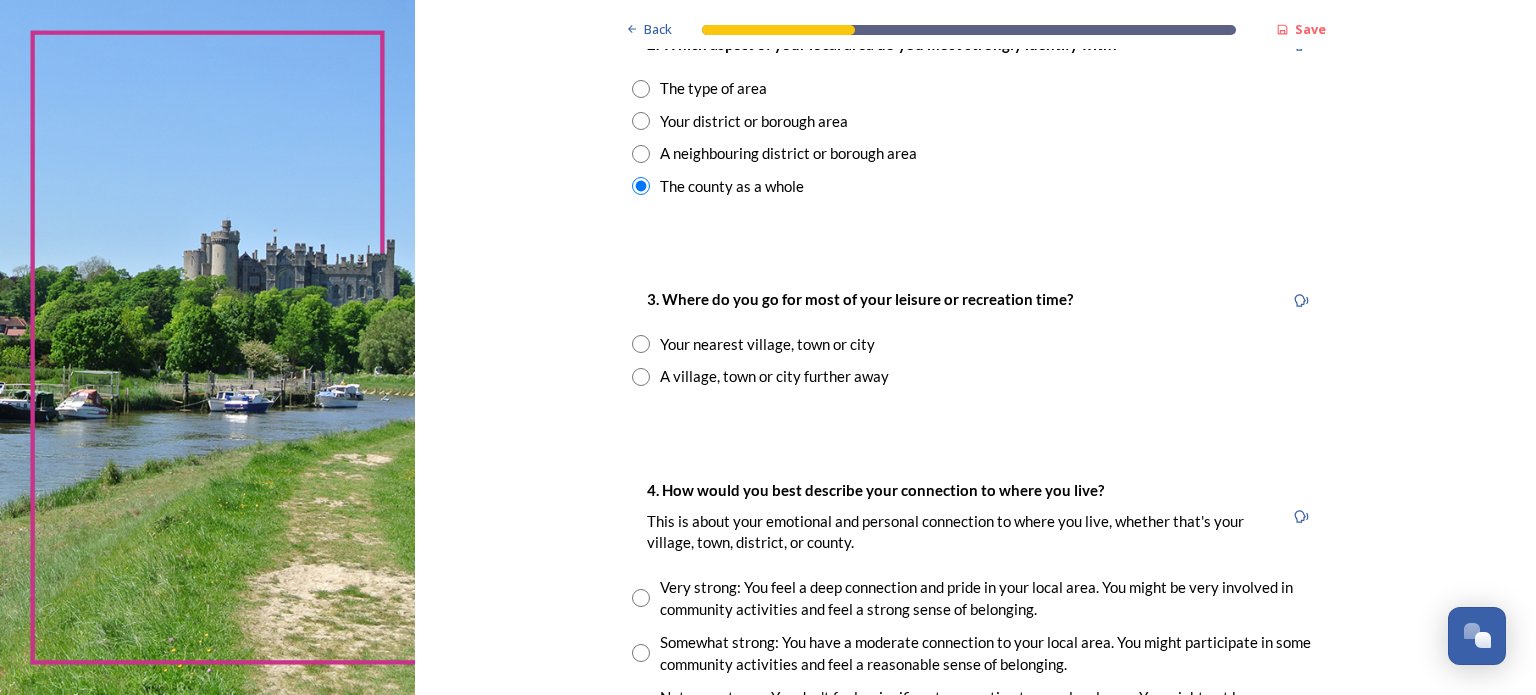 scroll, scrollTop: 900, scrollLeft: 0, axis: vertical 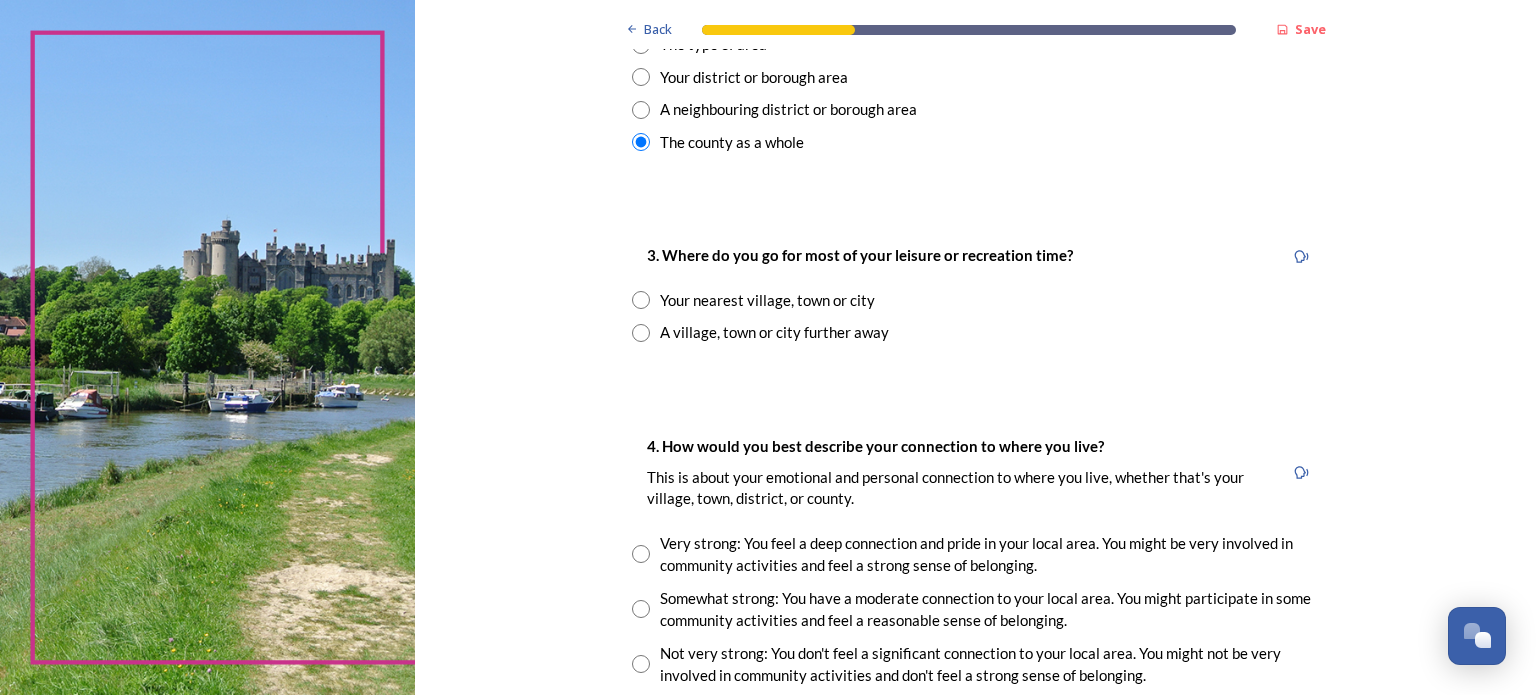 click at bounding box center (641, 300) 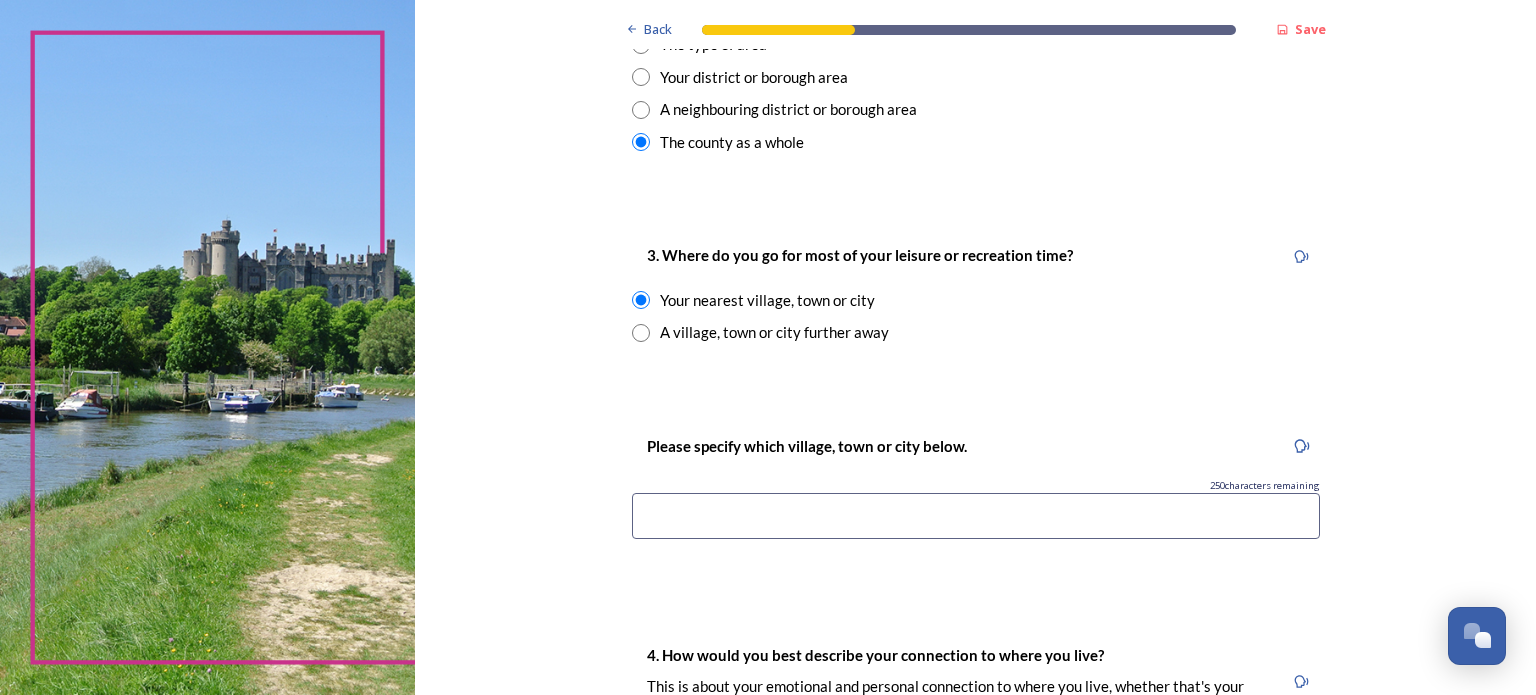 click on "Please specify which village, town or city below. 250  characters remaining" at bounding box center [976, 493] 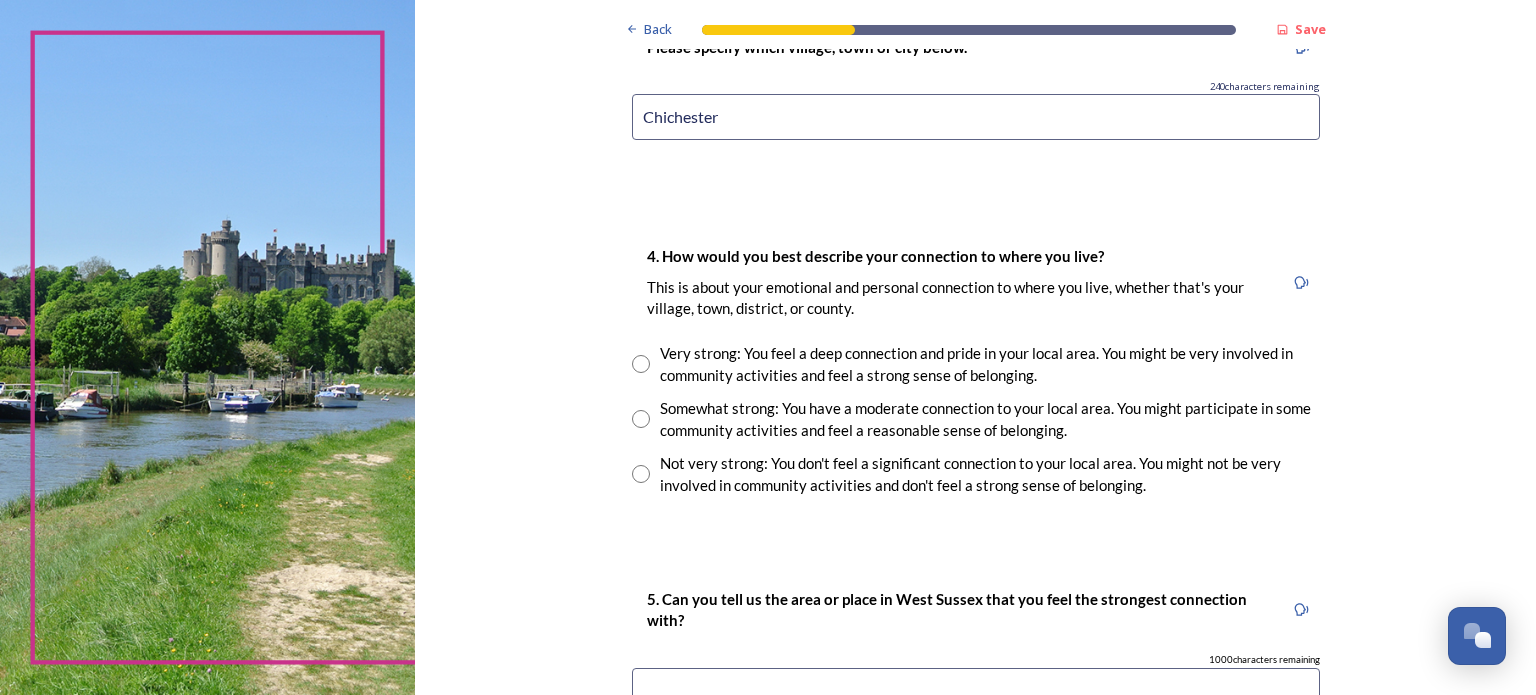 scroll, scrollTop: 1300, scrollLeft: 0, axis: vertical 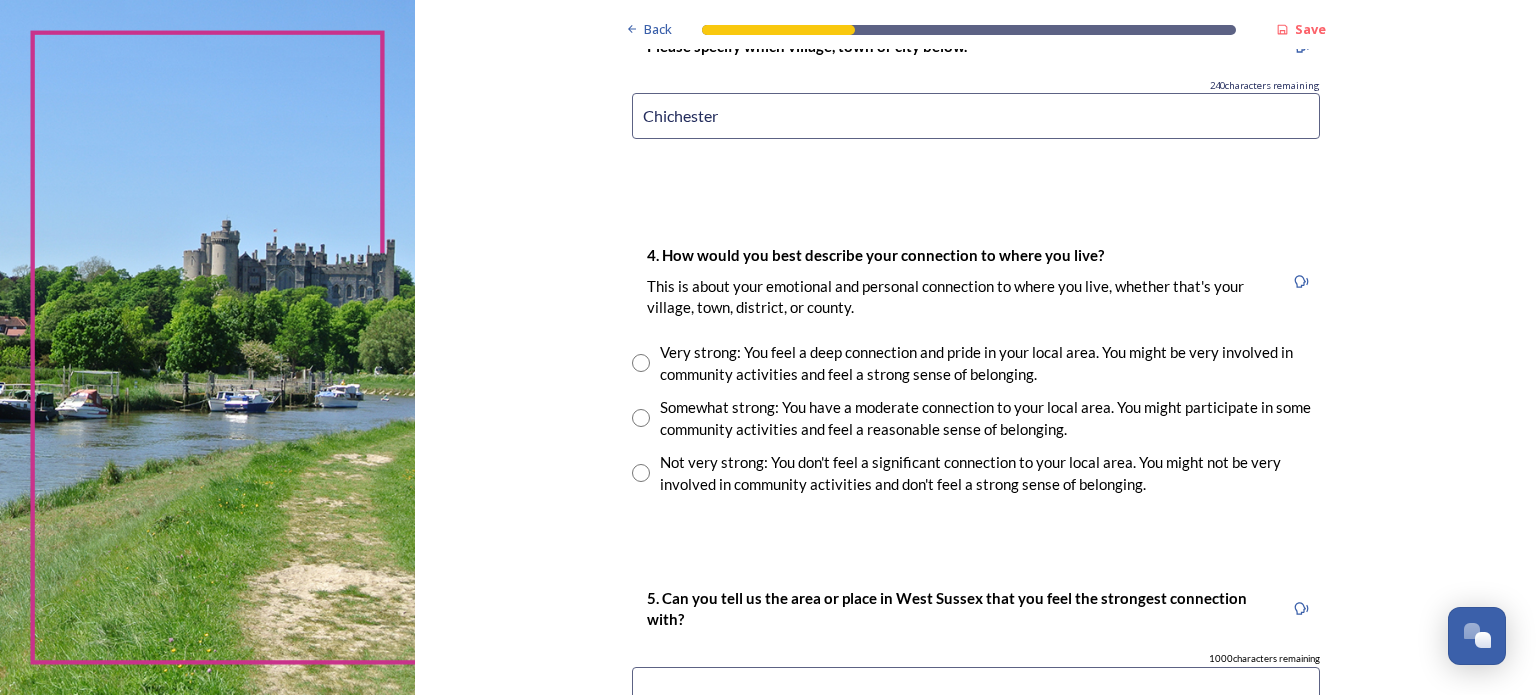 type on "Chichester" 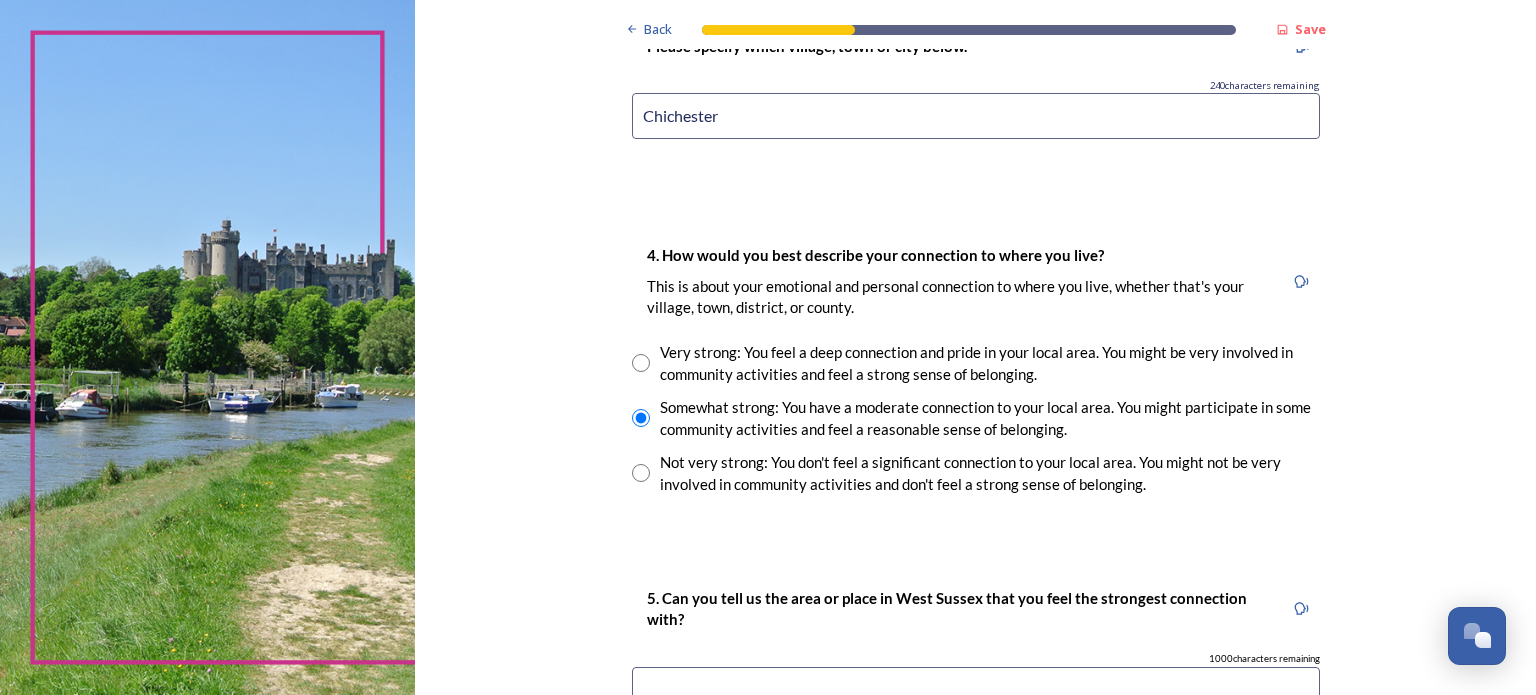 scroll, scrollTop: 1500, scrollLeft: 0, axis: vertical 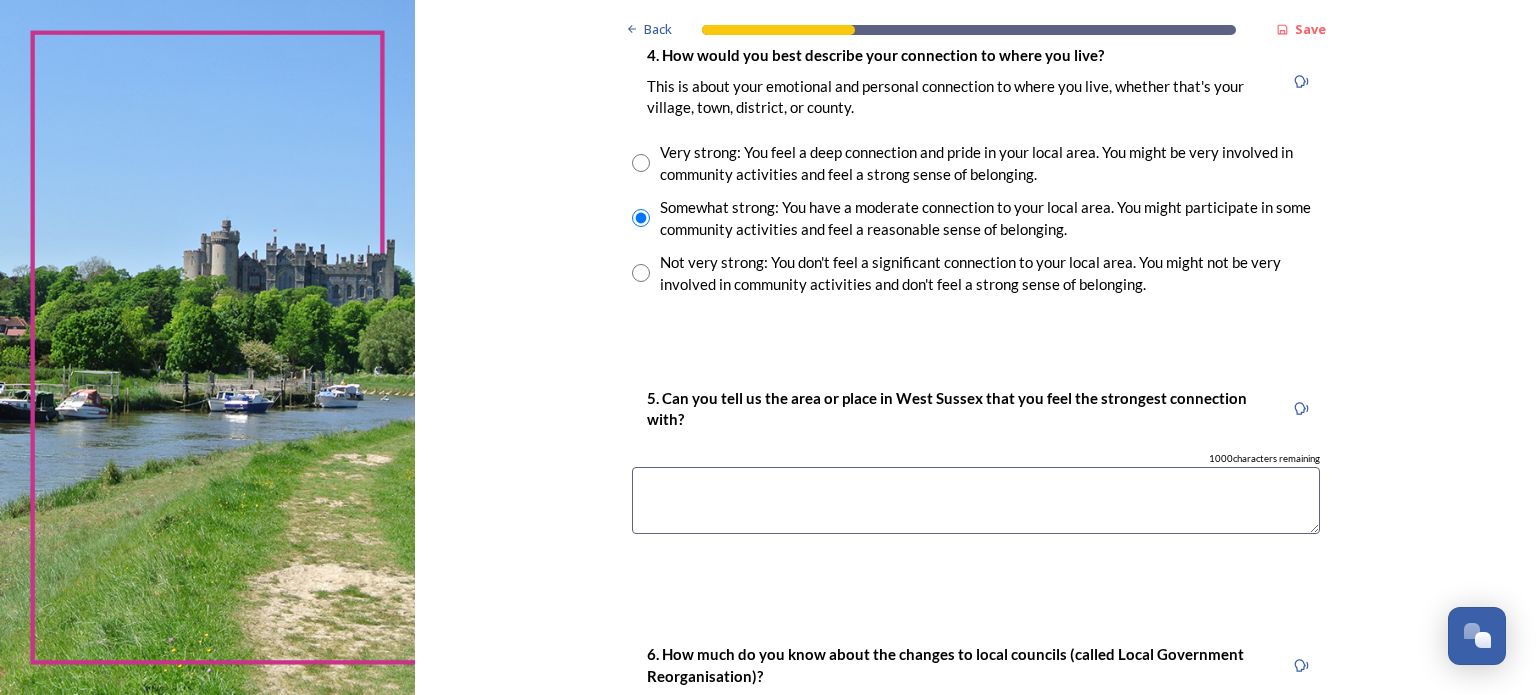 click at bounding box center (976, 500) 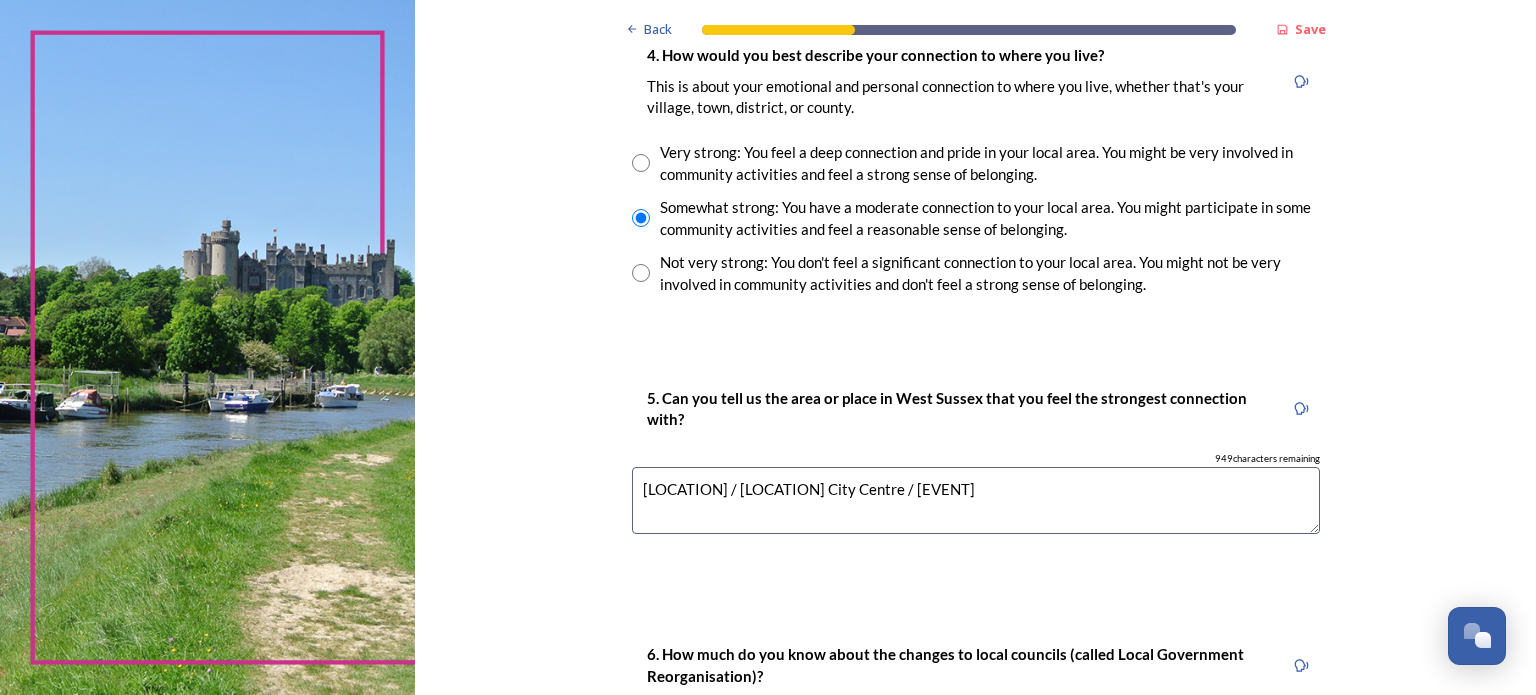 click on "[LOCATION] / [LOCATION] City Centre / [EVENT]" at bounding box center (976, 500) 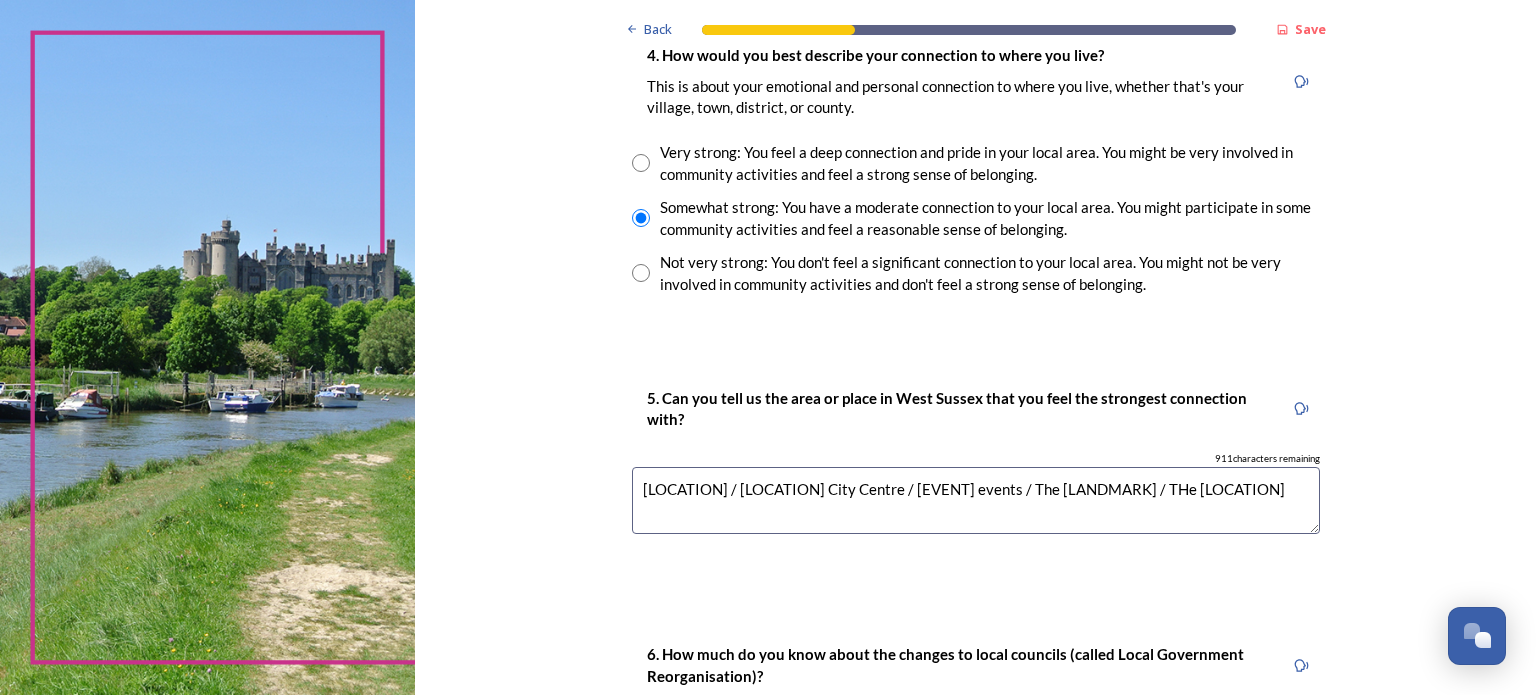 click on "[LOCATION] / [LOCATION] City Centre / [EVENT] events / The [LANDMARK] / THe [LOCATION]" at bounding box center (976, 500) 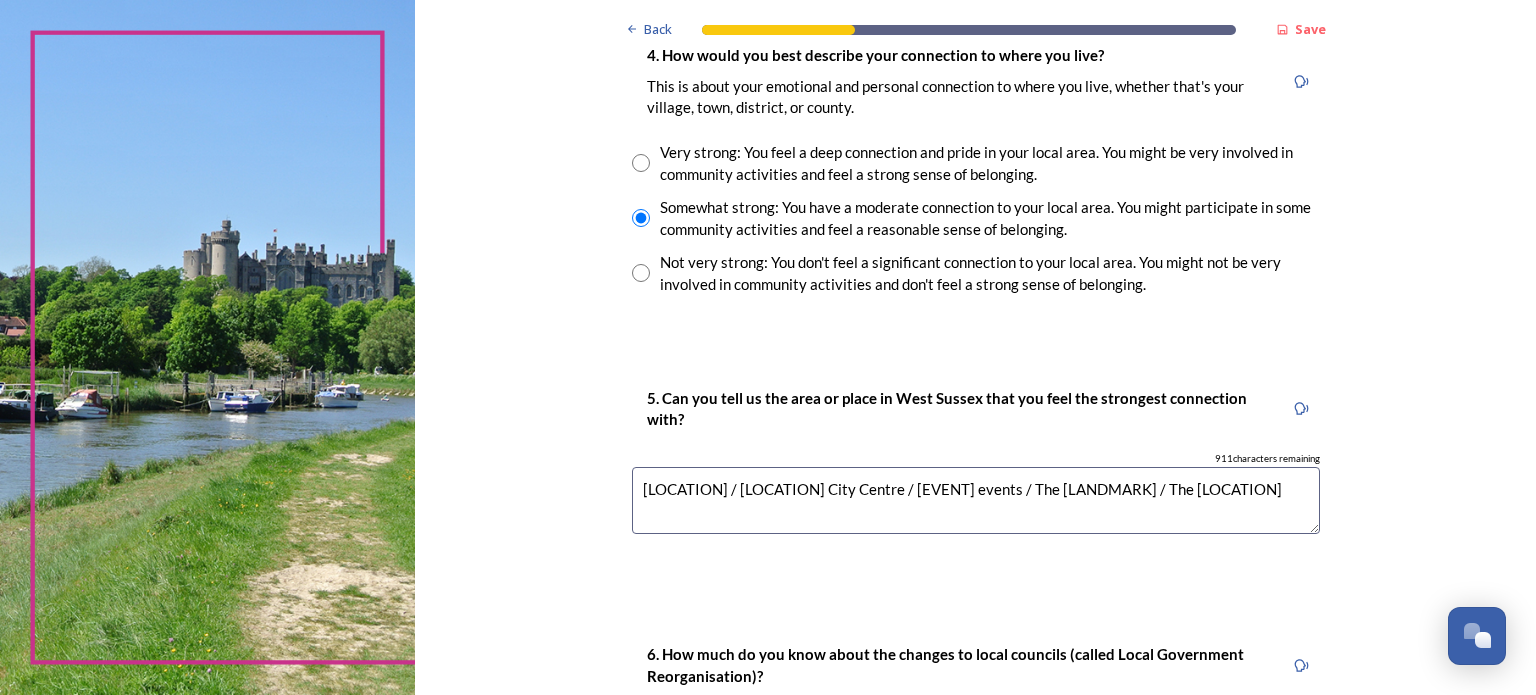 click on "[LOCATION] / [LOCATION] City Centre / [EVENT] events / The [LANDMARK] / The [LOCATION]" at bounding box center [976, 500] 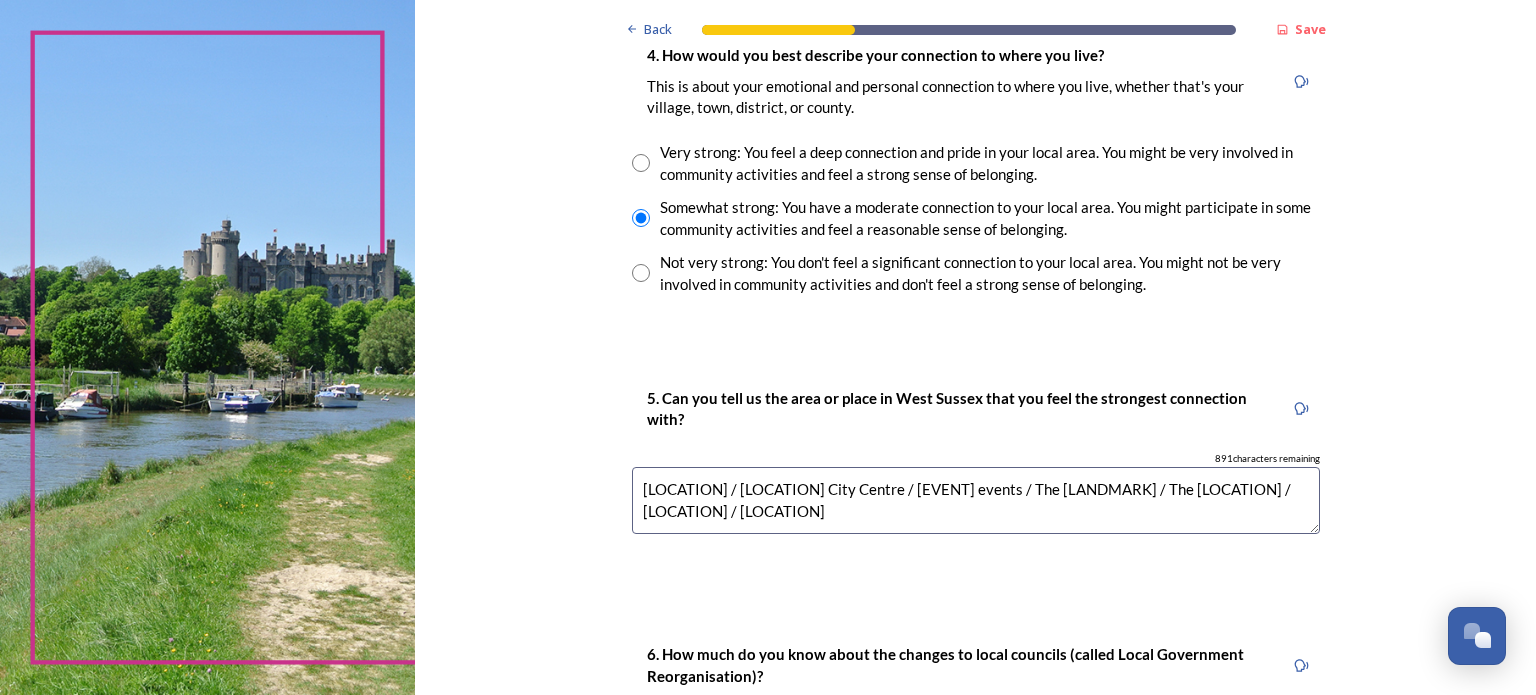 click on "[LOCATION] / [LOCATION] City Centre / [EVENT] events / The [LANDMARK] / The [LOCATION] / [LOCATION] / [LOCATION]" at bounding box center [976, 500] 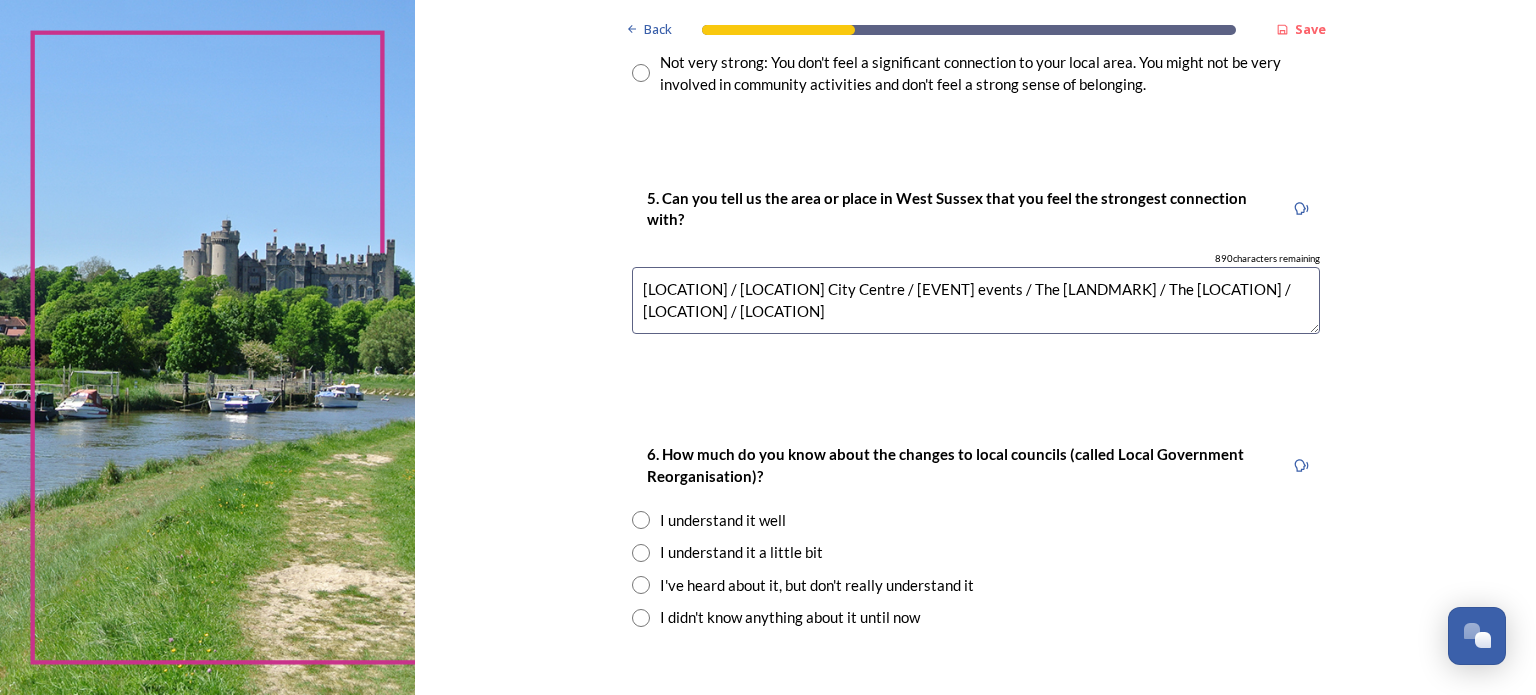 scroll, scrollTop: 1800, scrollLeft: 0, axis: vertical 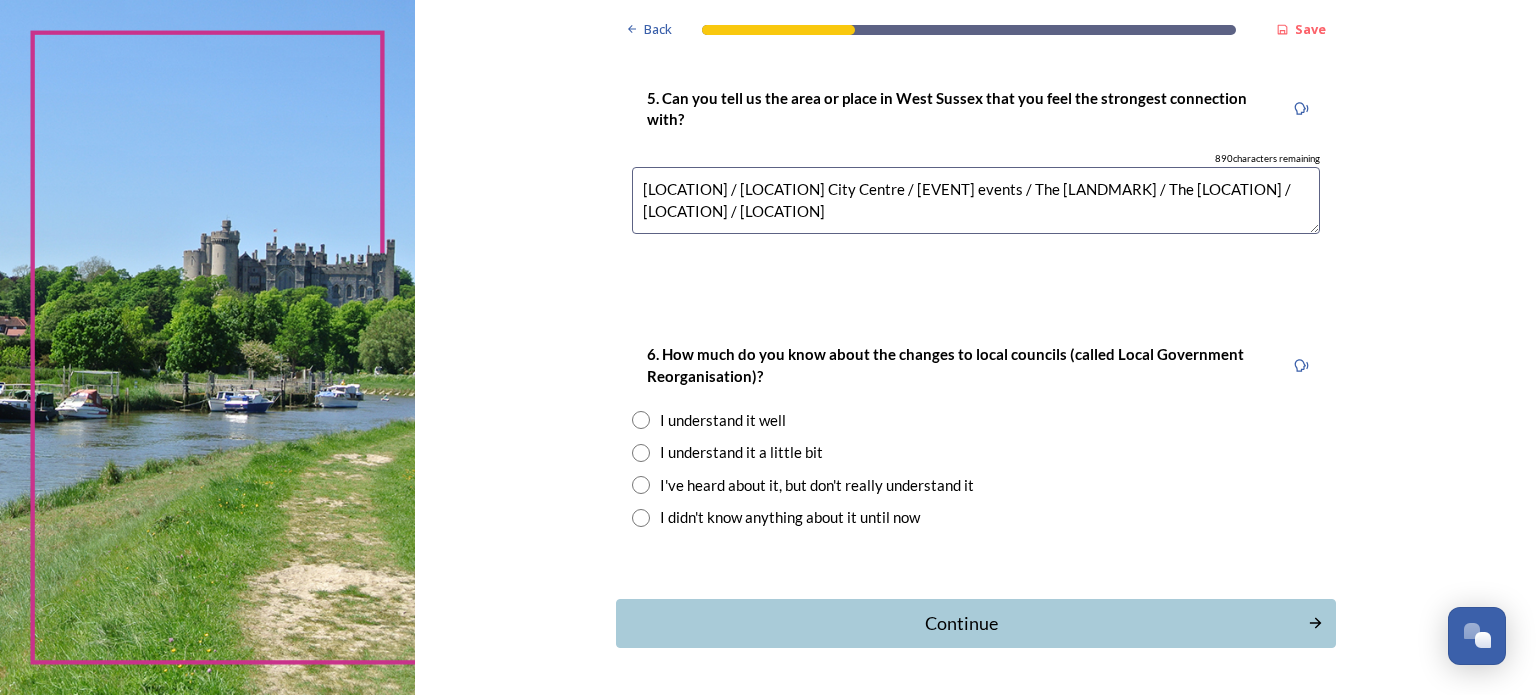 type on "[LOCATION] / [LOCATION] City Centre / [EVENT] events / The [LANDMARK] / The [LOCATION] / [LOCATION] / [LOCATION]" 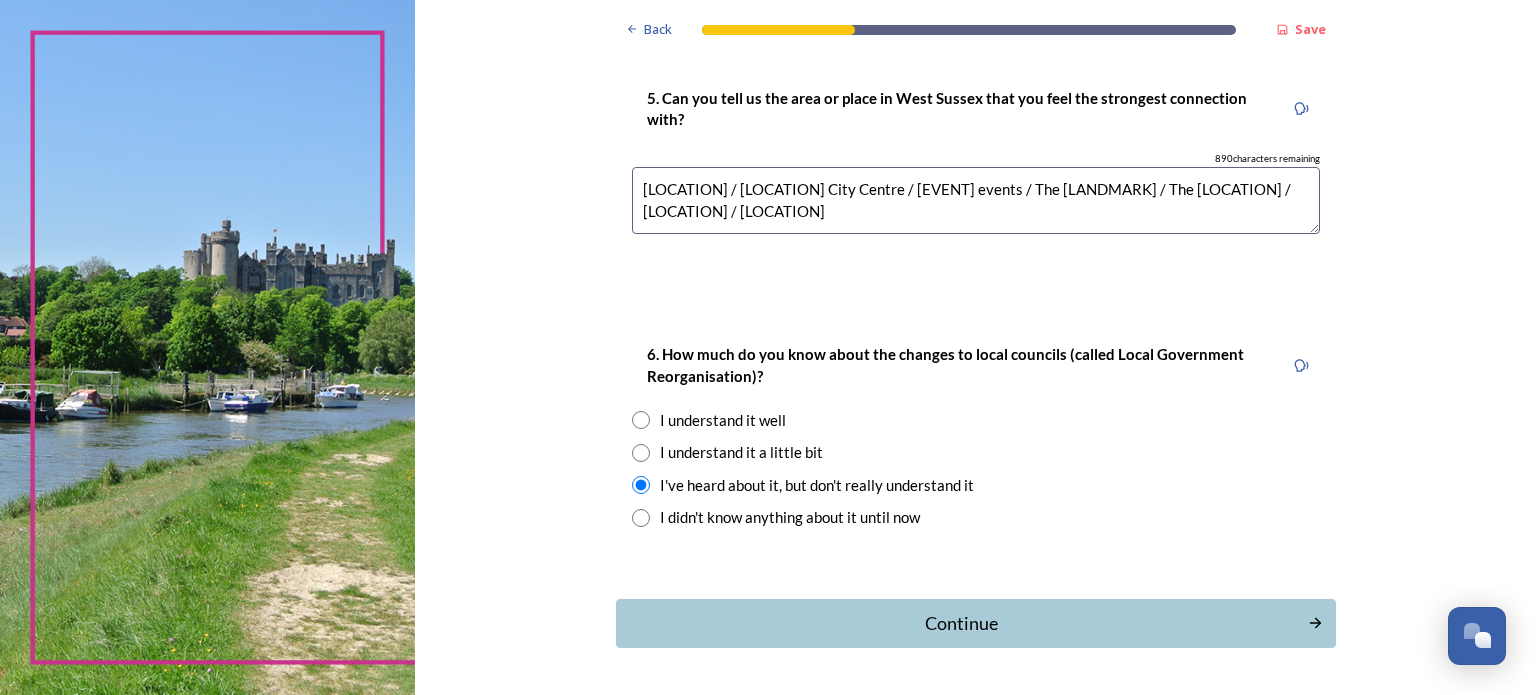 click on "Continue" at bounding box center [962, 623] 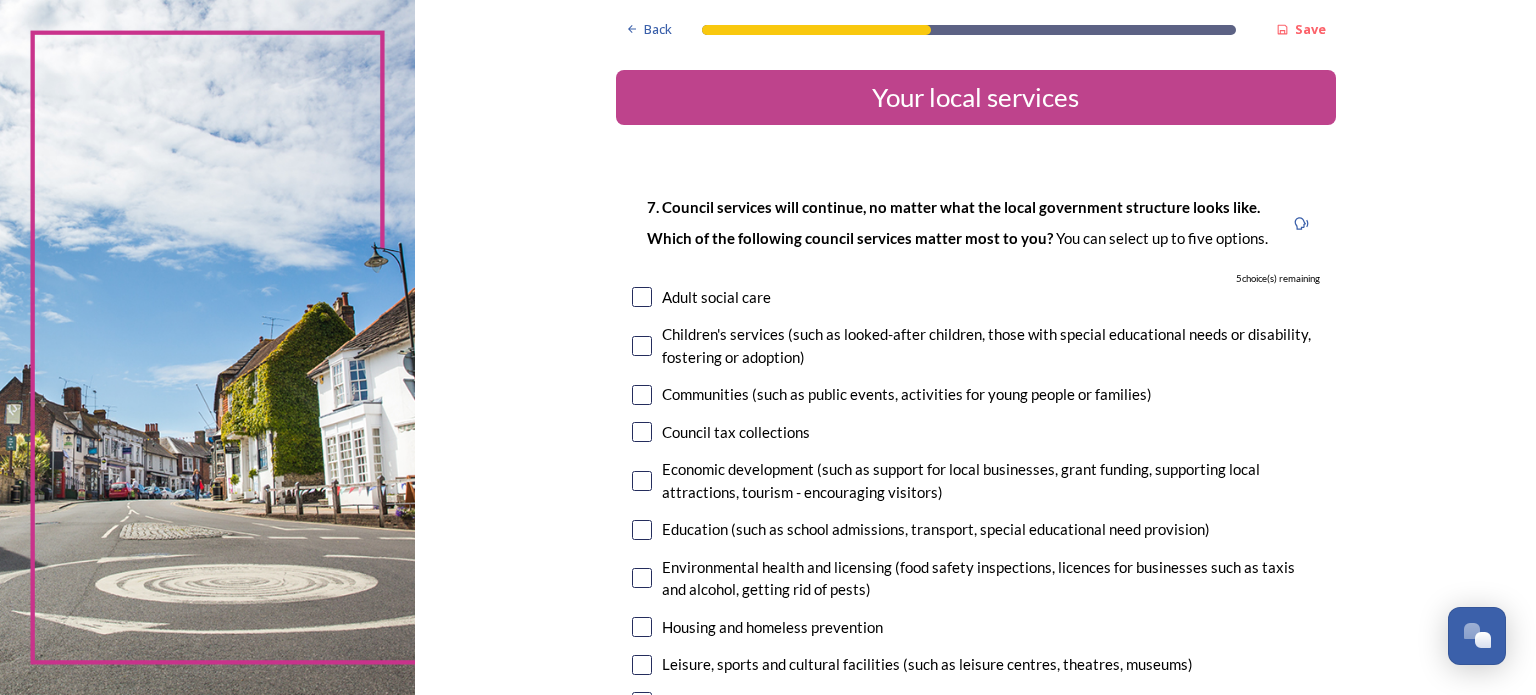 click at bounding box center (642, 432) 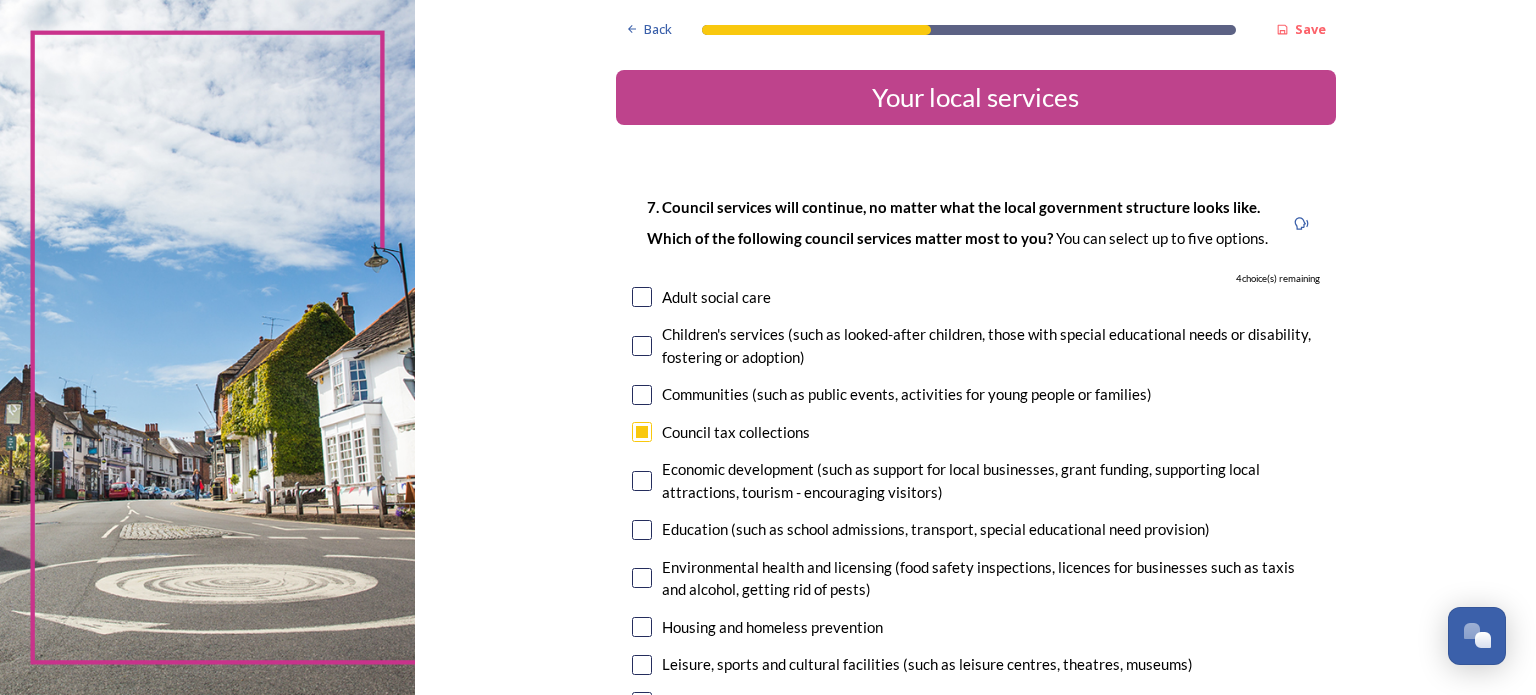 click at bounding box center [642, 481] 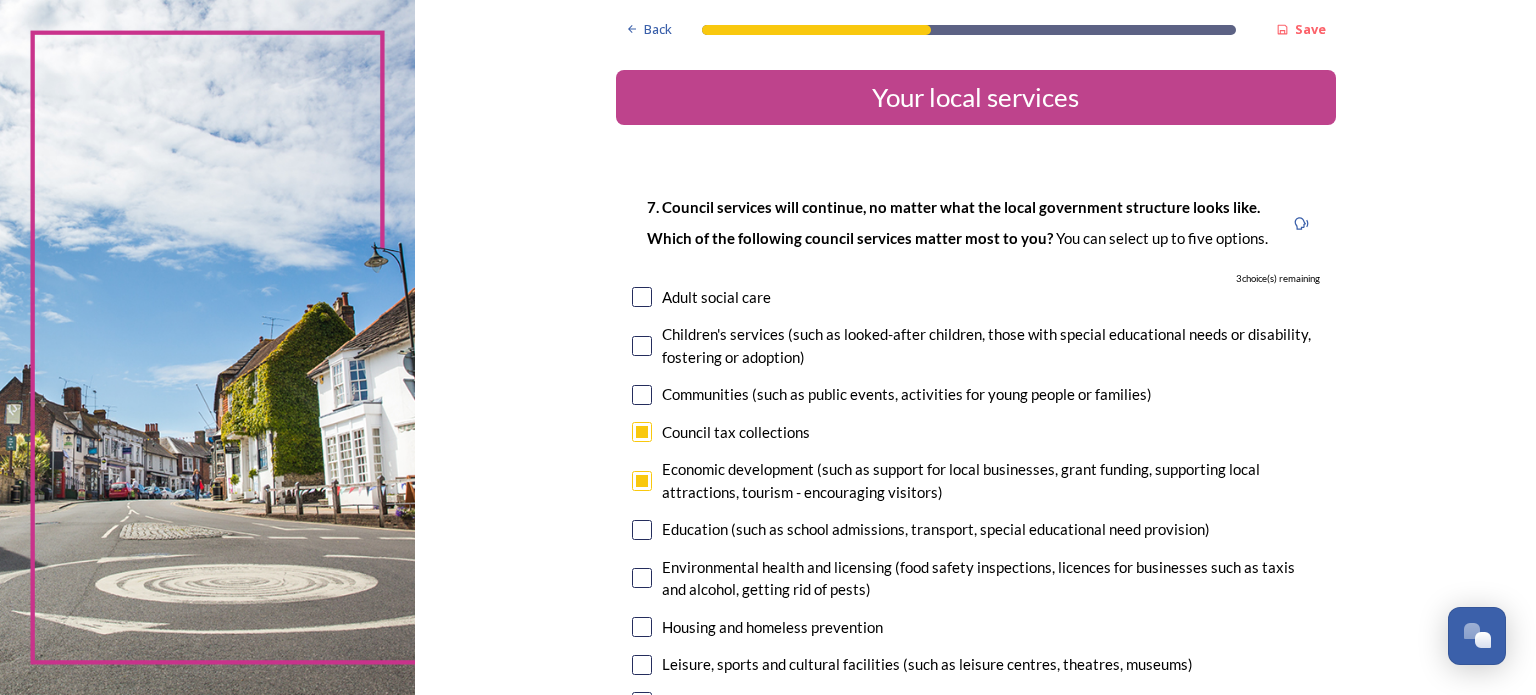 click at bounding box center (642, 530) 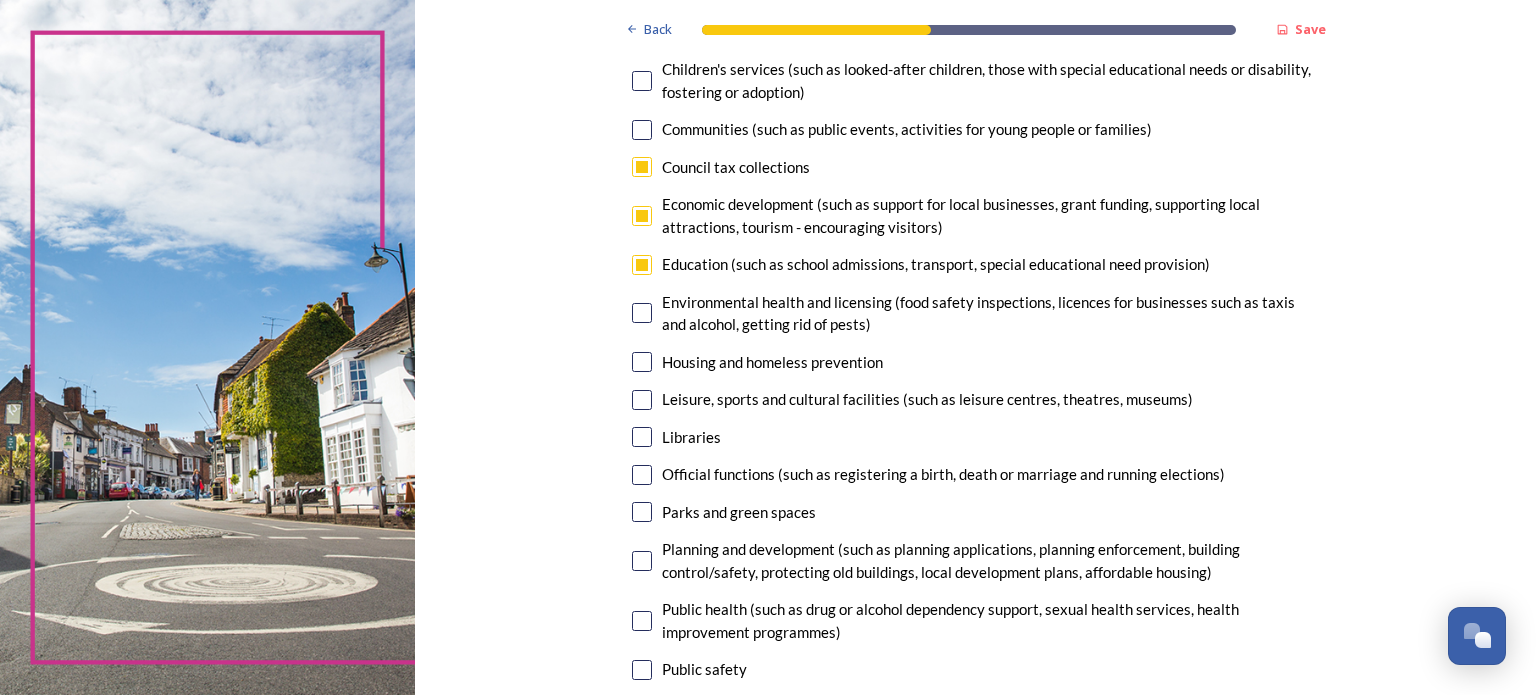 scroll, scrollTop: 300, scrollLeft: 0, axis: vertical 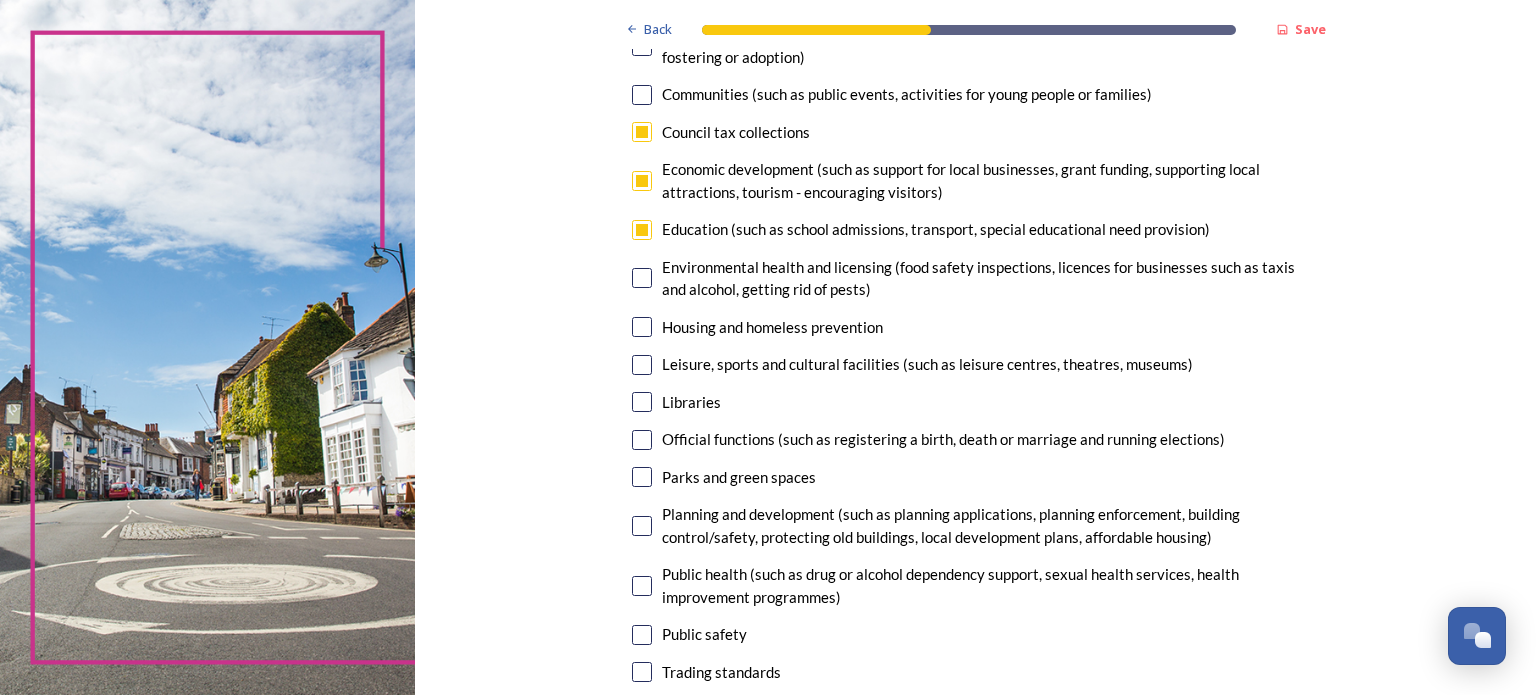 click at bounding box center [642, 278] 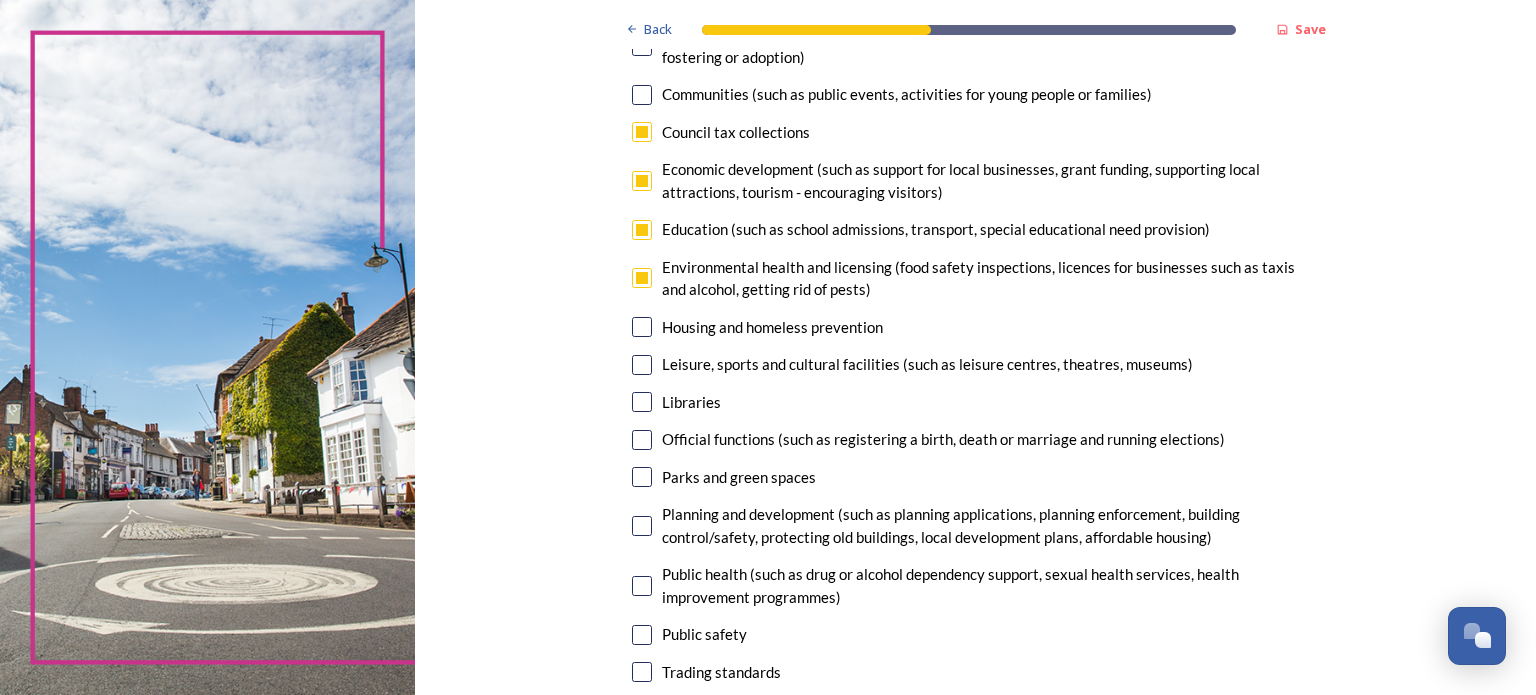 click at bounding box center (642, 327) 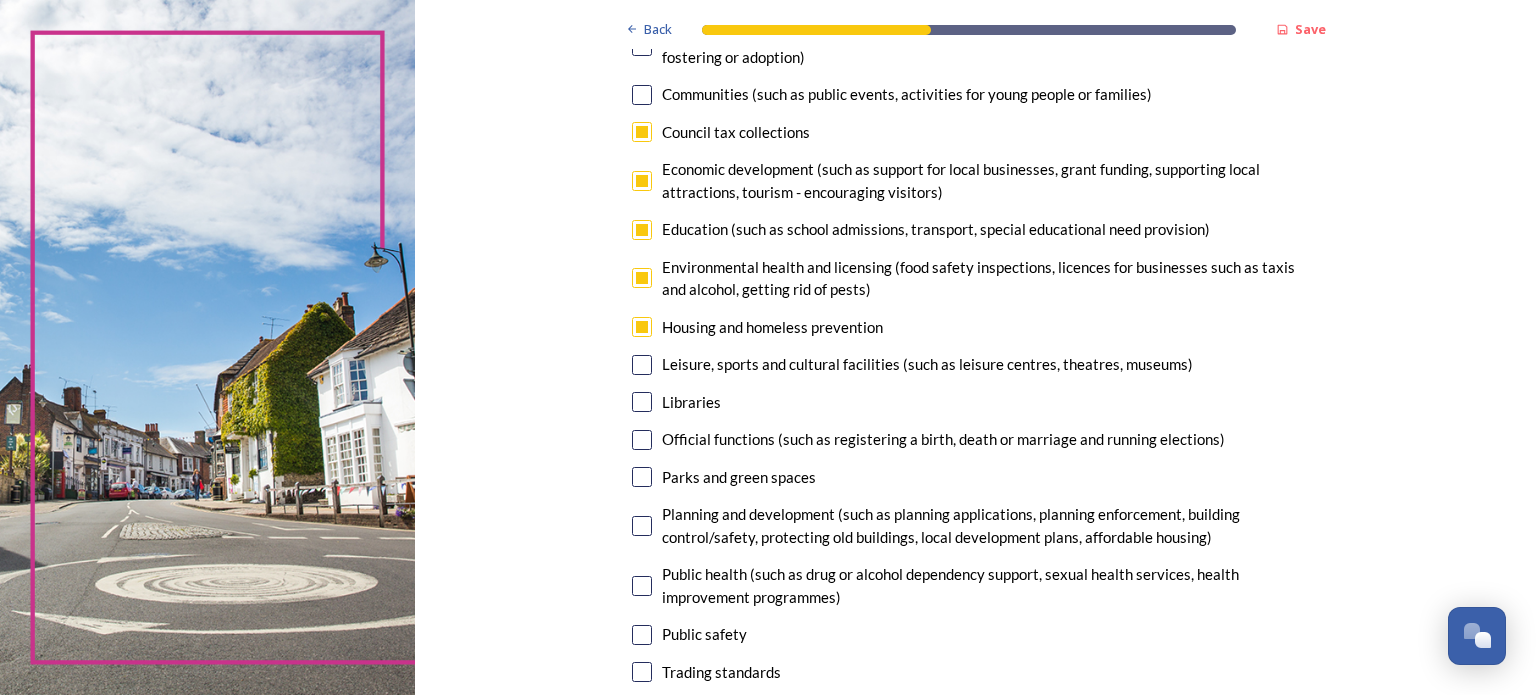 click at bounding box center [642, 365] 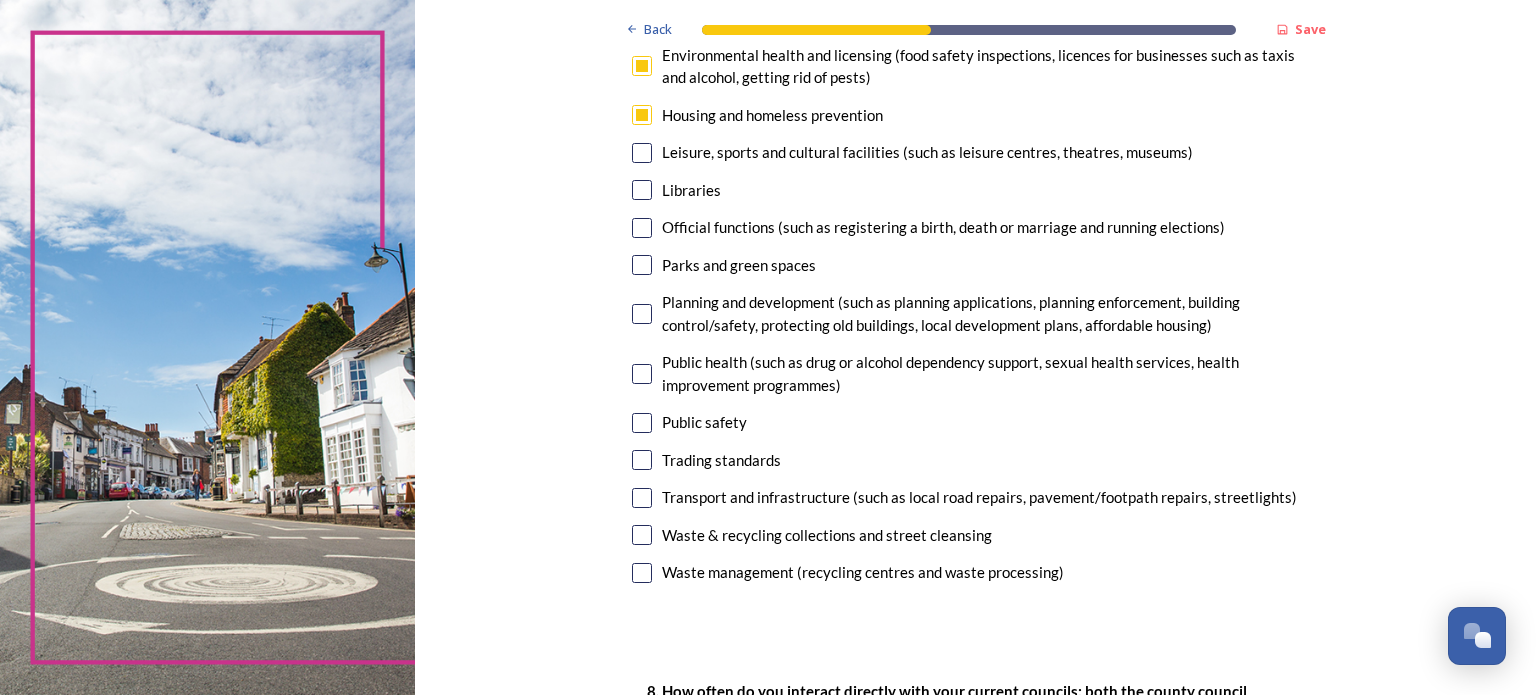 scroll, scrollTop: 300, scrollLeft: 0, axis: vertical 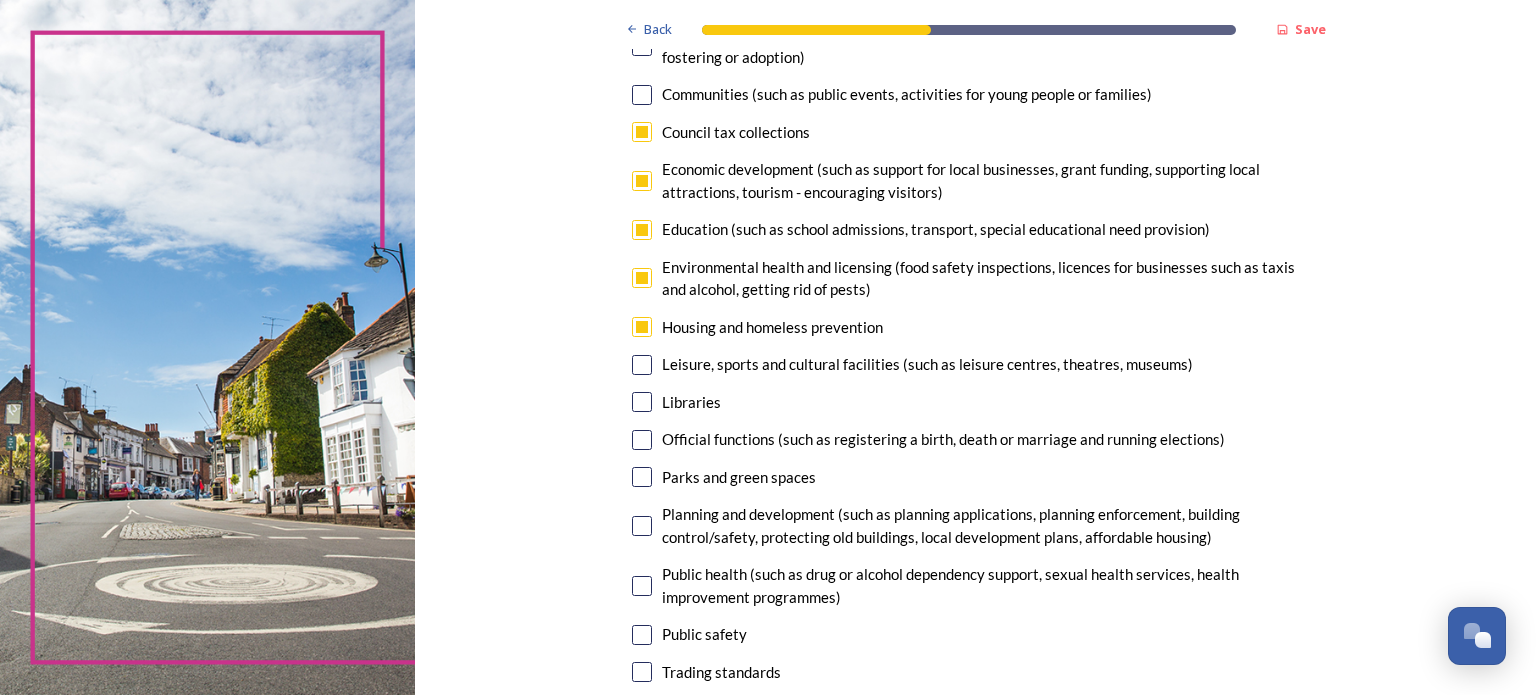 click at bounding box center [642, 132] 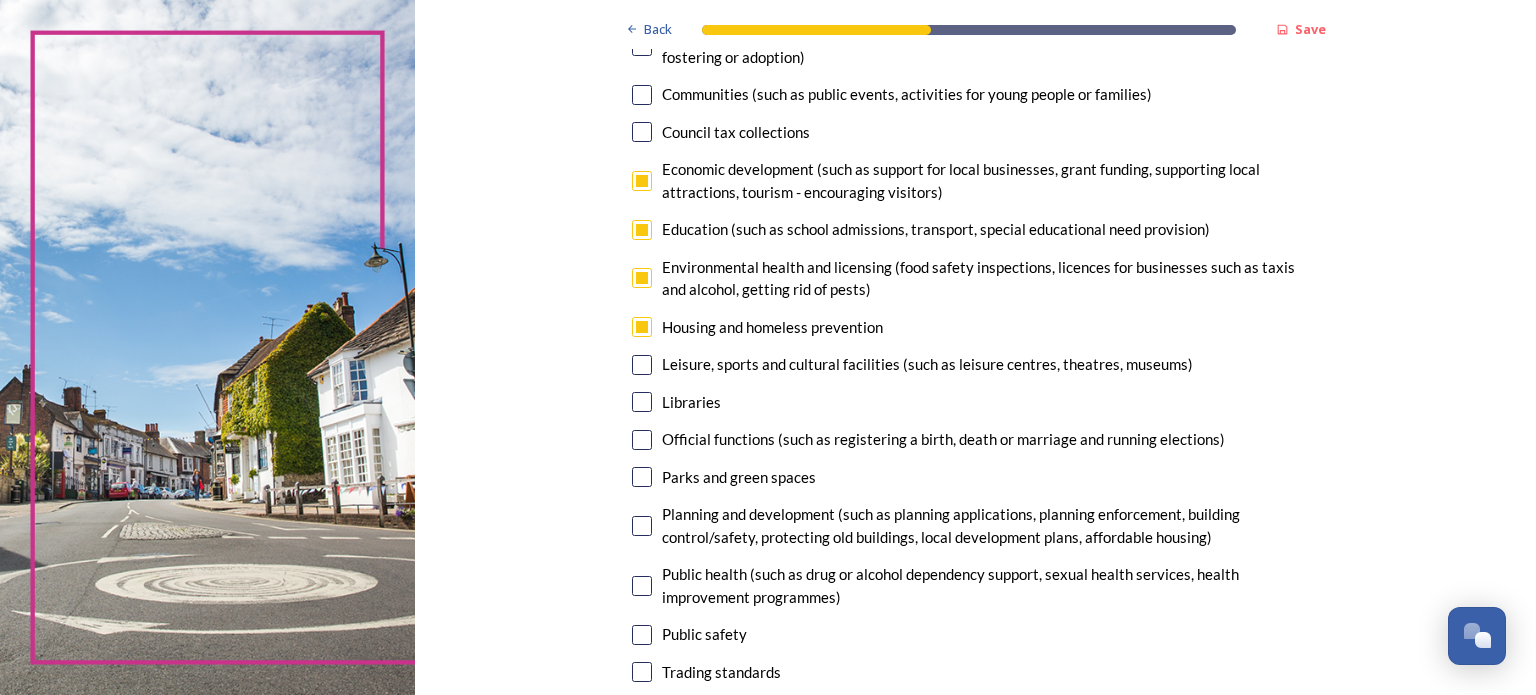 click at bounding box center [642, 181] 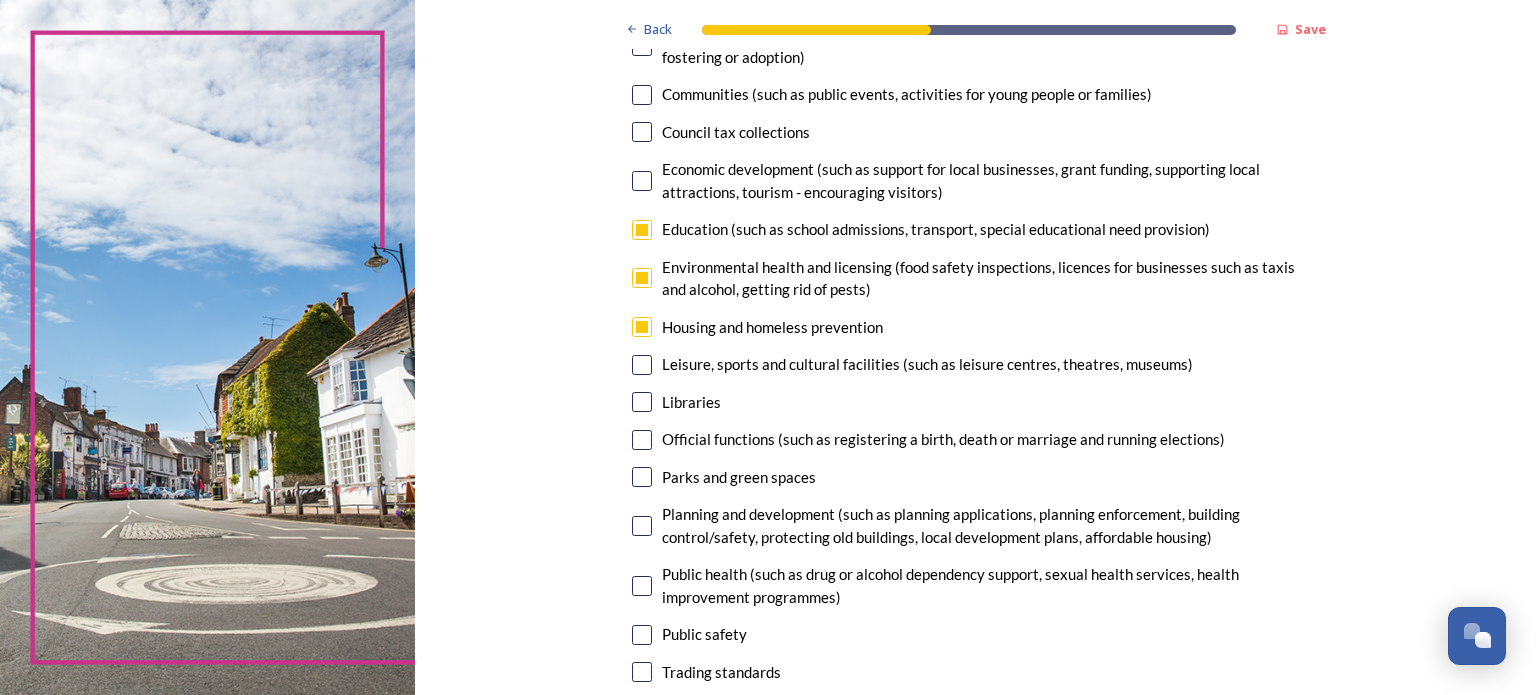 click at bounding box center (642, 230) 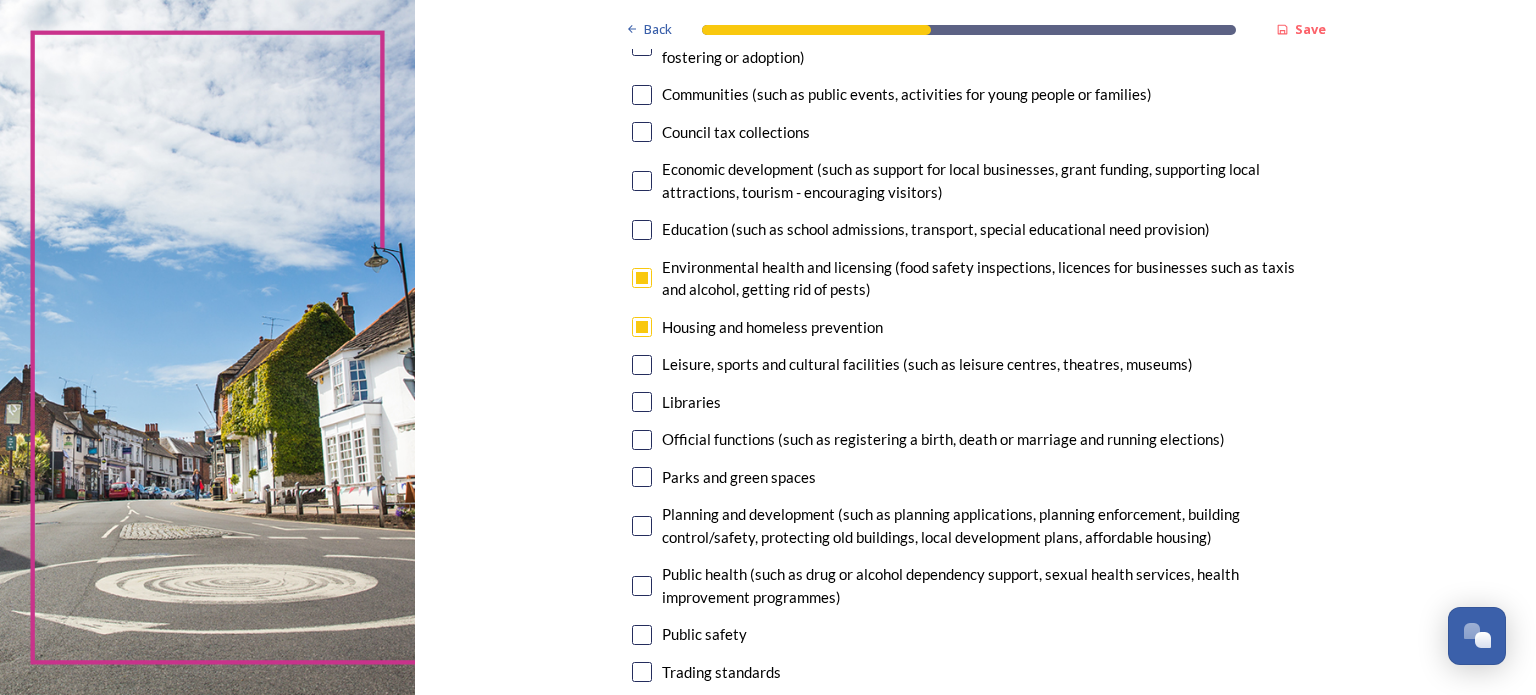click at bounding box center (642, 278) 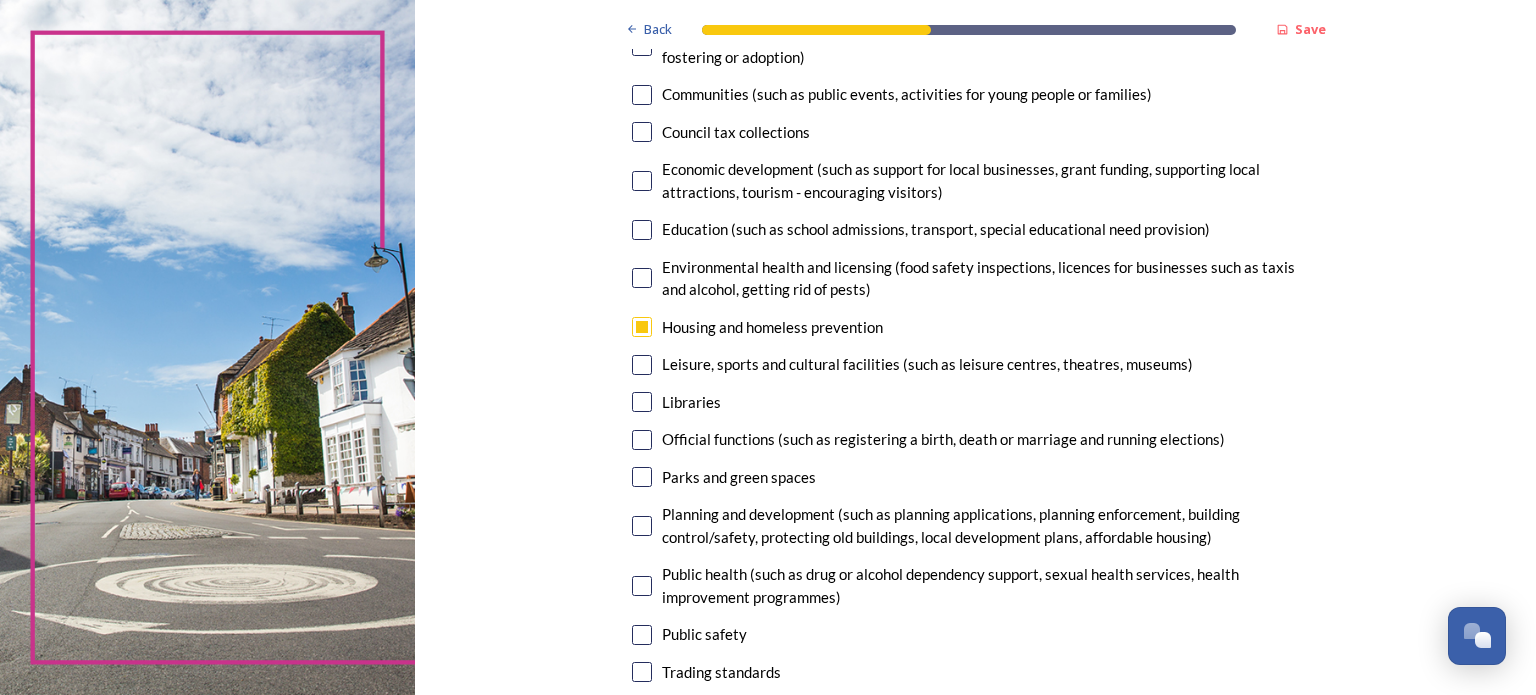 click at bounding box center (642, 327) 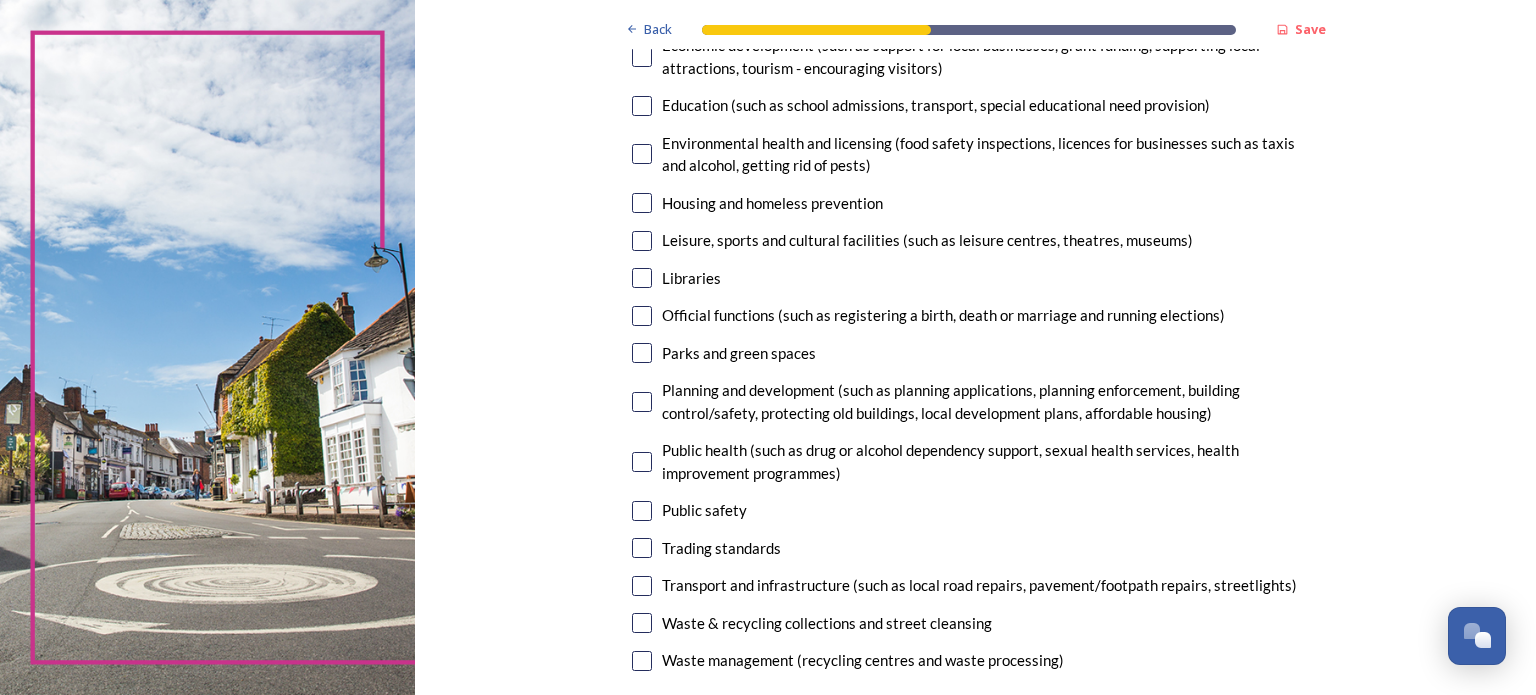 scroll, scrollTop: 500, scrollLeft: 0, axis: vertical 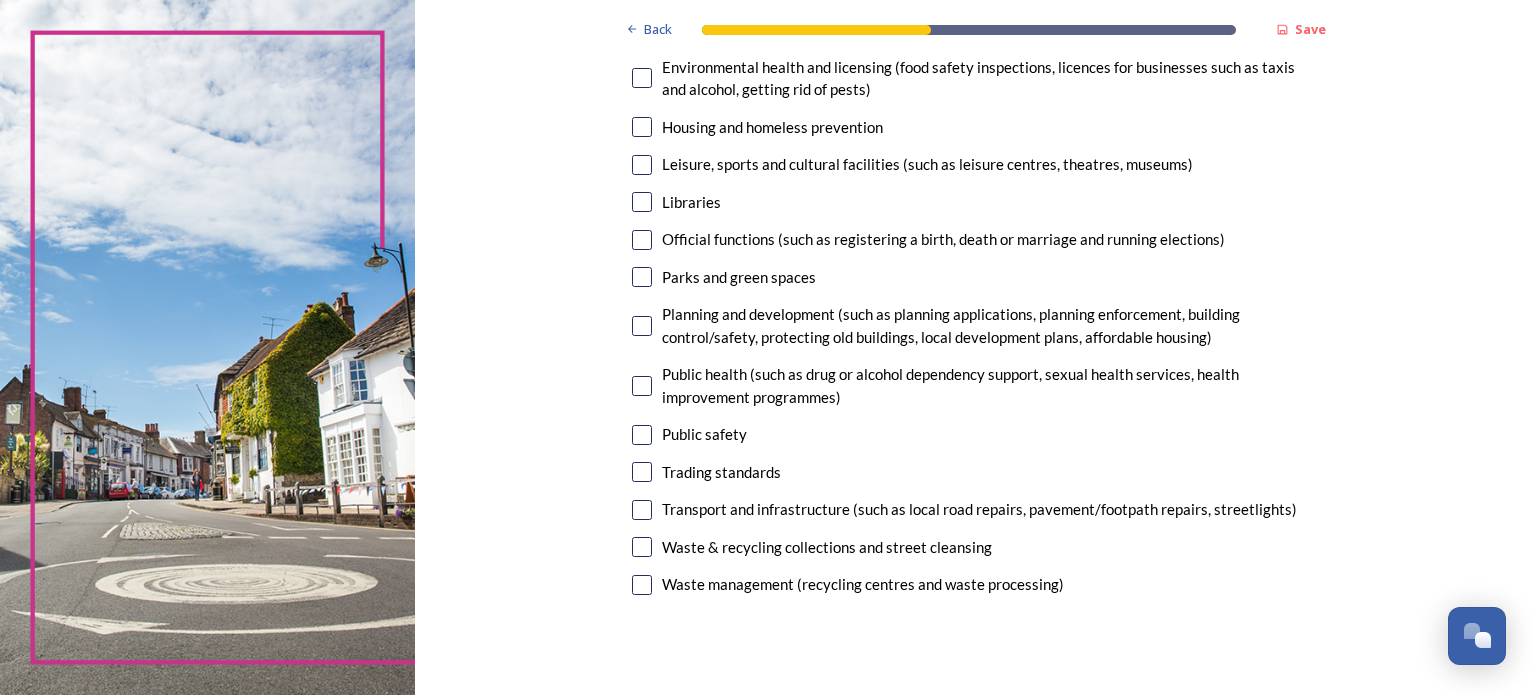 click at bounding box center [642, 547] 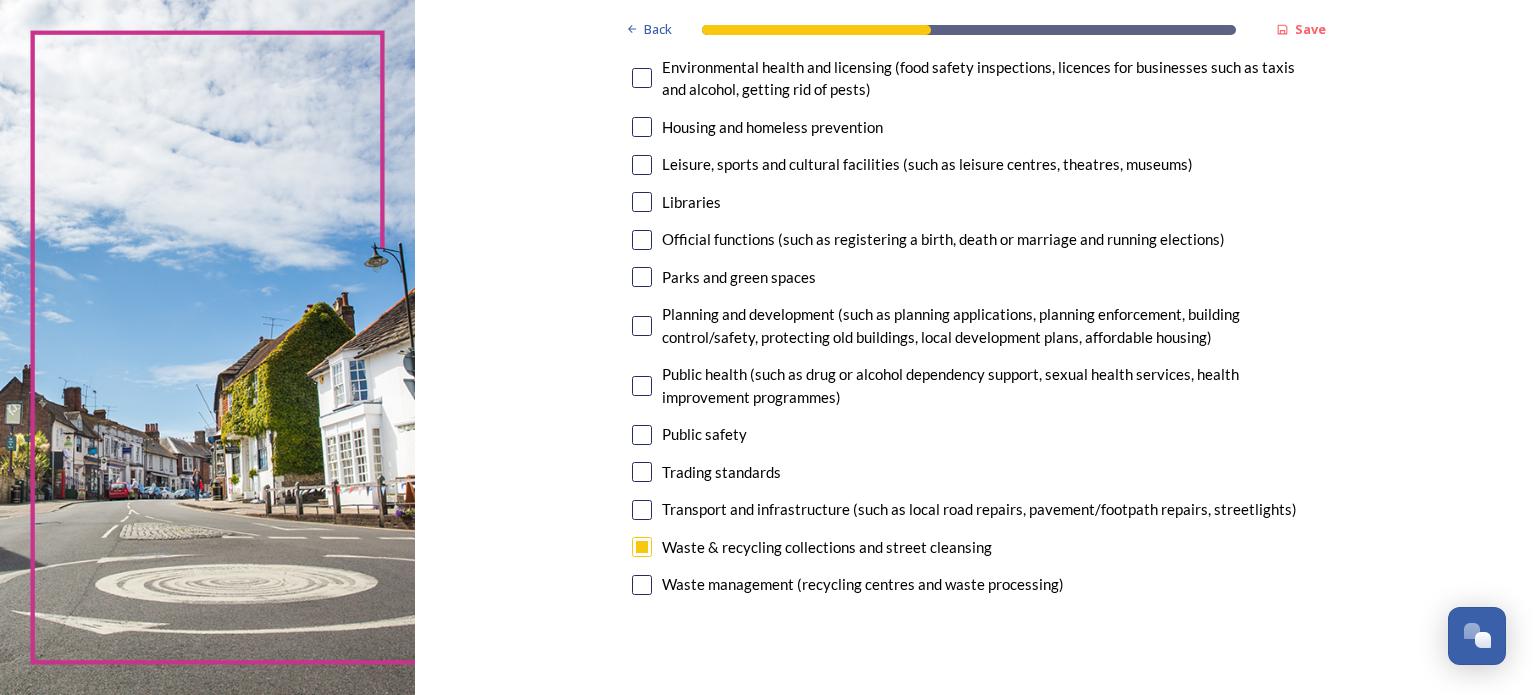 click at bounding box center [642, 585] 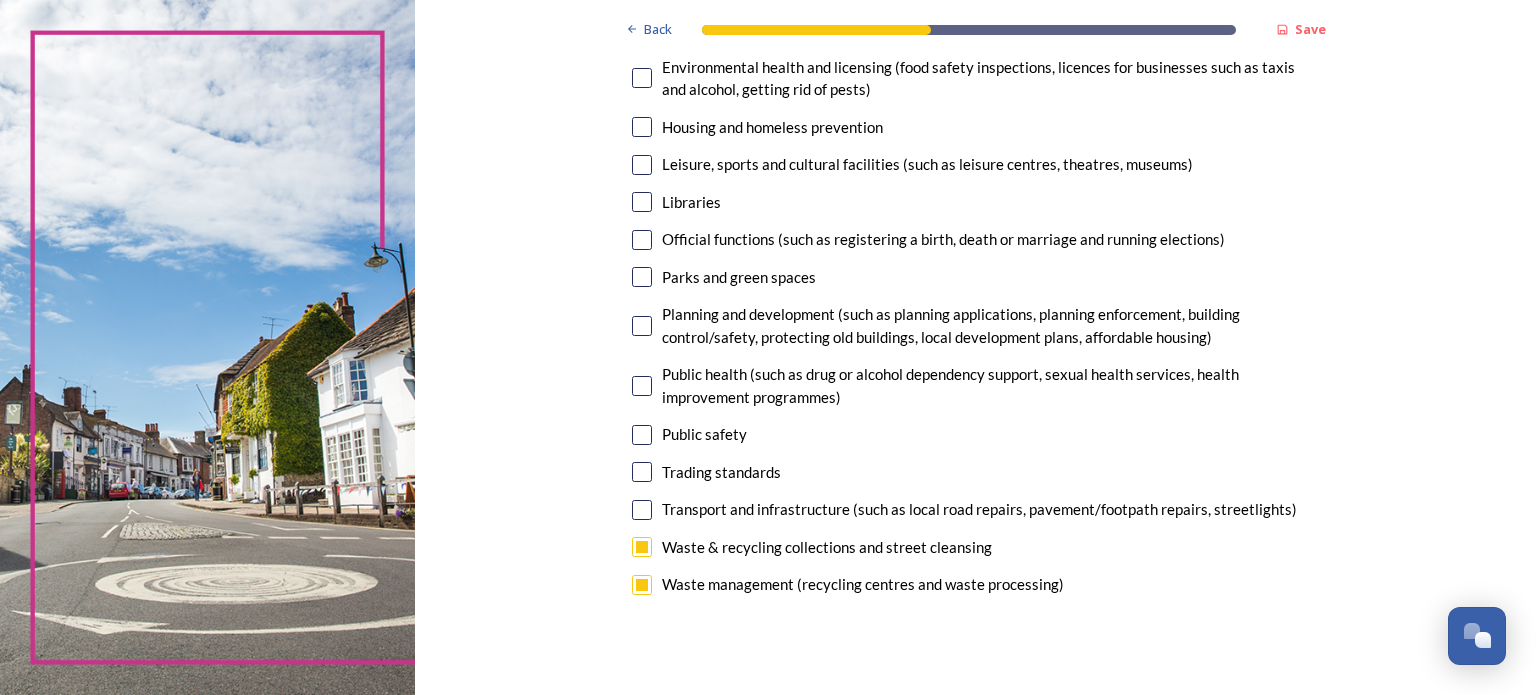 click at bounding box center [642, 510] 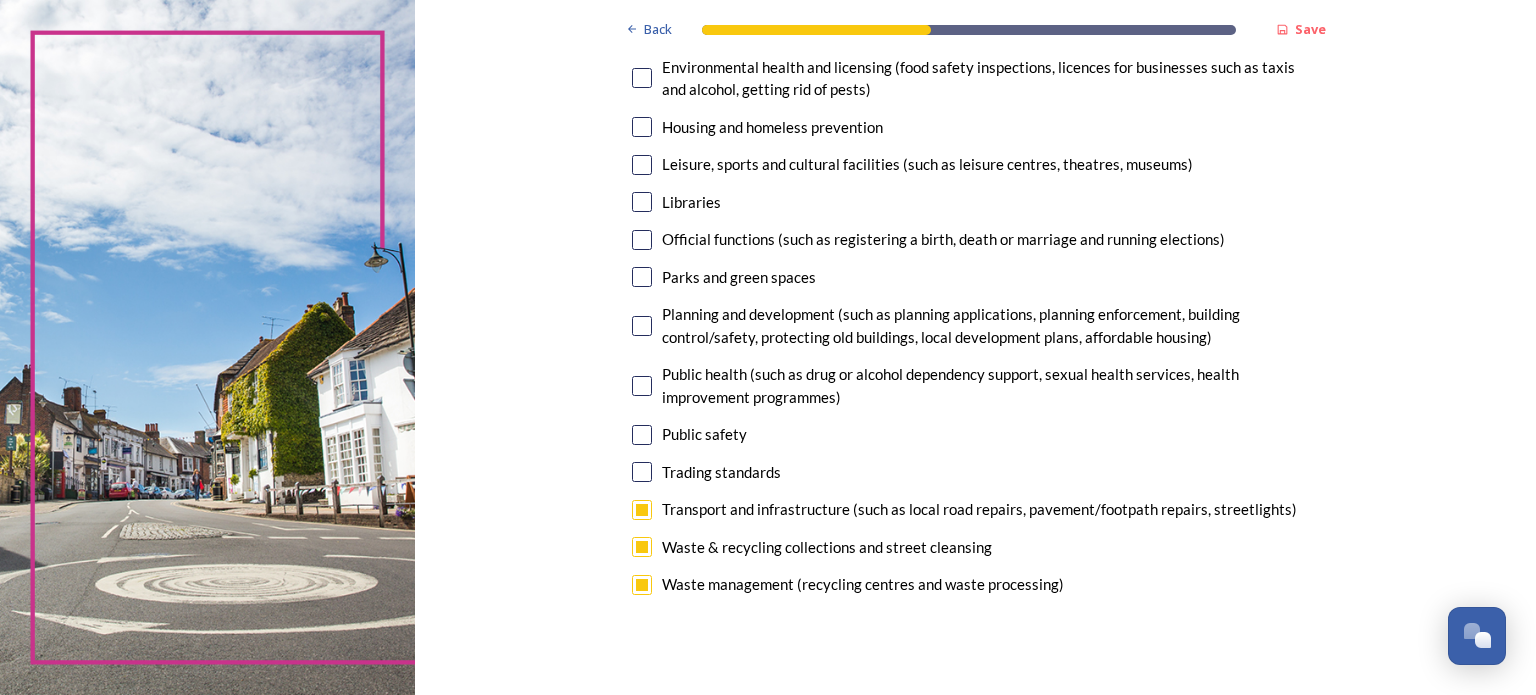 scroll, scrollTop: 400, scrollLeft: 0, axis: vertical 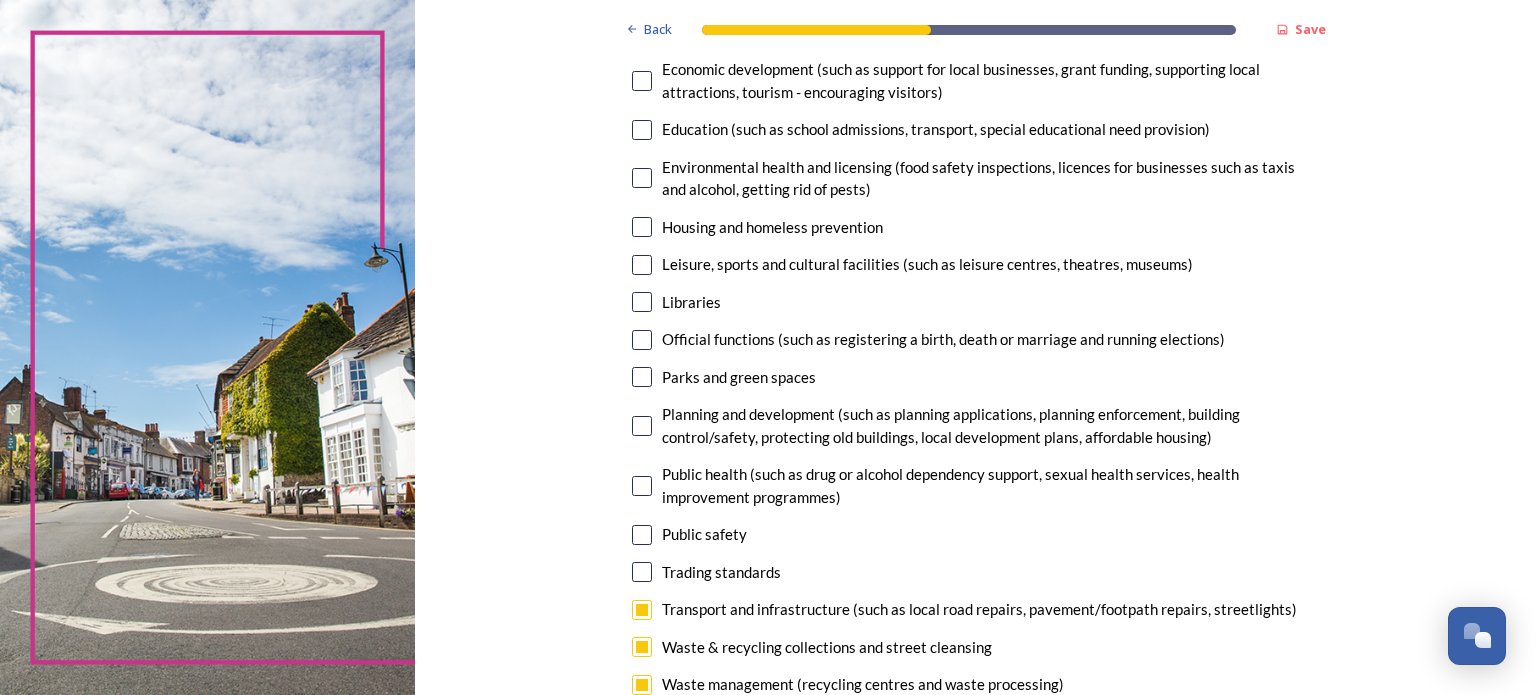 click at bounding box center [642, 377] 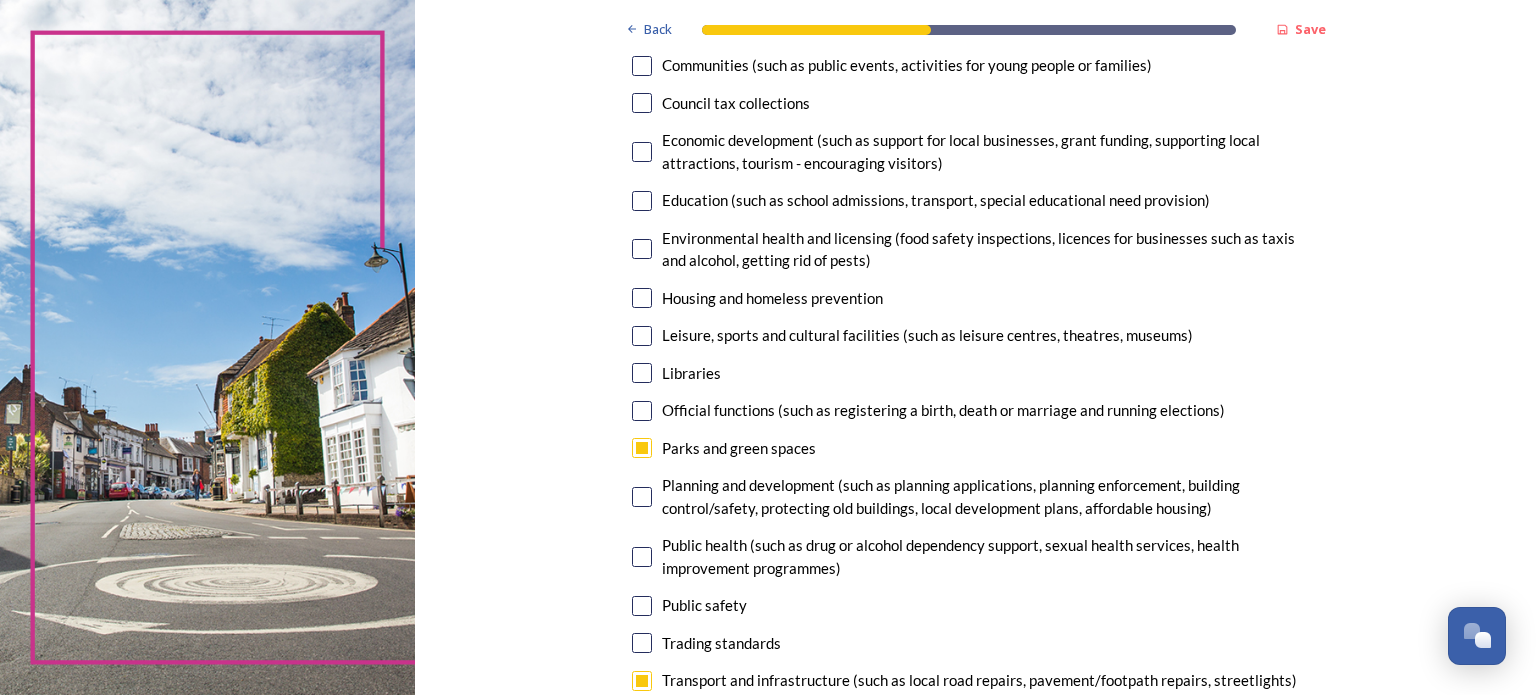 scroll, scrollTop: 300, scrollLeft: 0, axis: vertical 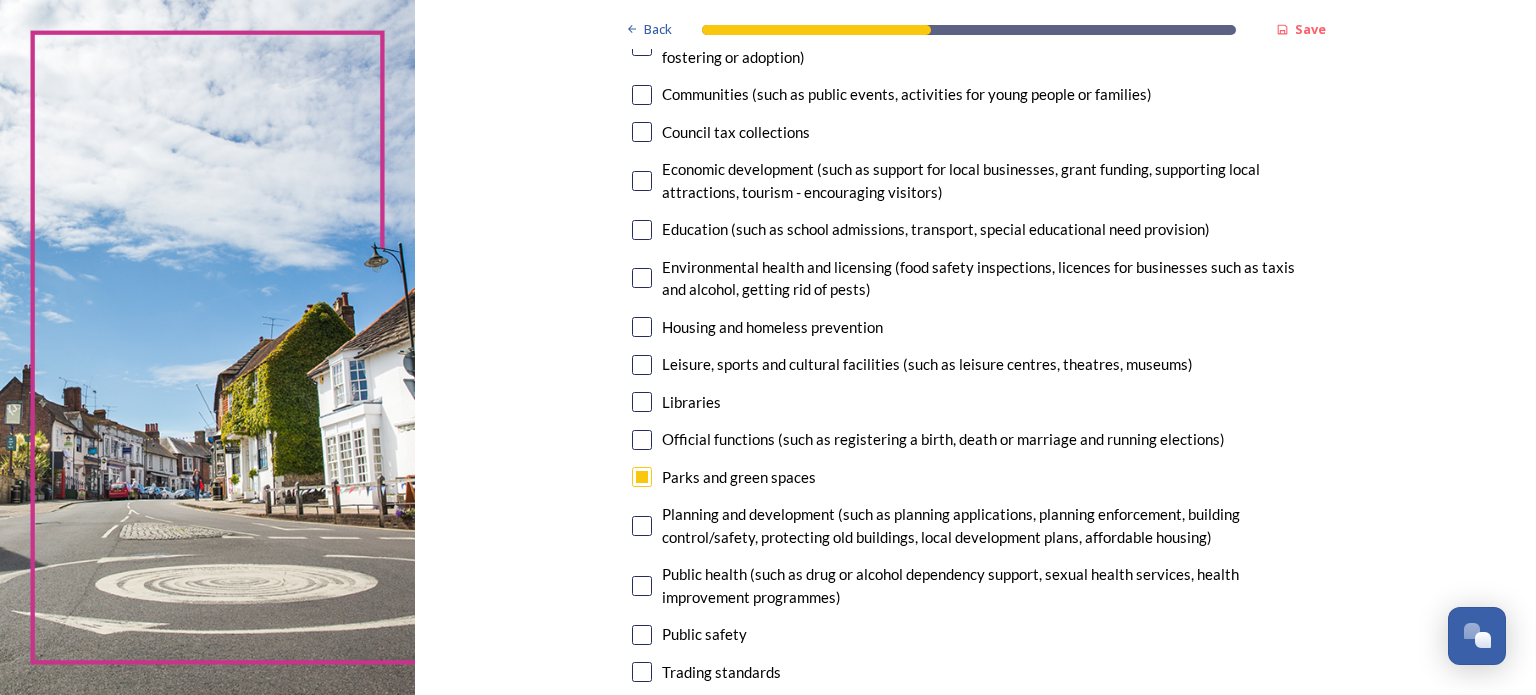 click at bounding box center (642, 365) 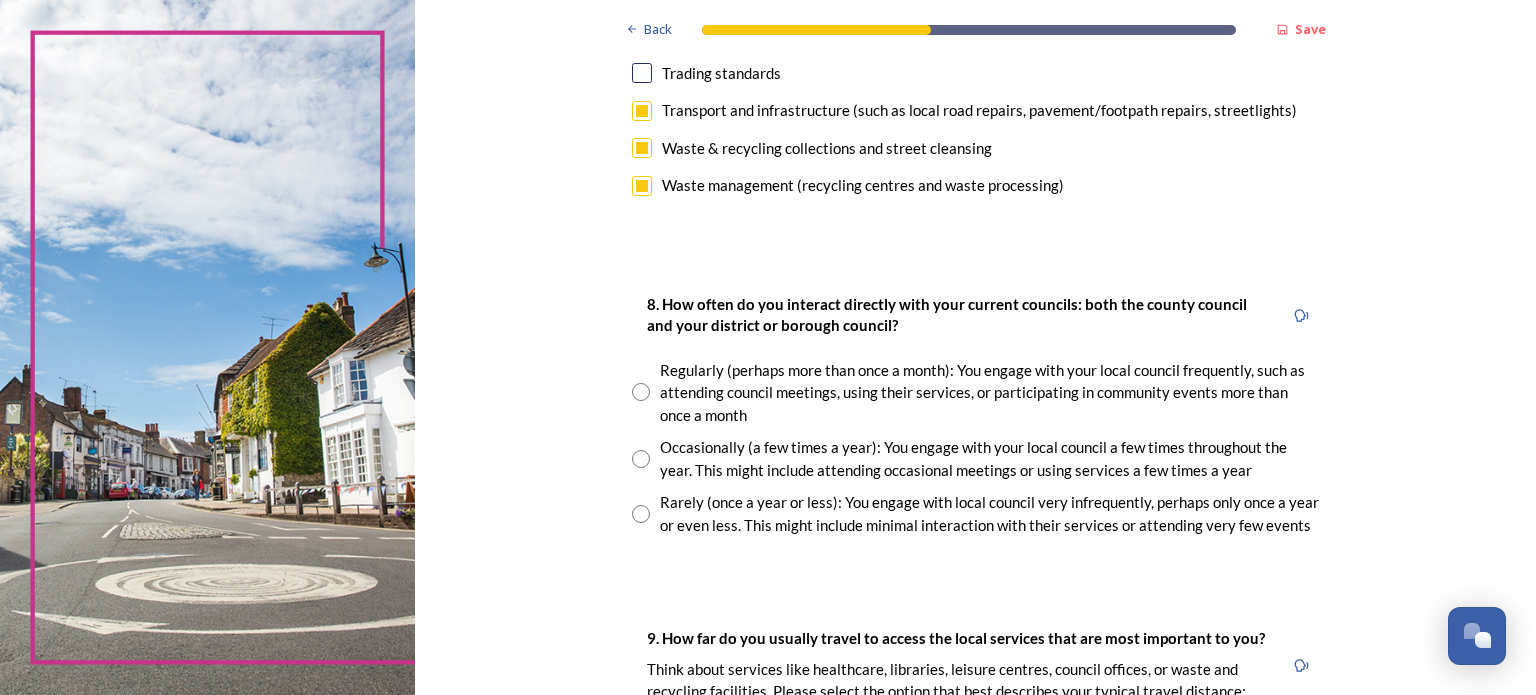 scroll, scrollTop: 900, scrollLeft: 0, axis: vertical 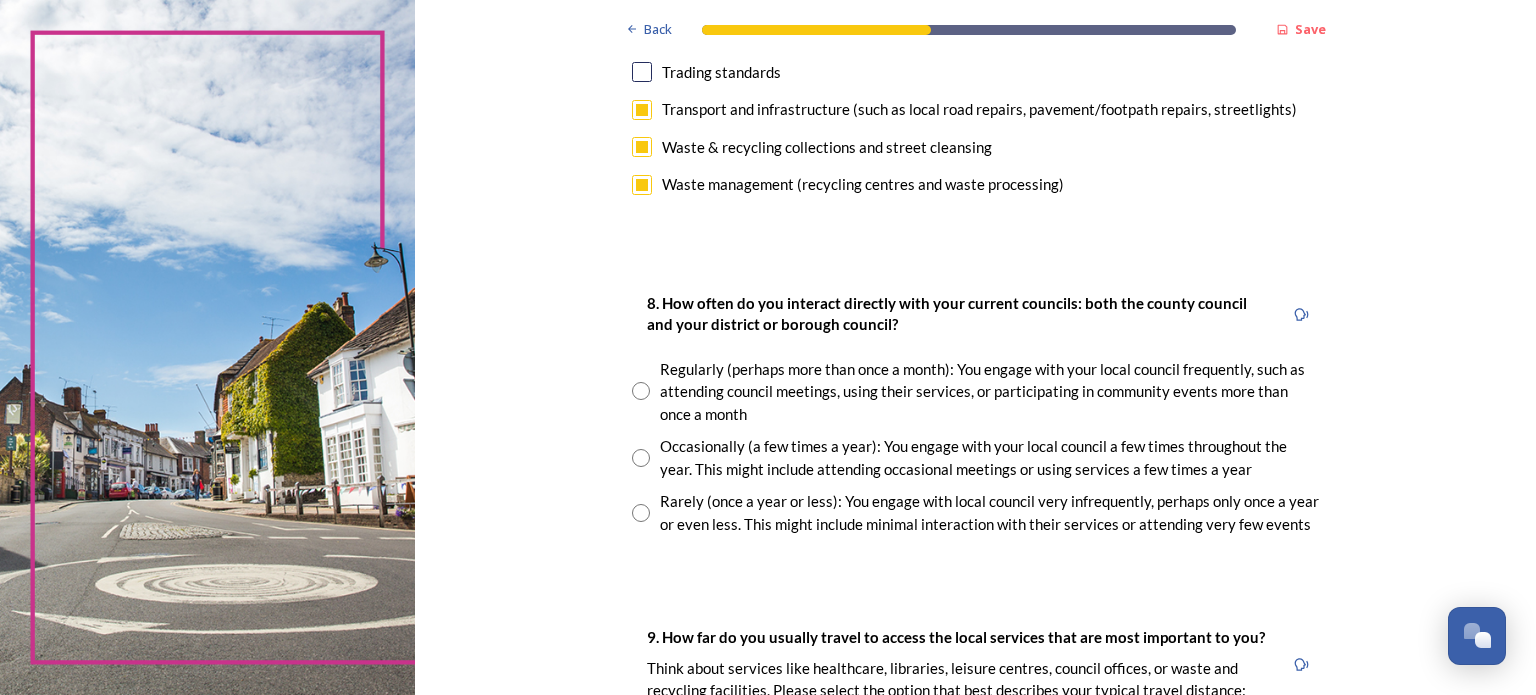 click at bounding box center [641, 513] 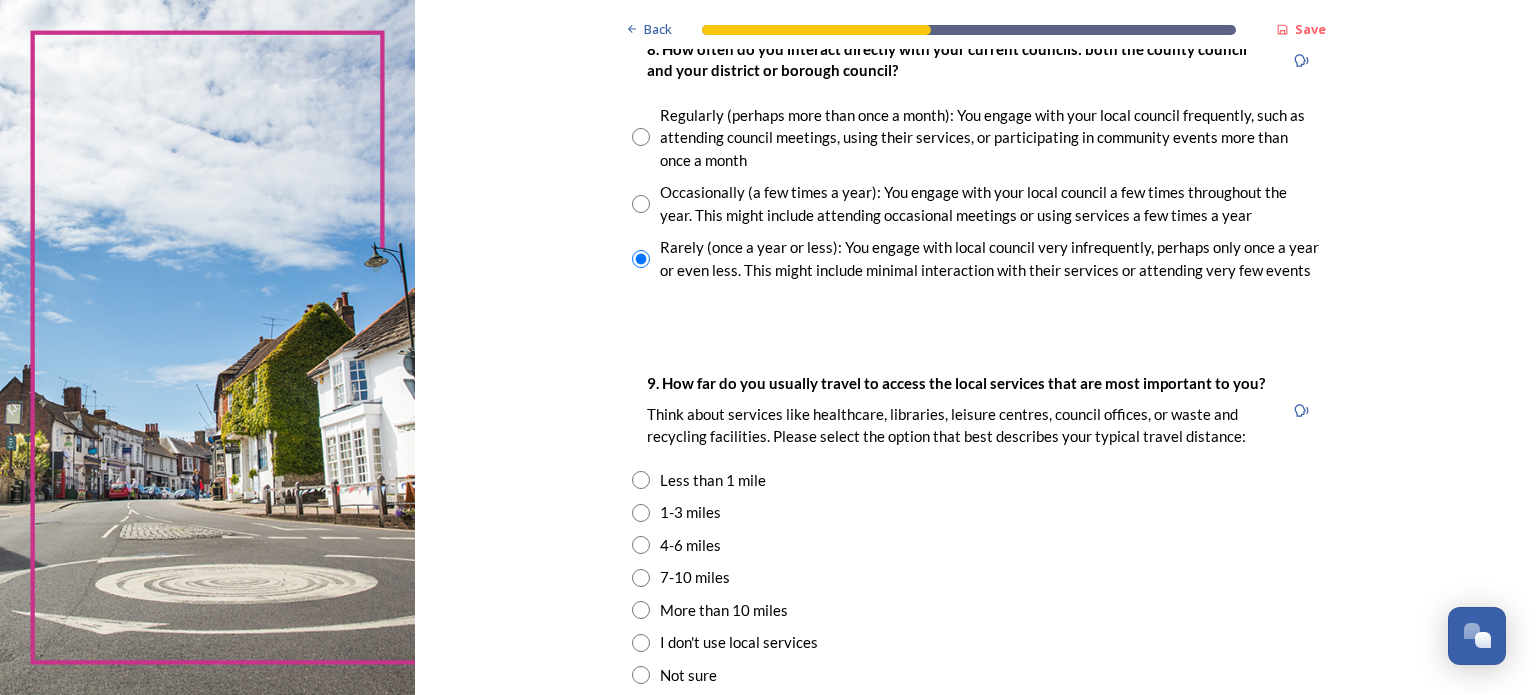 scroll, scrollTop: 1200, scrollLeft: 0, axis: vertical 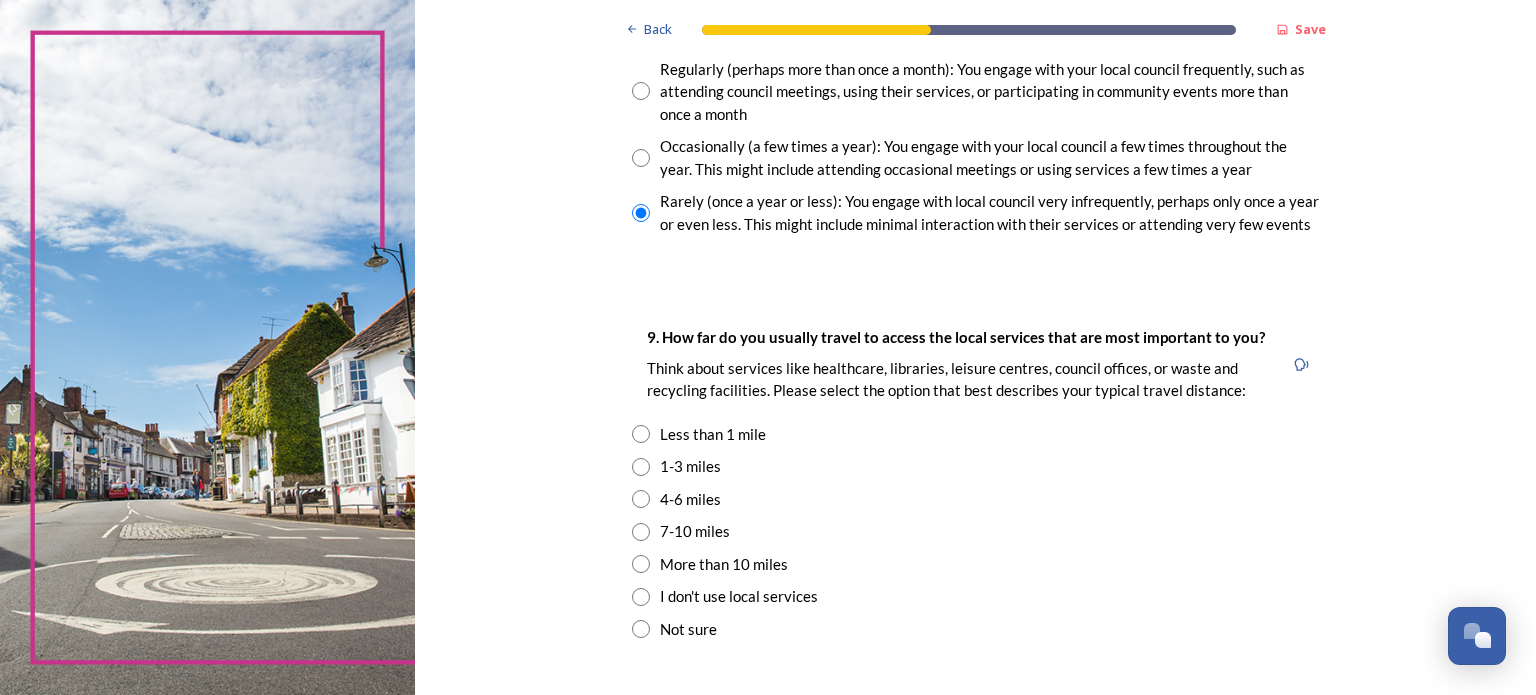 click at bounding box center (641, 467) 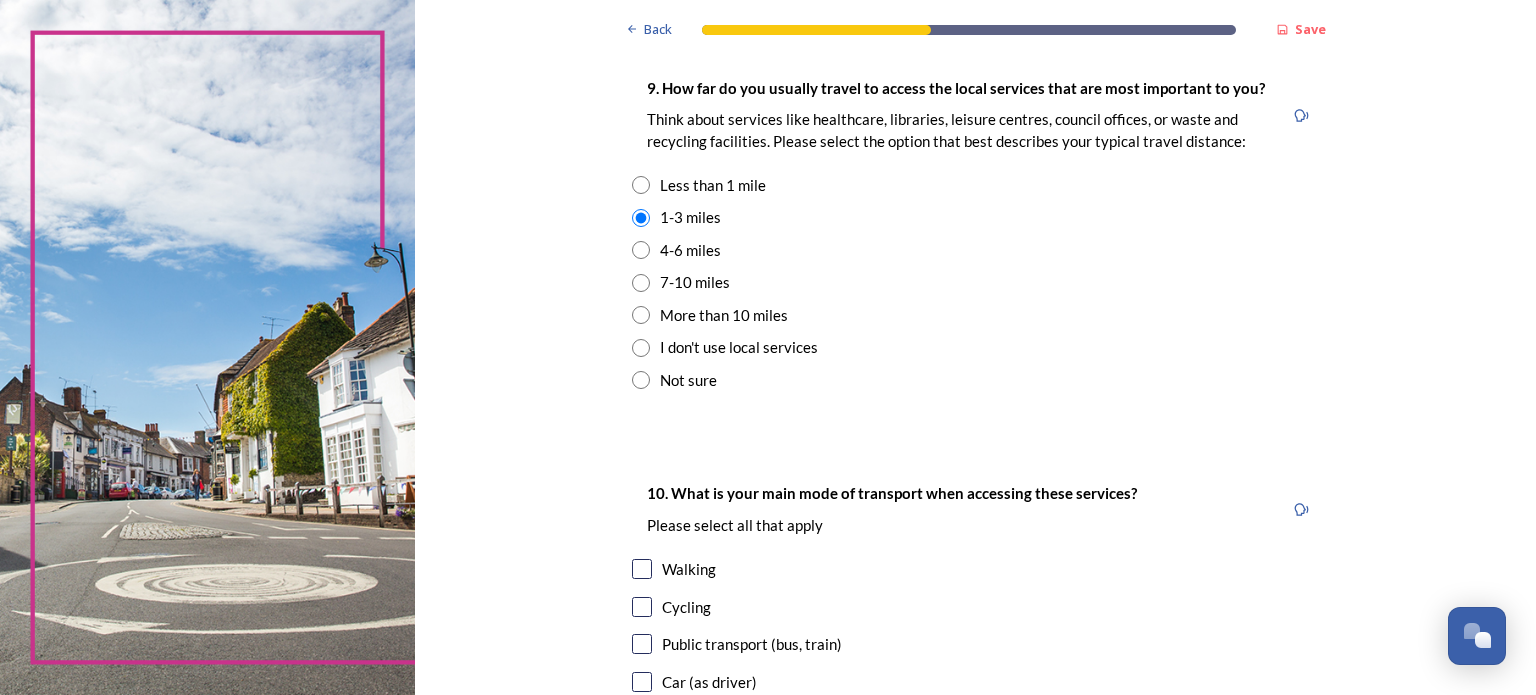 scroll, scrollTop: 1500, scrollLeft: 0, axis: vertical 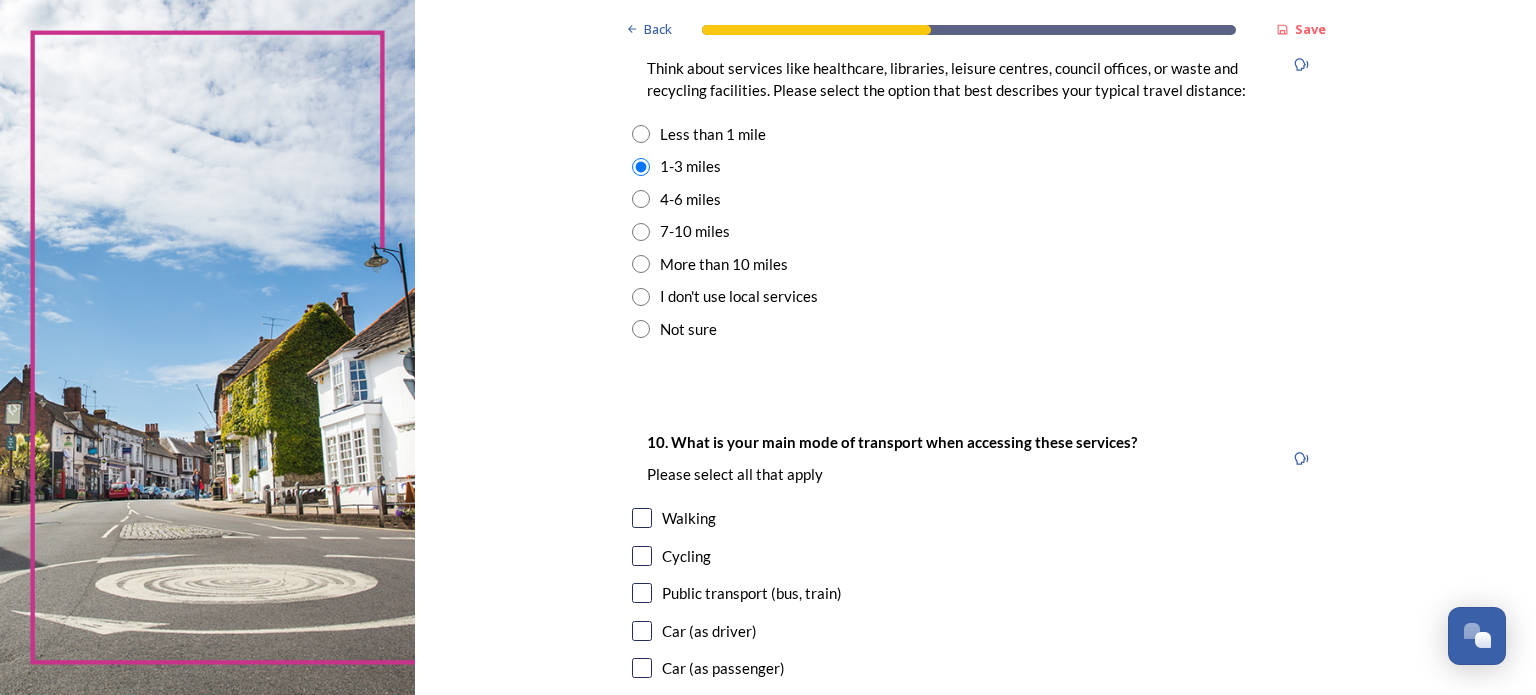 click at bounding box center (641, 199) 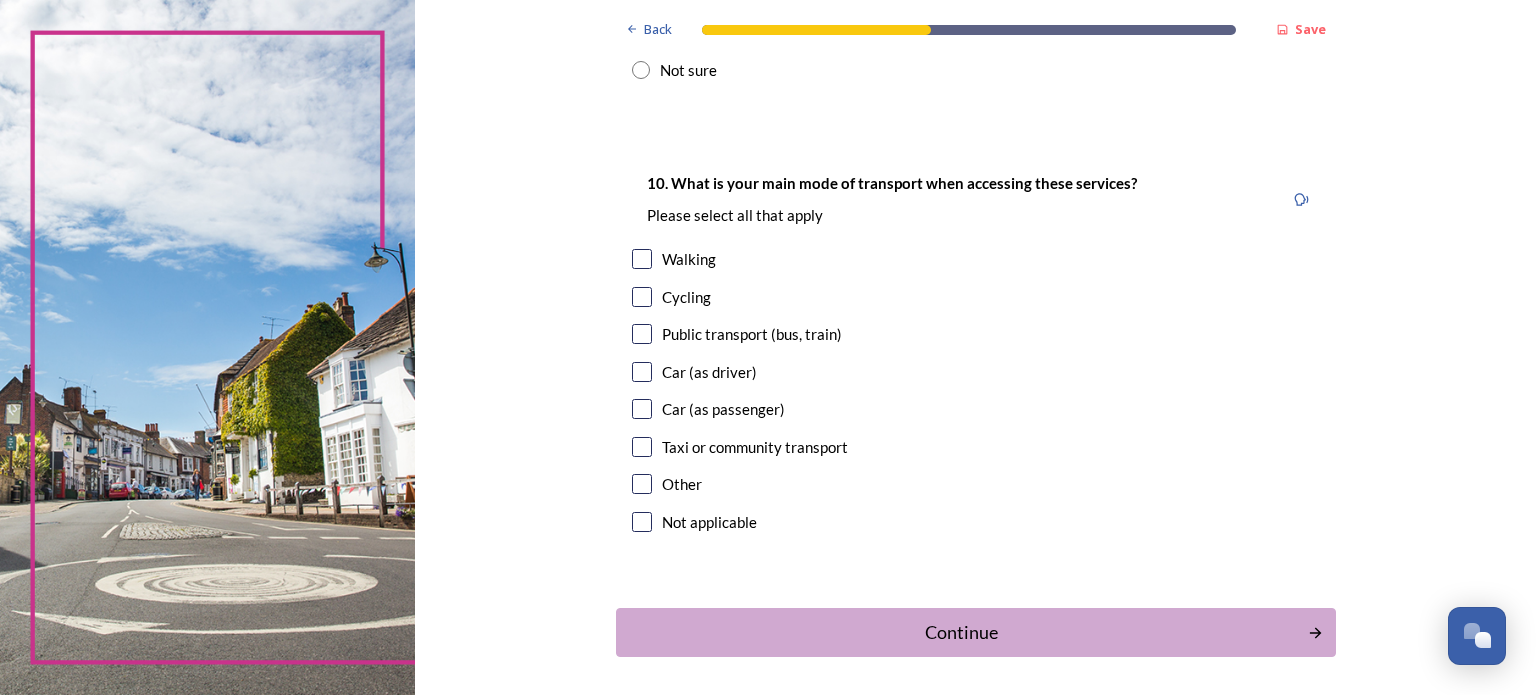 scroll, scrollTop: 1800, scrollLeft: 0, axis: vertical 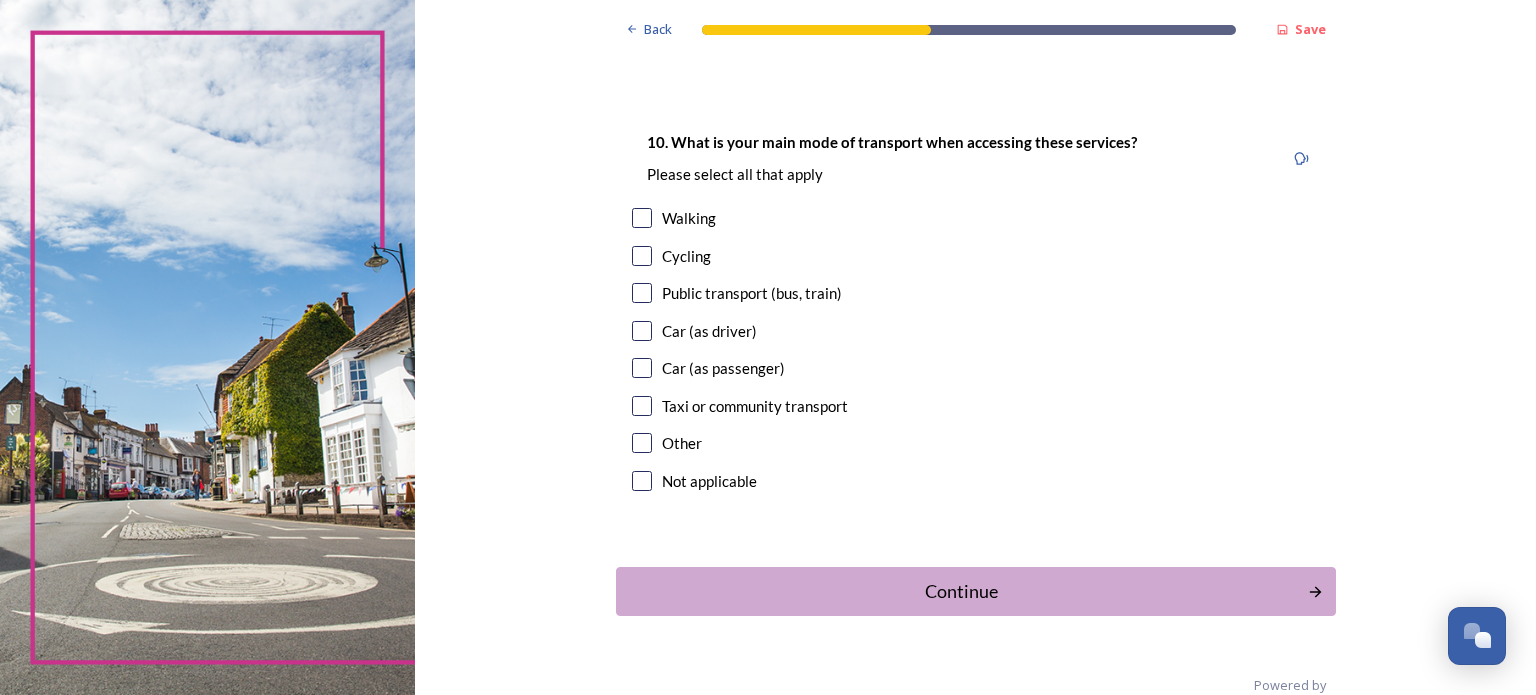 click at bounding box center (642, 331) 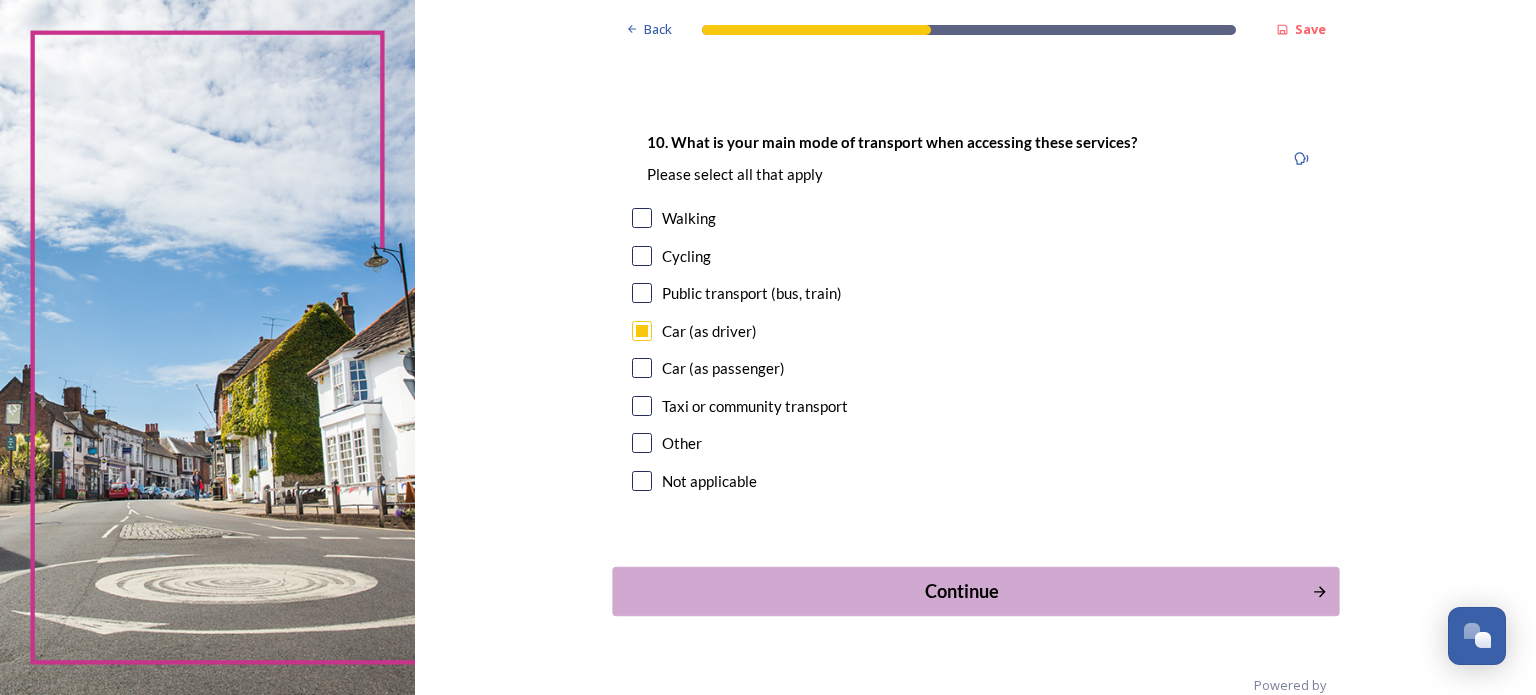 click on "Continue" at bounding box center (961, 591) 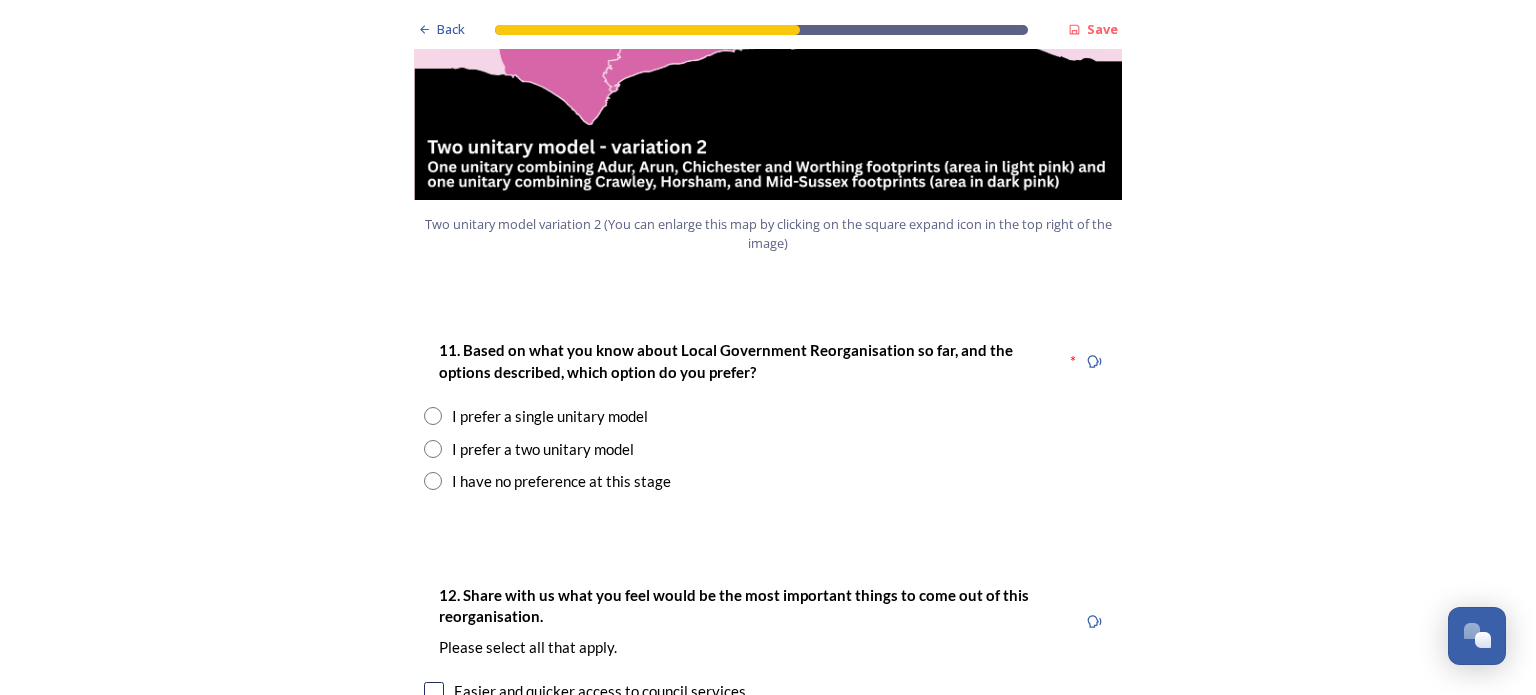 scroll, scrollTop: 2500, scrollLeft: 0, axis: vertical 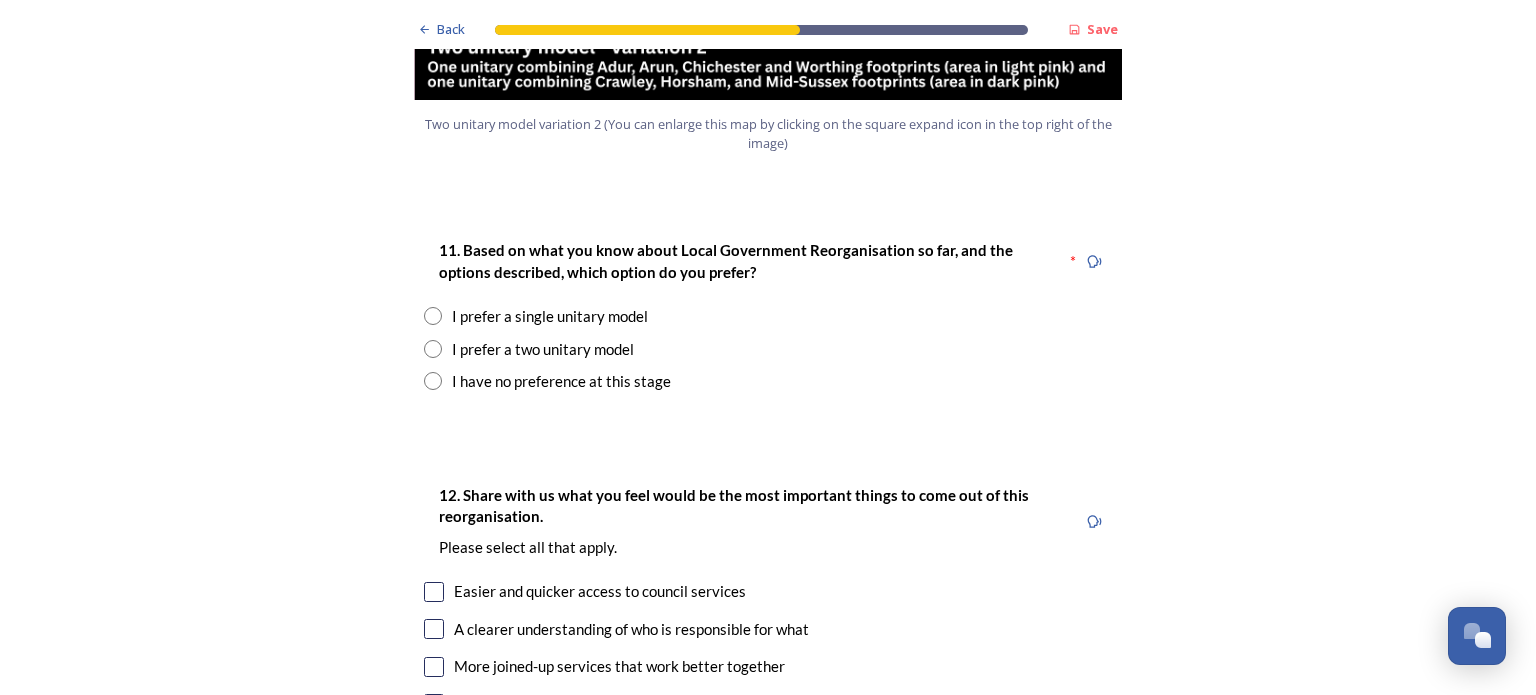 click at bounding box center (433, 349) 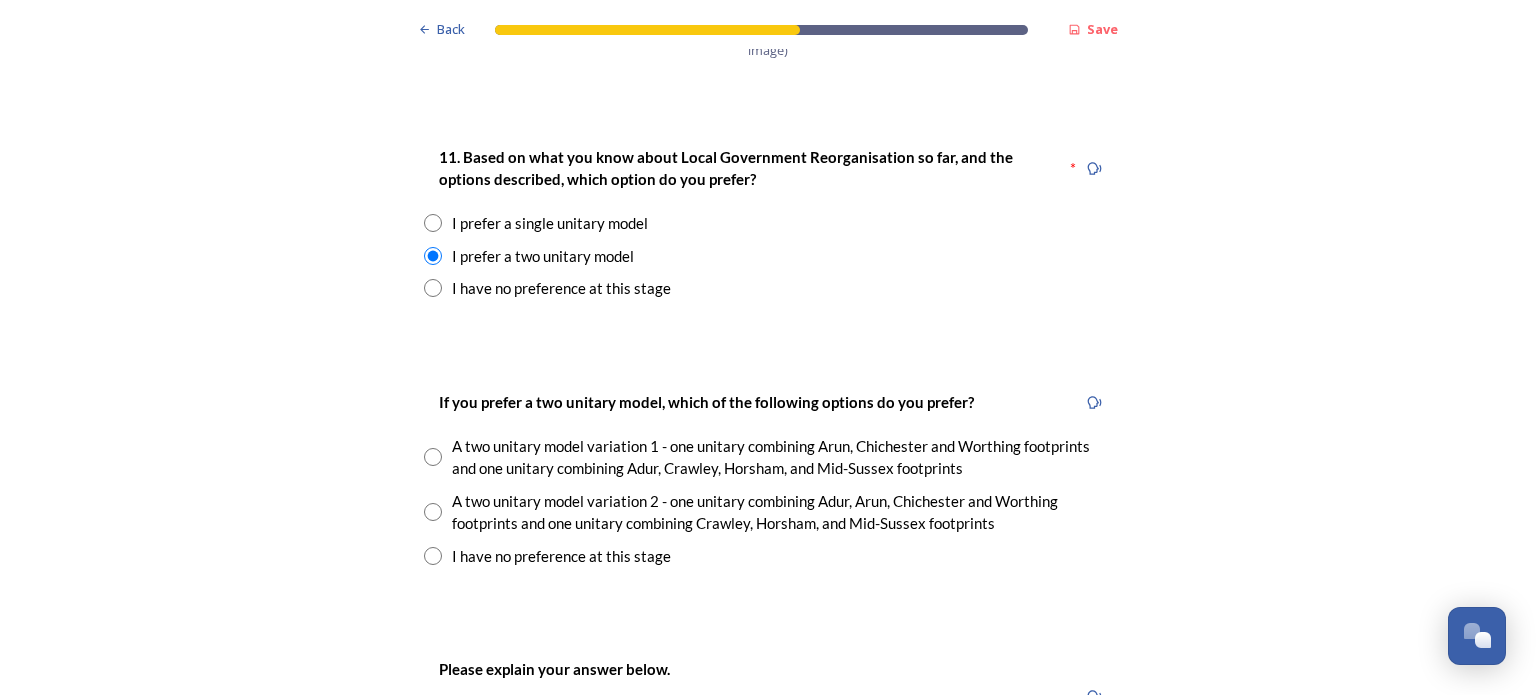 scroll, scrollTop: 2700, scrollLeft: 0, axis: vertical 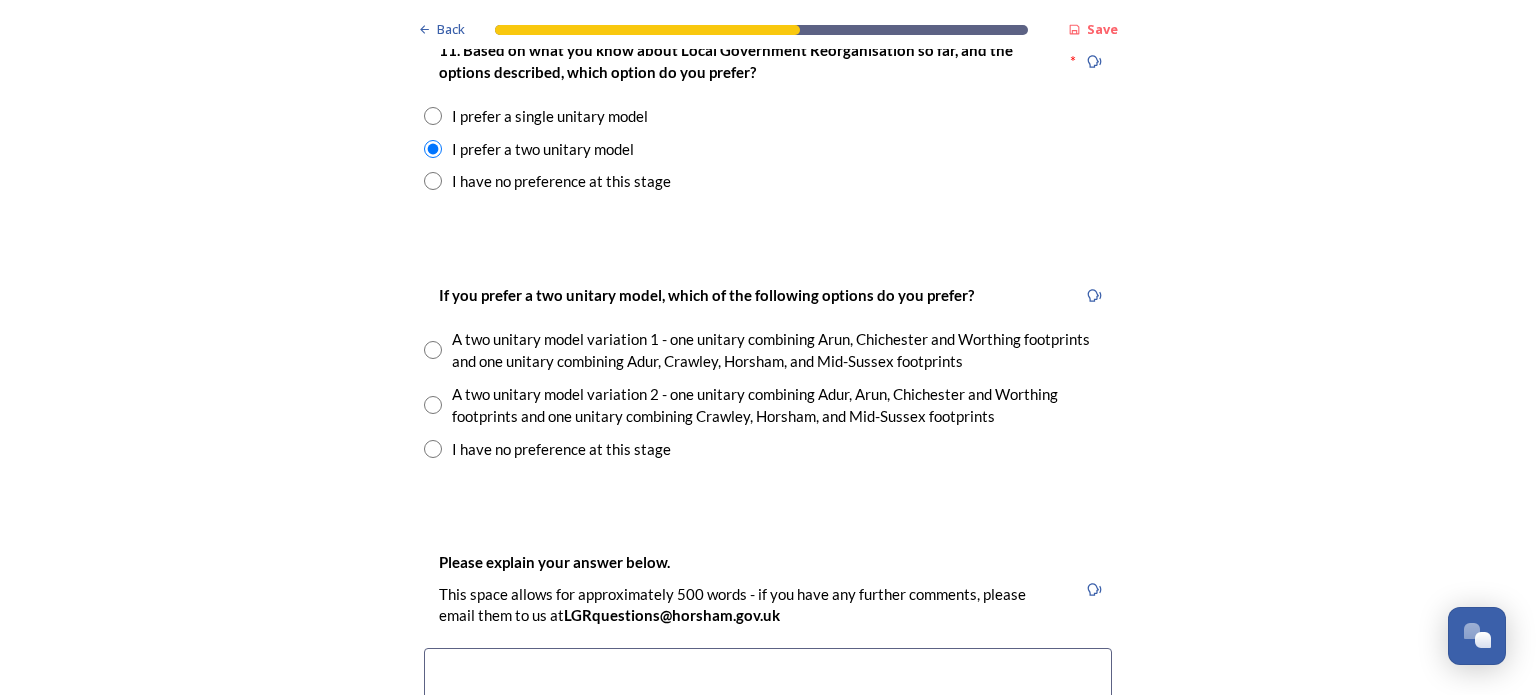 click at bounding box center (433, 405) 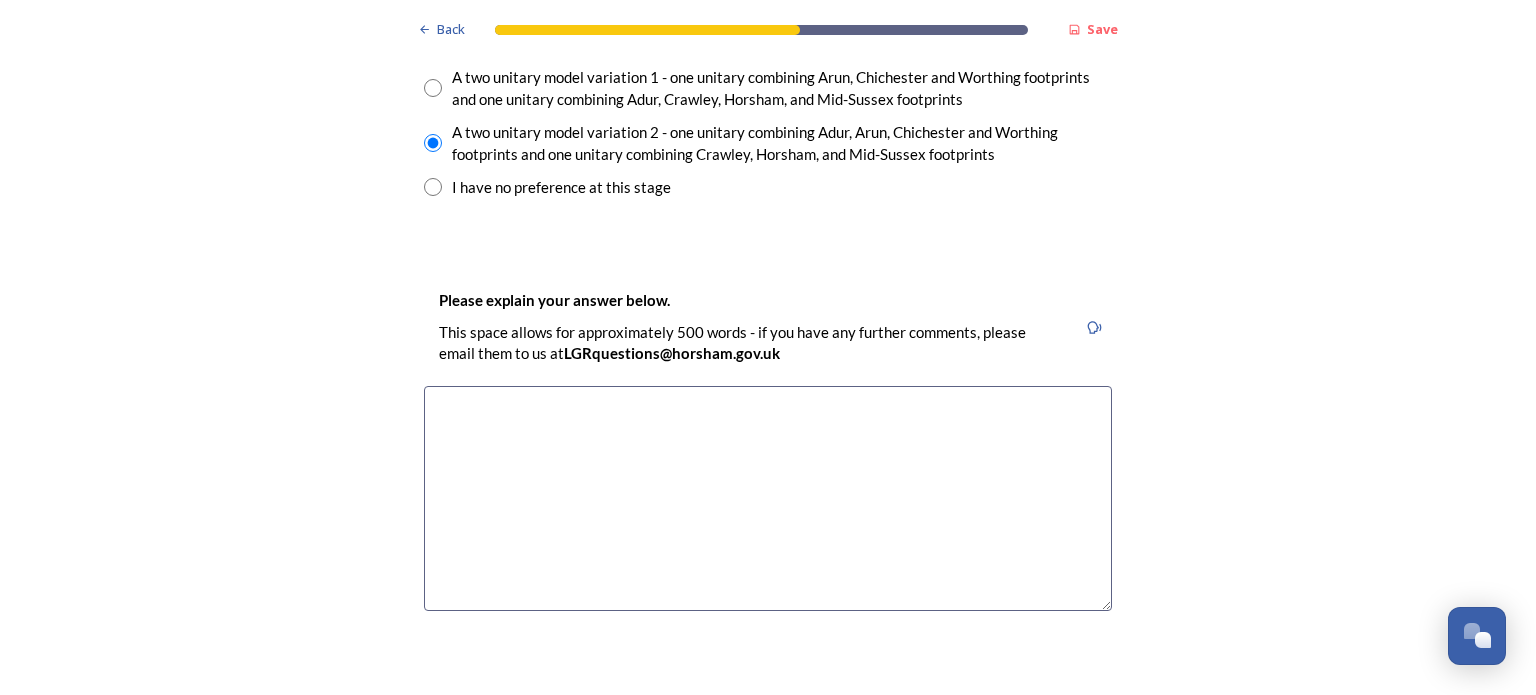 scroll, scrollTop: 3000, scrollLeft: 0, axis: vertical 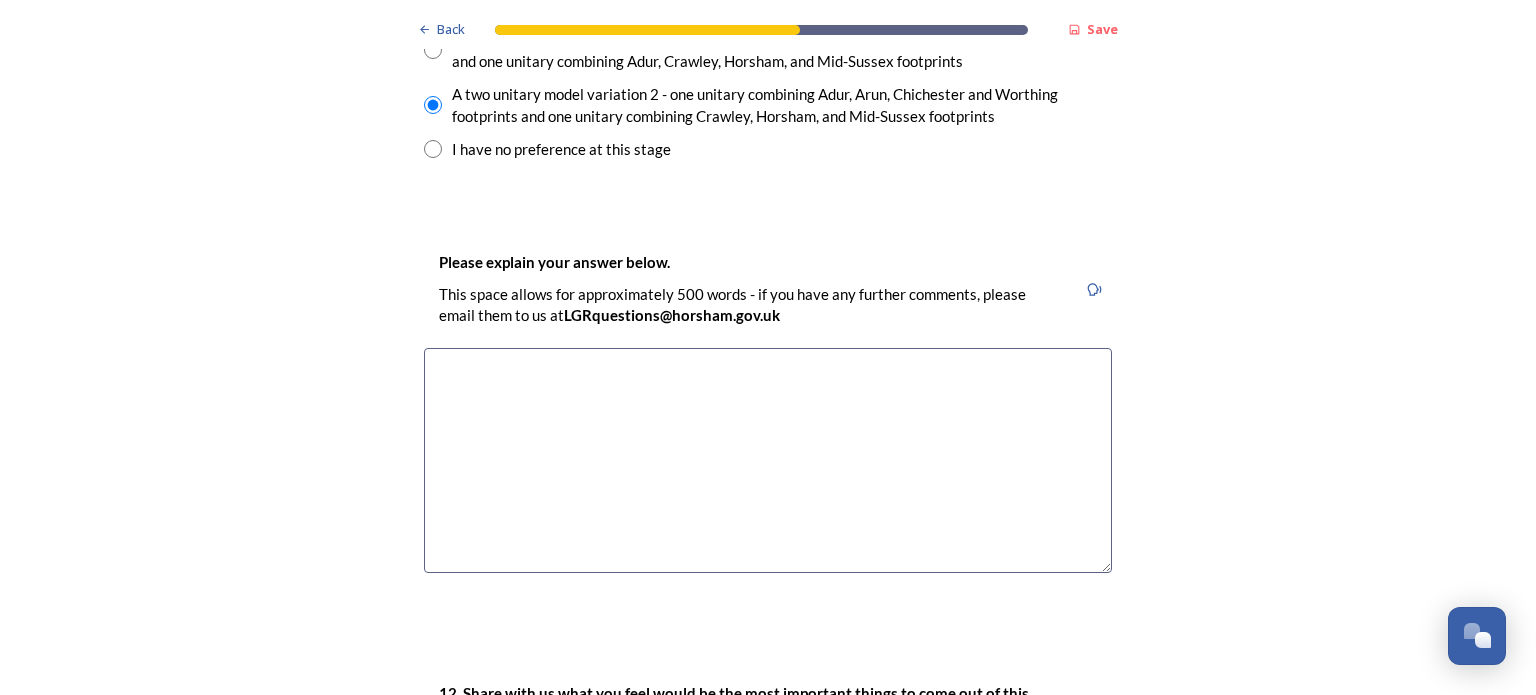 click at bounding box center [768, 460] 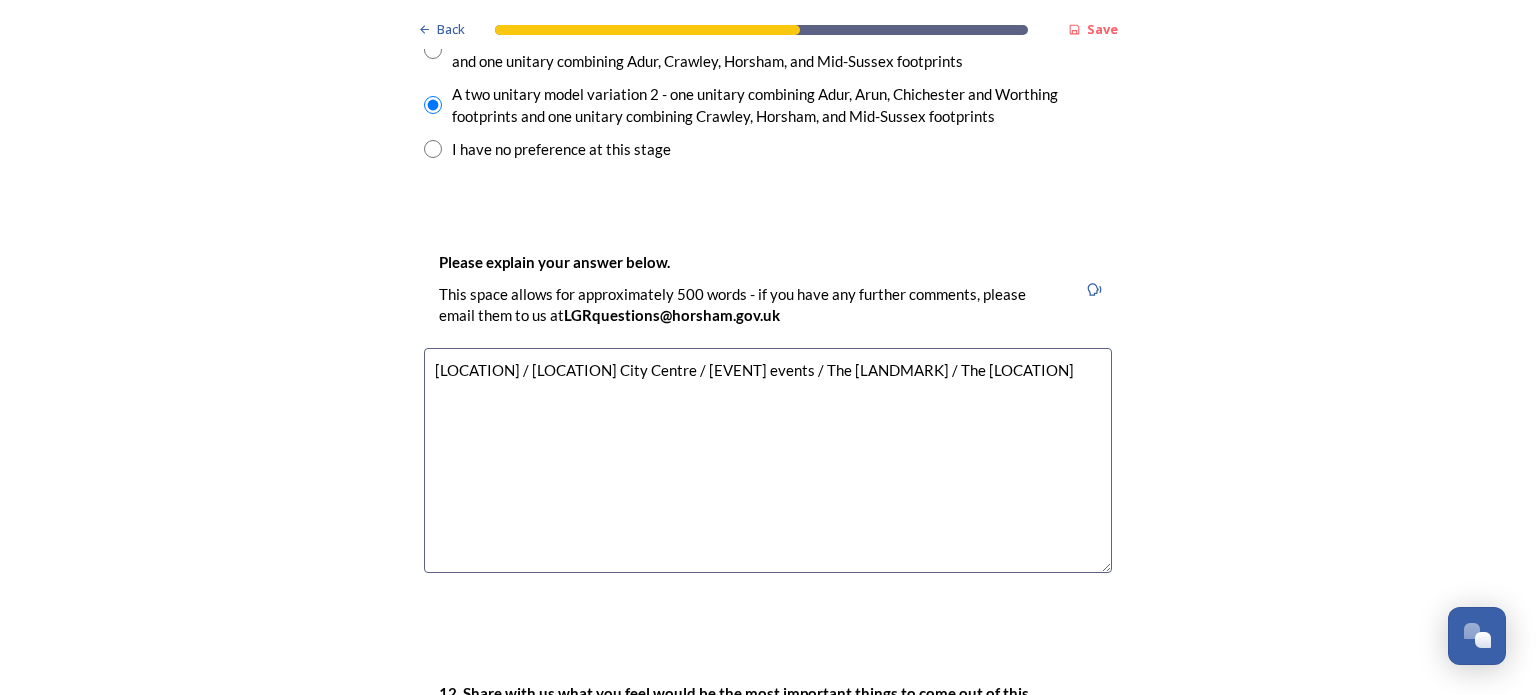 click on "[LOCATION] / [LOCATION] City Centre / [EVENT] events / The [LANDMARK] / The [LOCATION]" at bounding box center [768, 460] 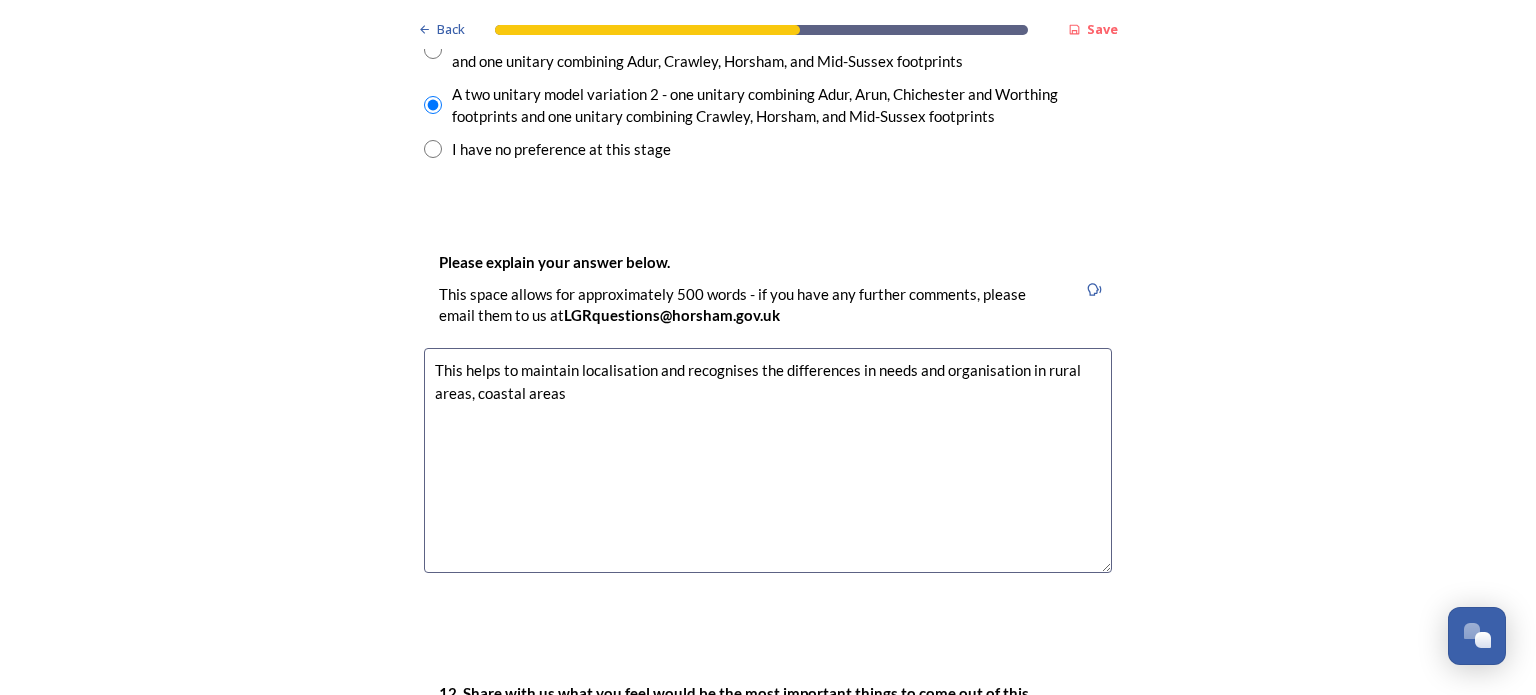 click on "This helps to maintain localisation and recognises the differences in needs and organisation in rural areas, coastal areas" at bounding box center [768, 460] 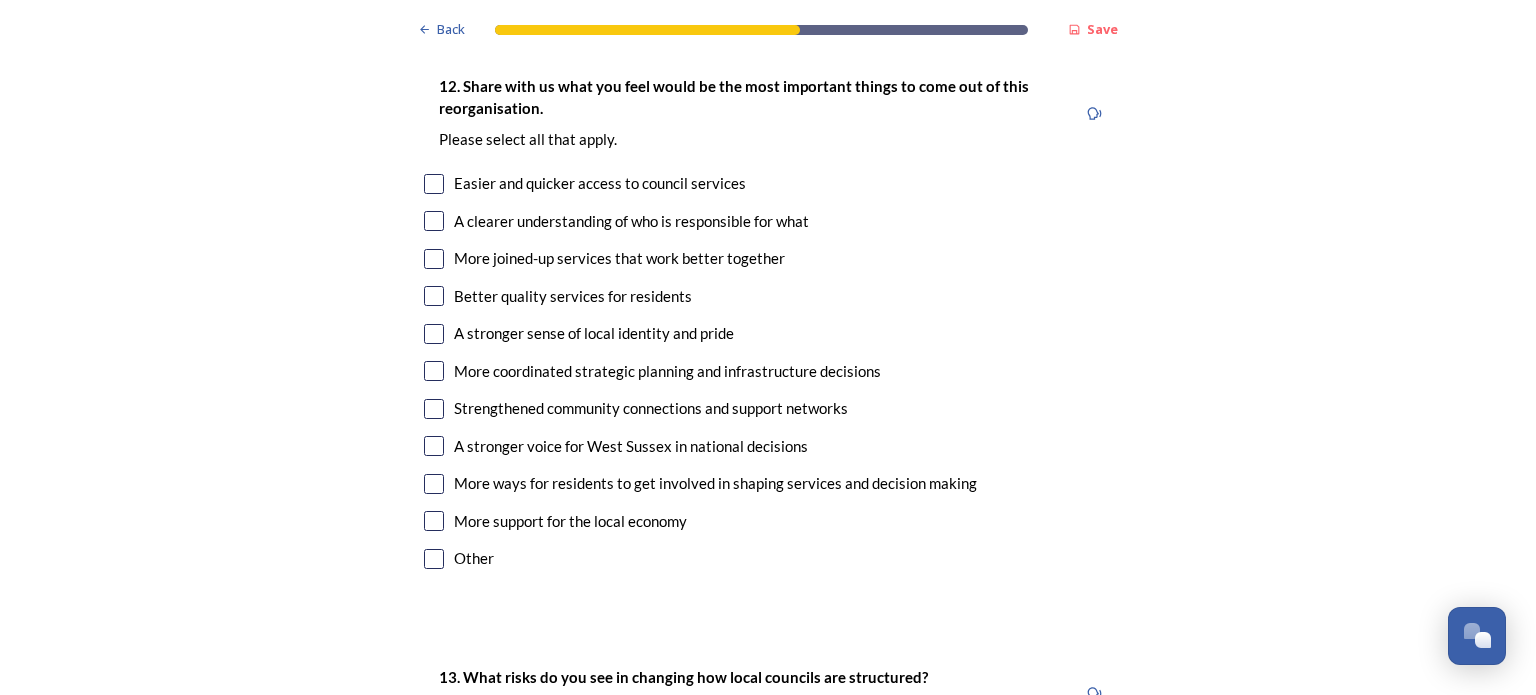 scroll, scrollTop: 3700, scrollLeft: 0, axis: vertical 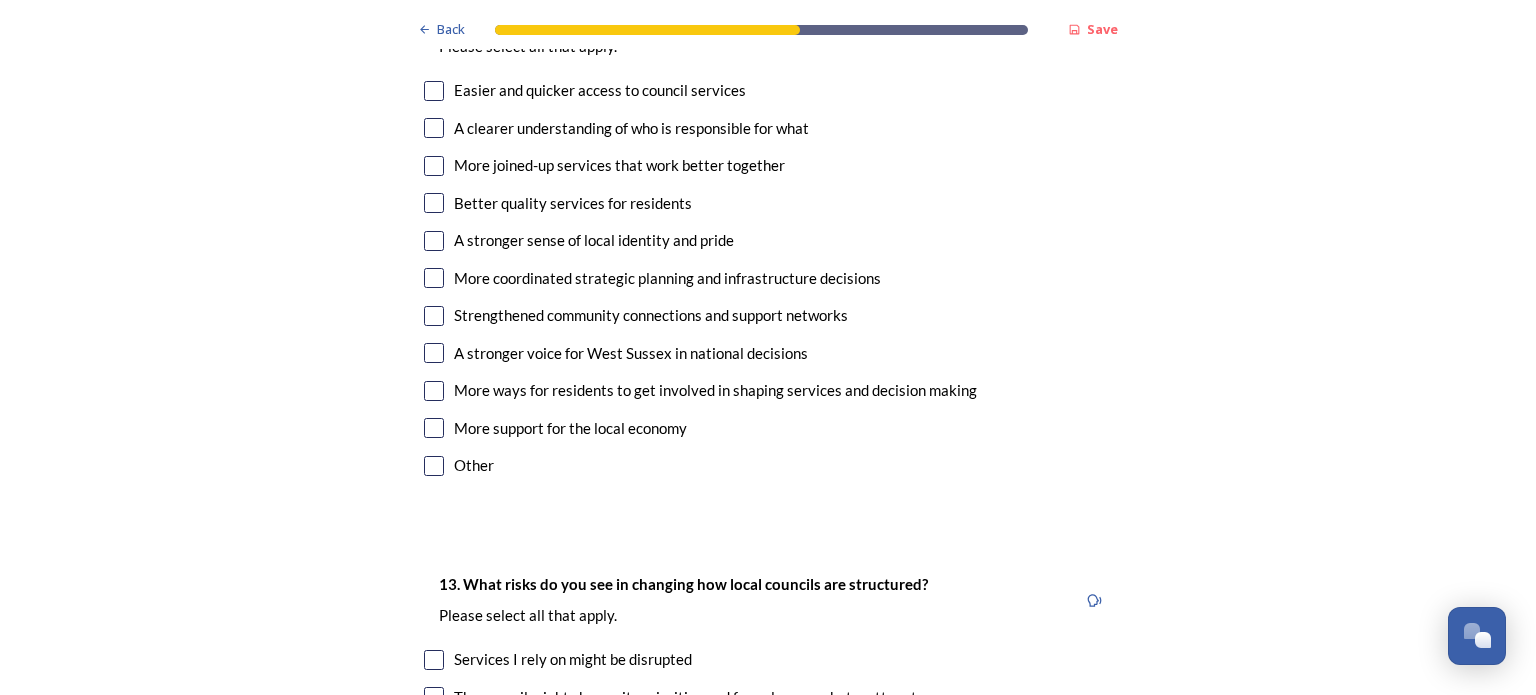 type on "This helps to maintain localisation and recognises the differences in needs and organisation in rural areas, coastal areas and more urban areas." 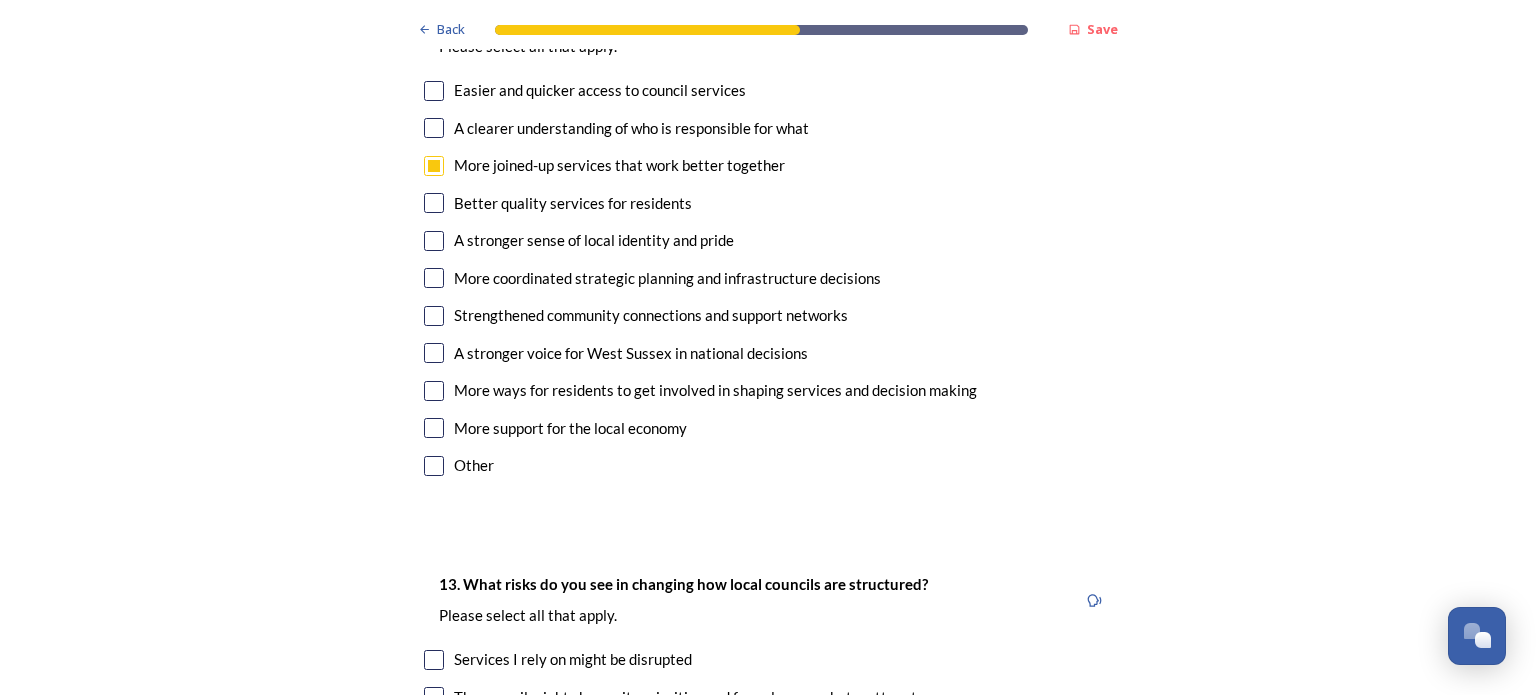 click at bounding box center (434, 203) 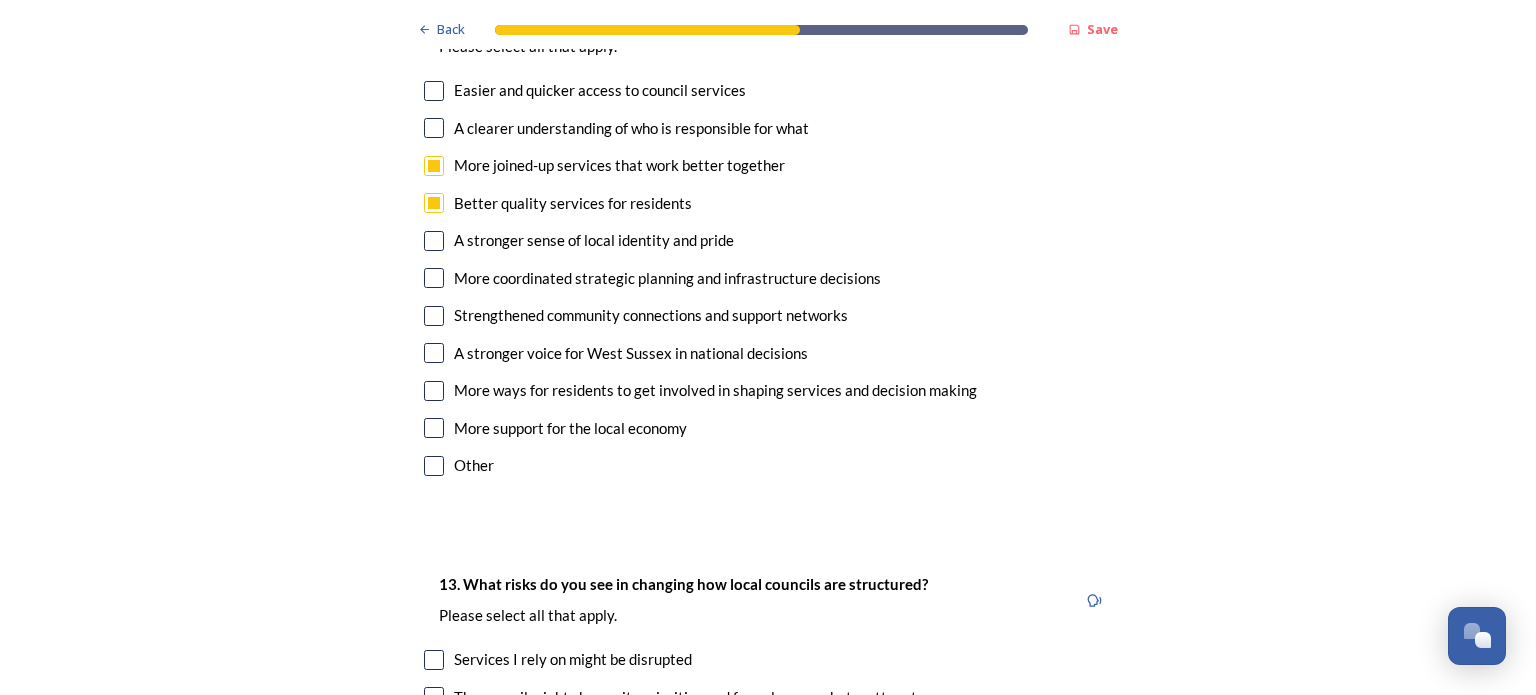 click at bounding box center [434, 278] 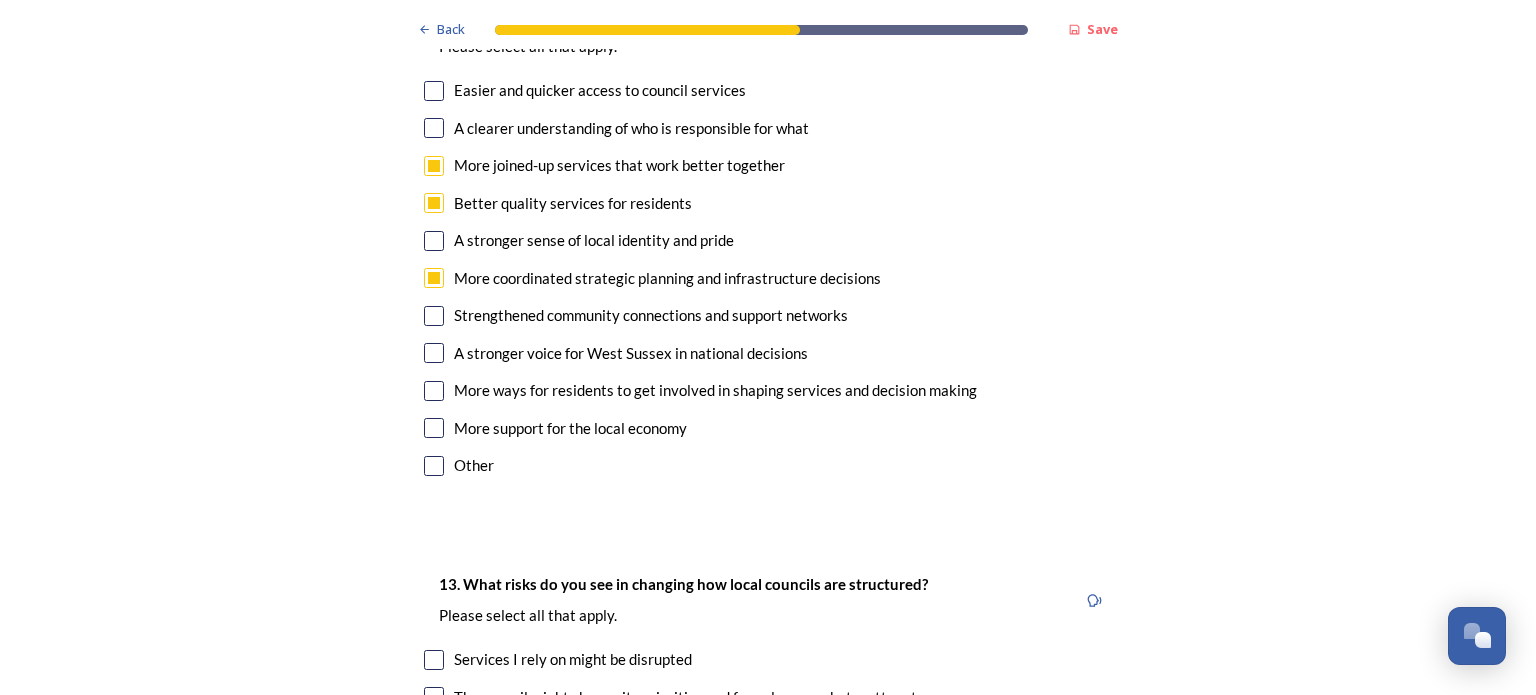 scroll, scrollTop: 3600, scrollLeft: 0, axis: vertical 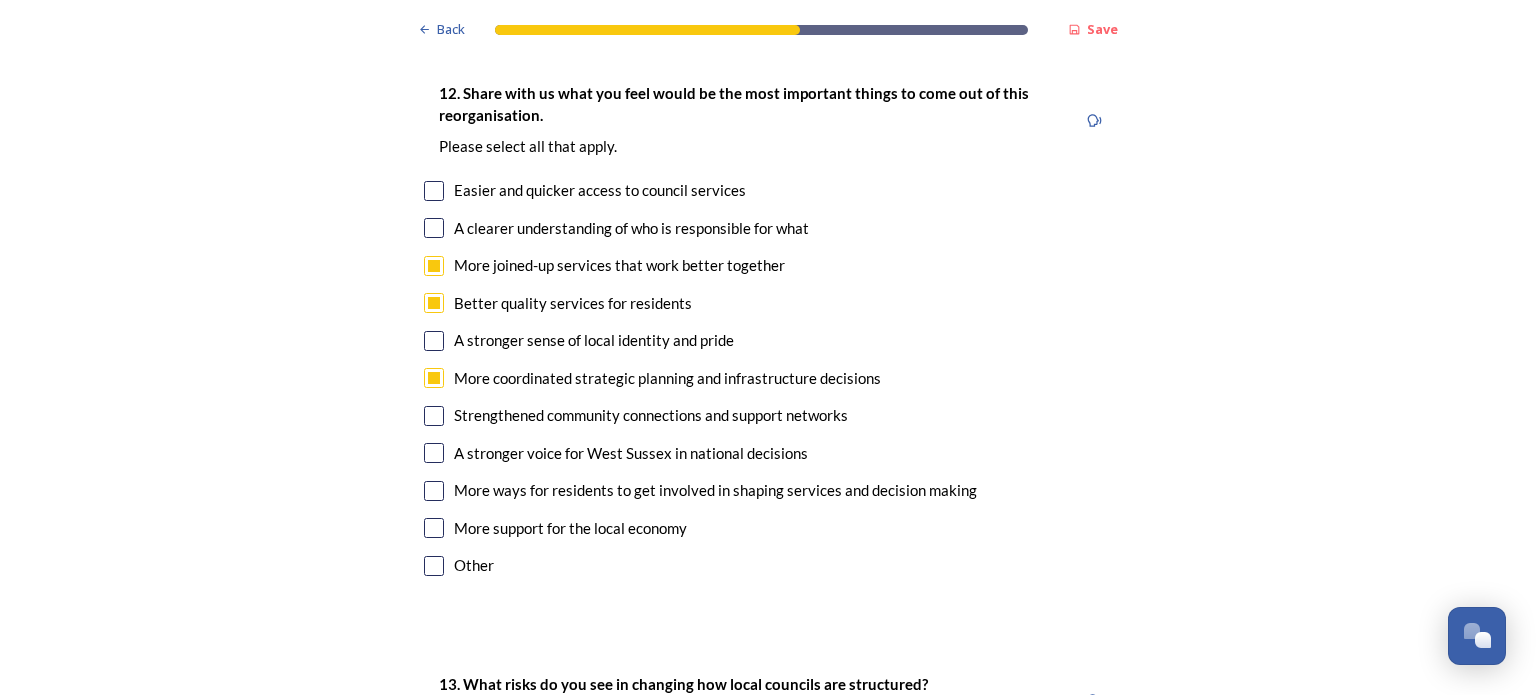 click at bounding box center [434, 528] 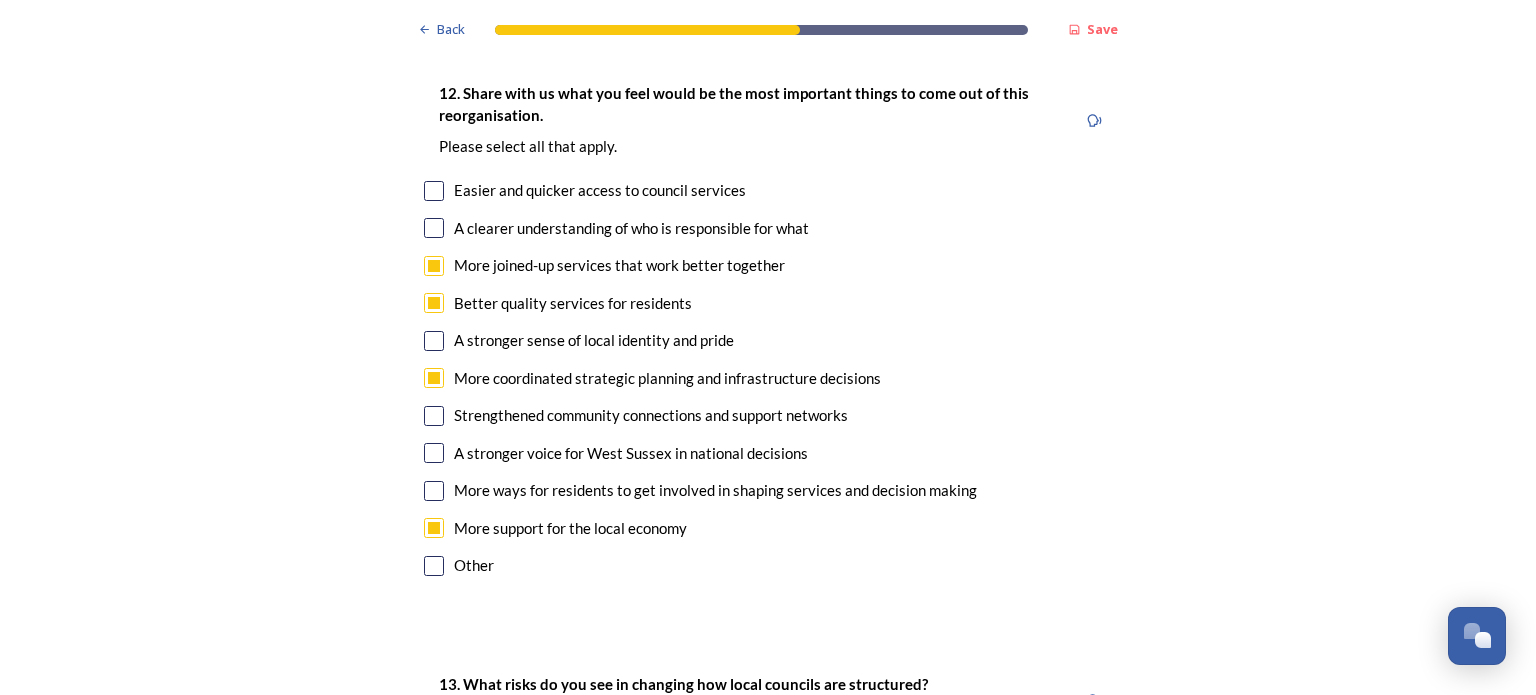 click at bounding box center [434, 453] 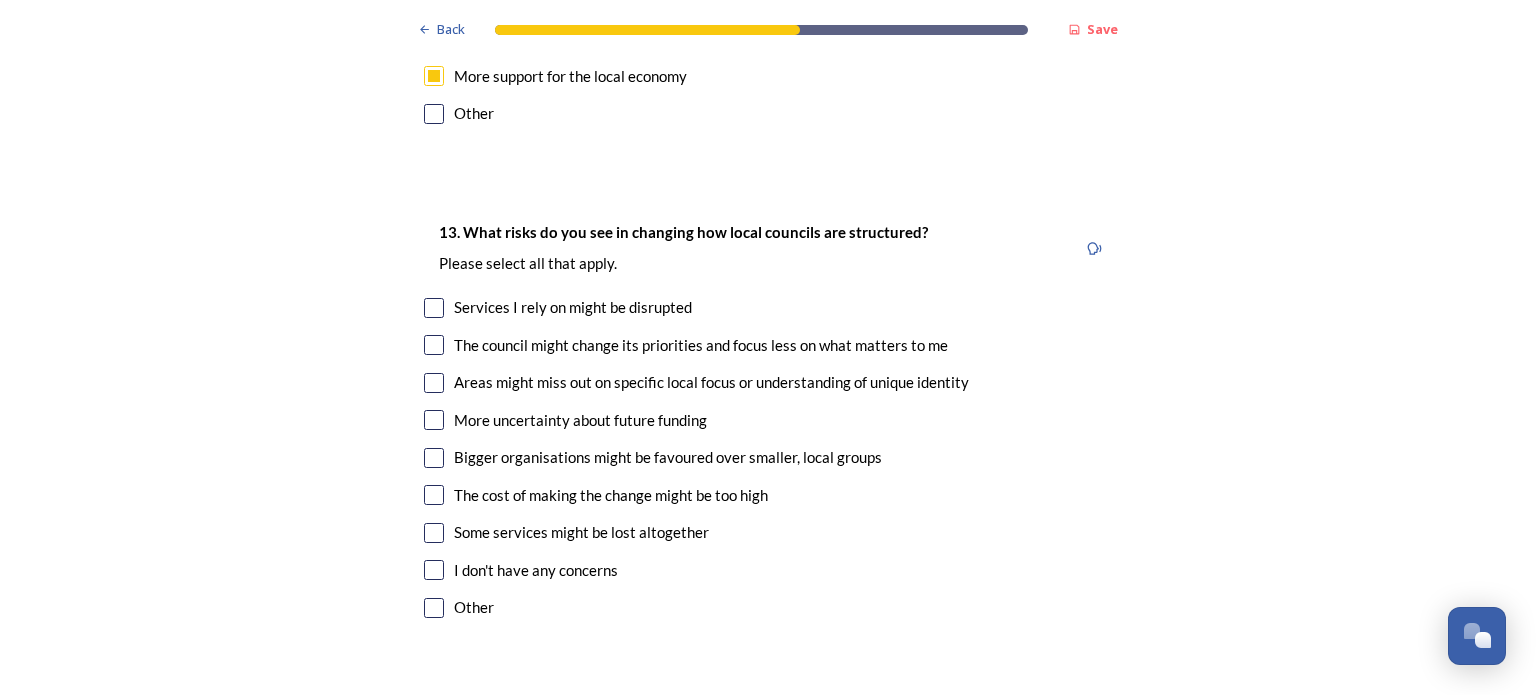 scroll, scrollTop: 4100, scrollLeft: 0, axis: vertical 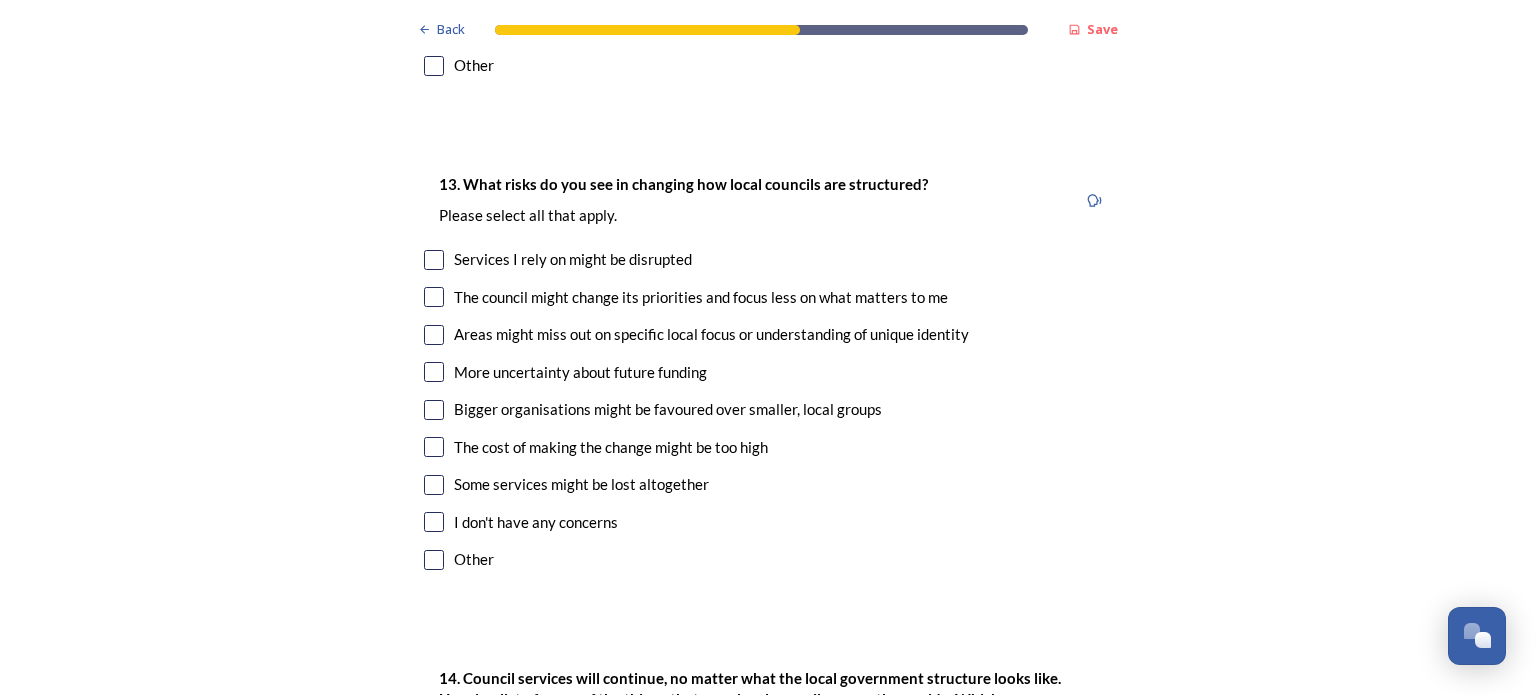 click at bounding box center (434, 335) 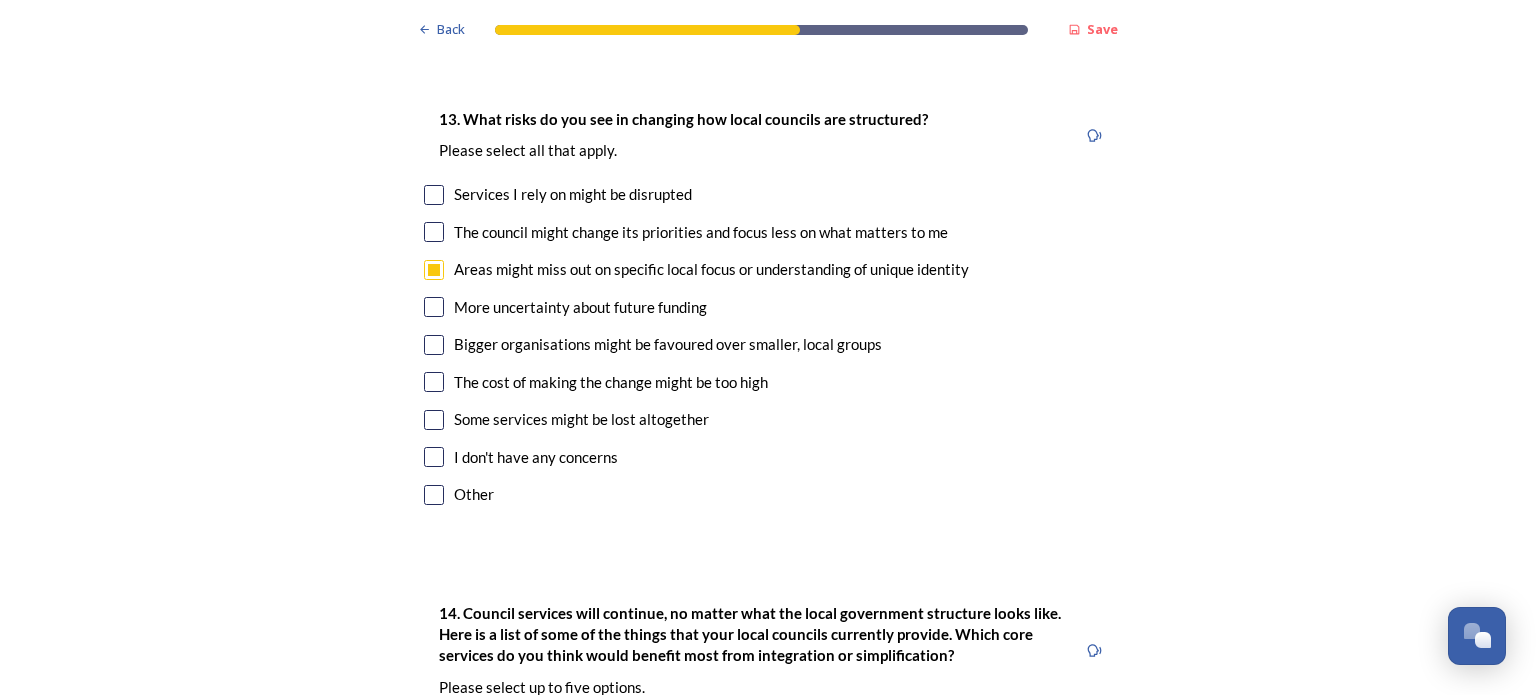 scroll, scrollTop: 4200, scrollLeft: 0, axis: vertical 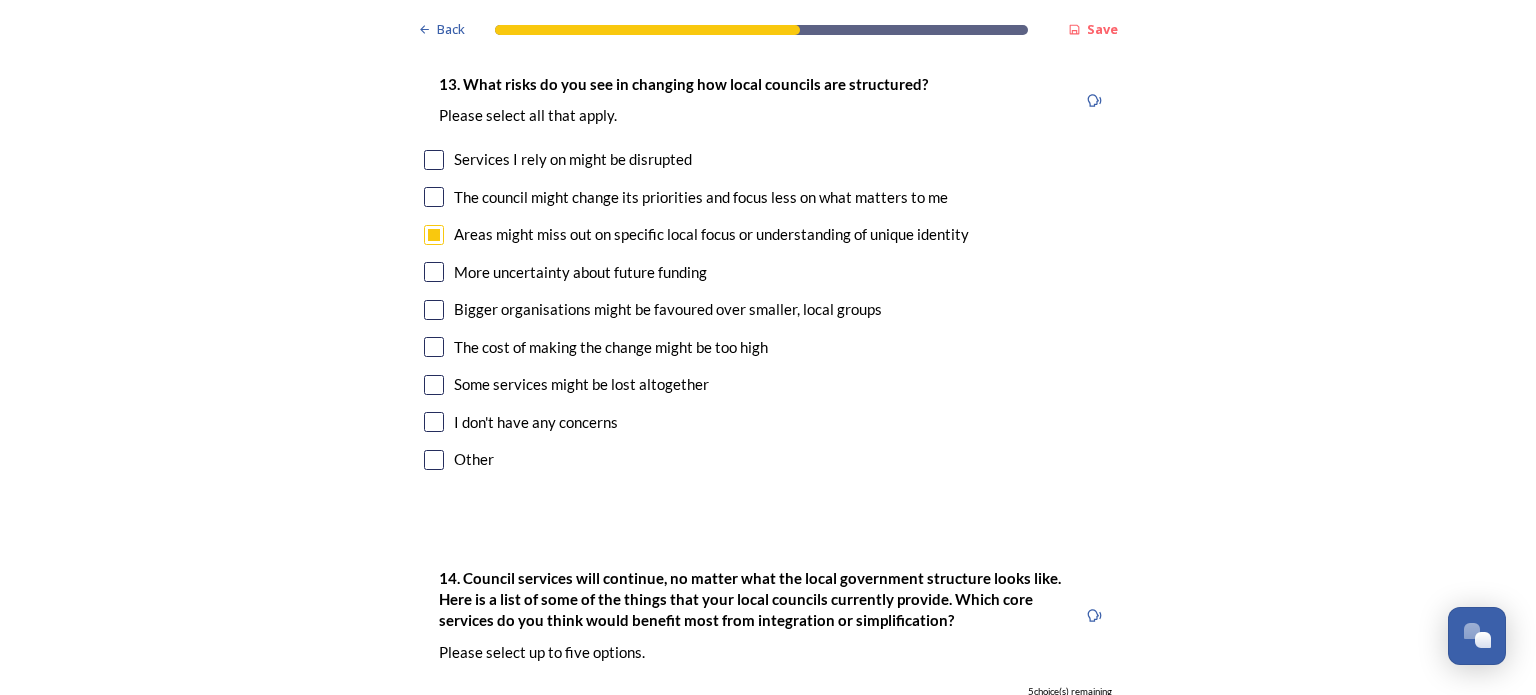 click at bounding box center (434, 347) 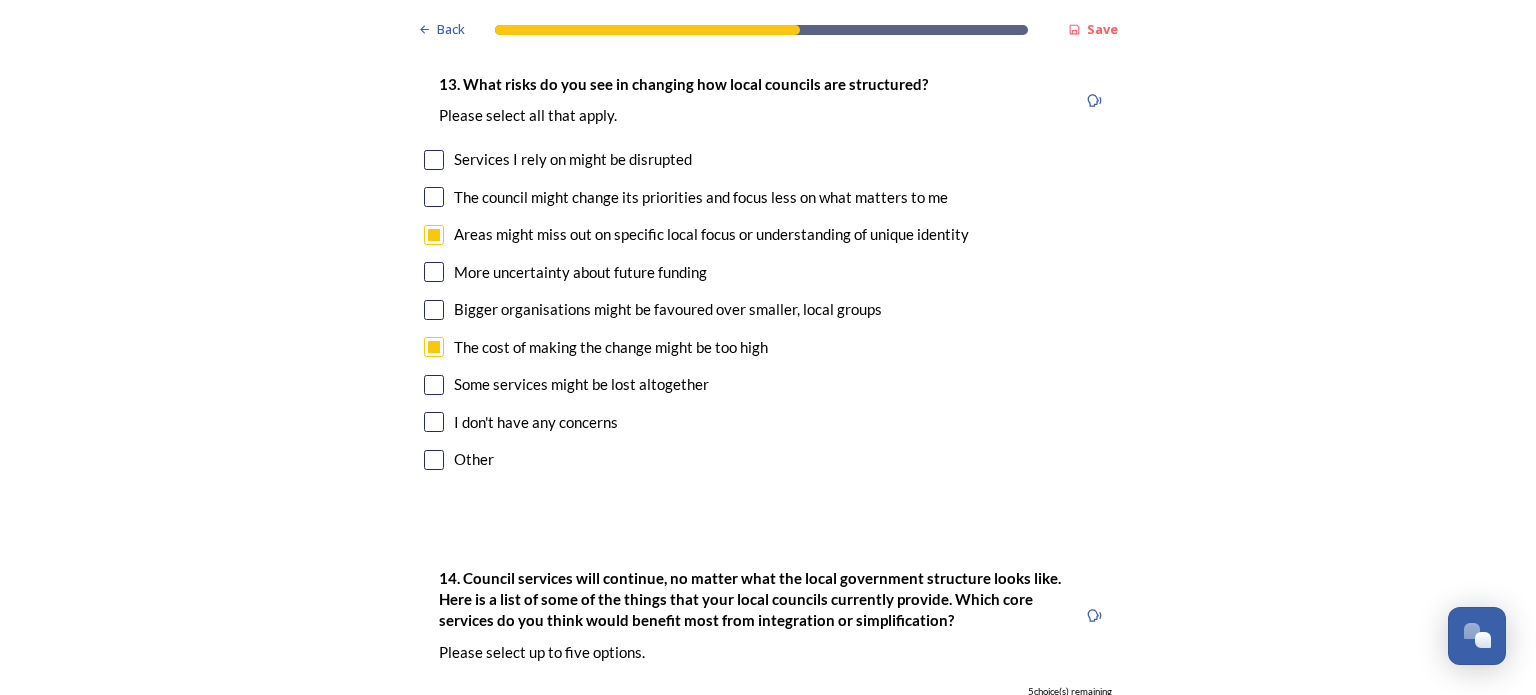 click at bounding box center [434, 272] 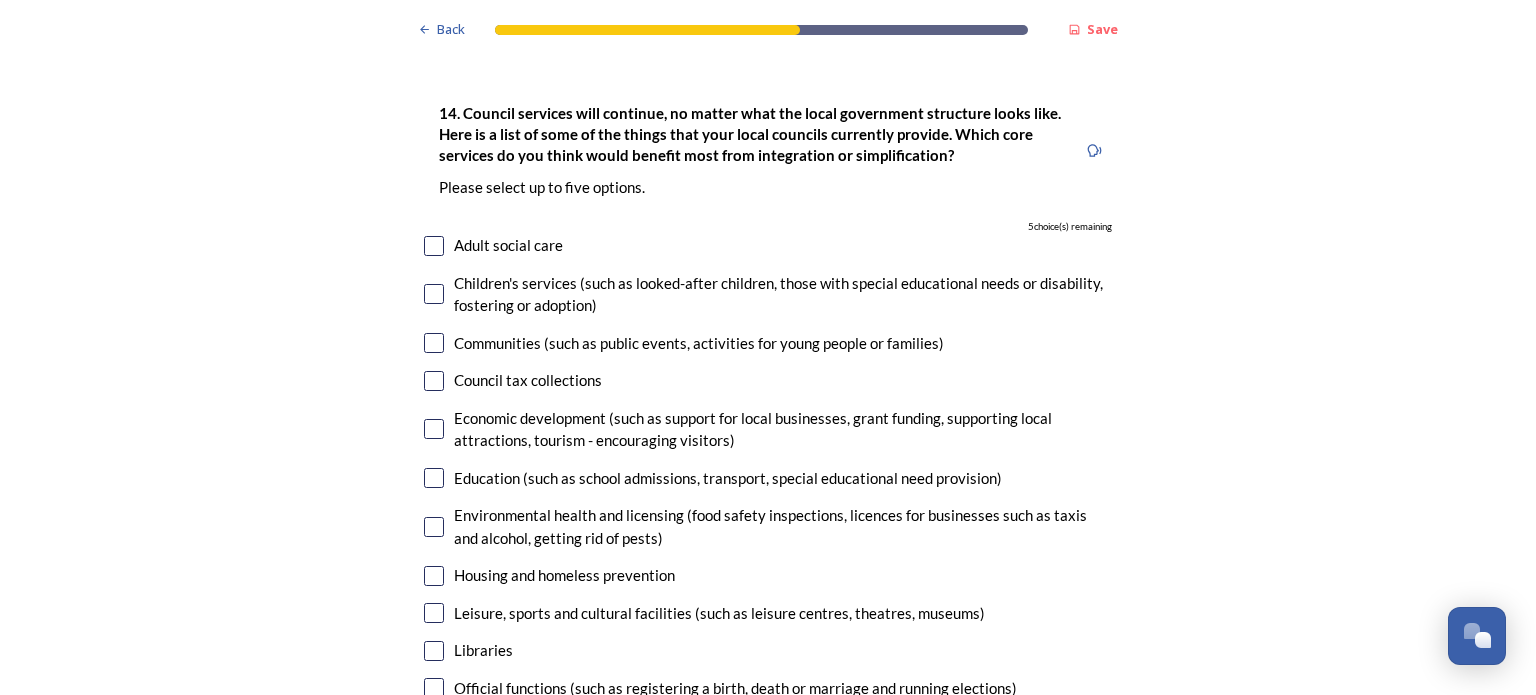 scroll, scrollTop: 4700, scrollLeft: 0, axis: vertical 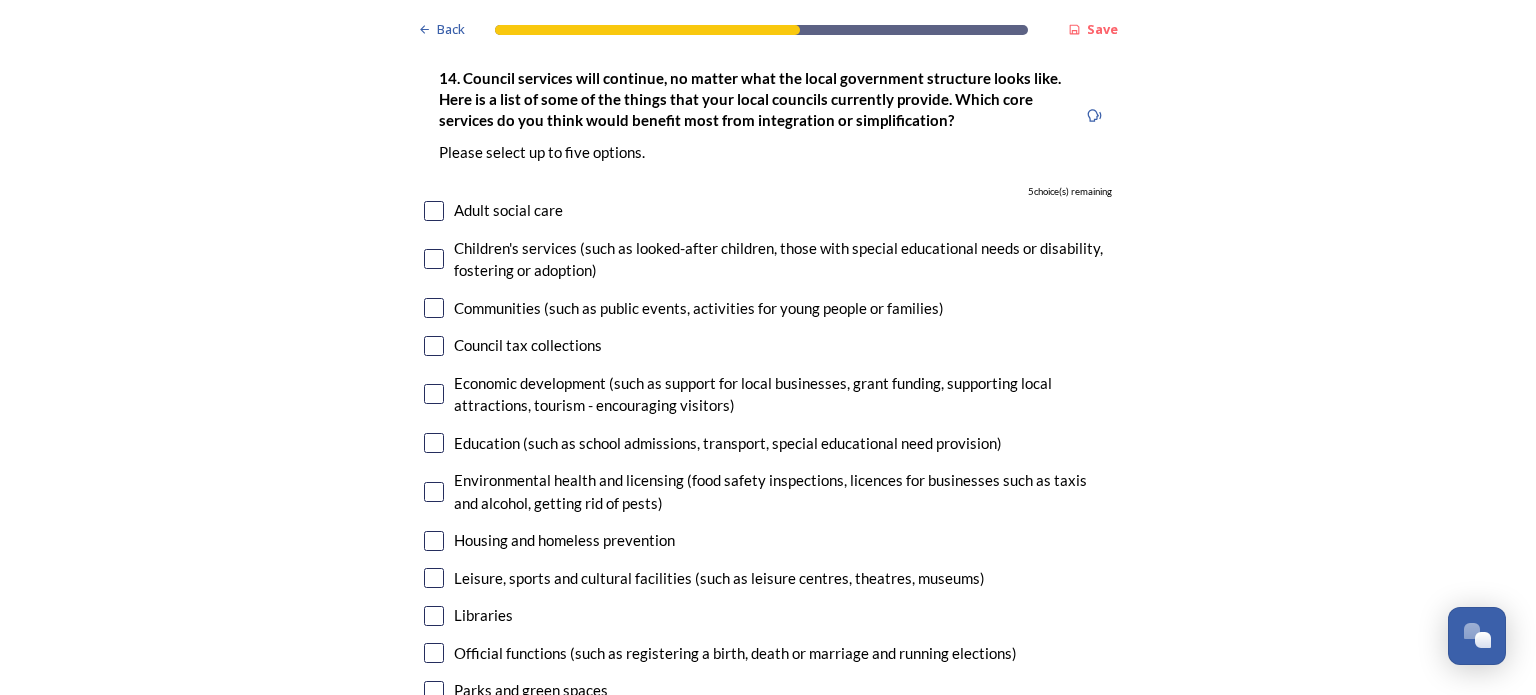 click at bounding box center (434, 346) 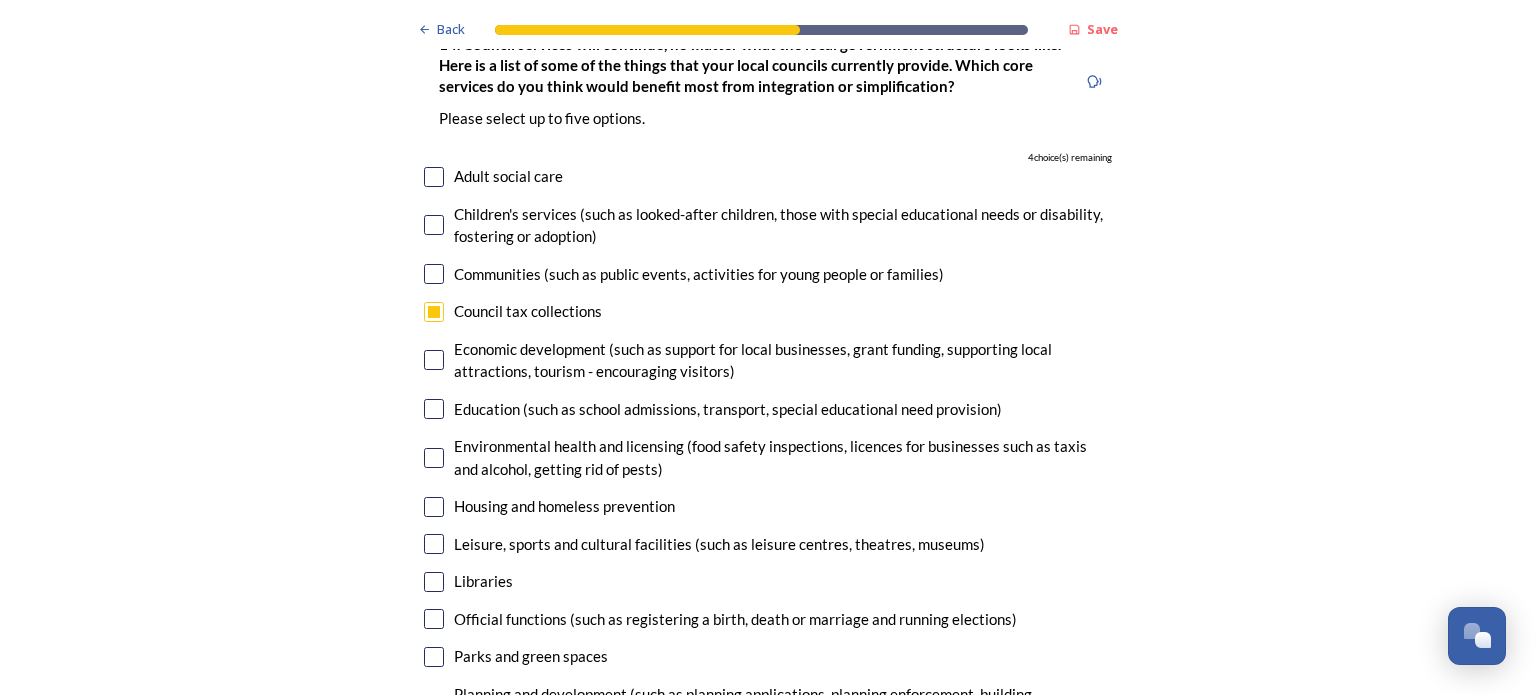 scroll, scrollTop: 4700, scrollLeft: 0, axis: vertical 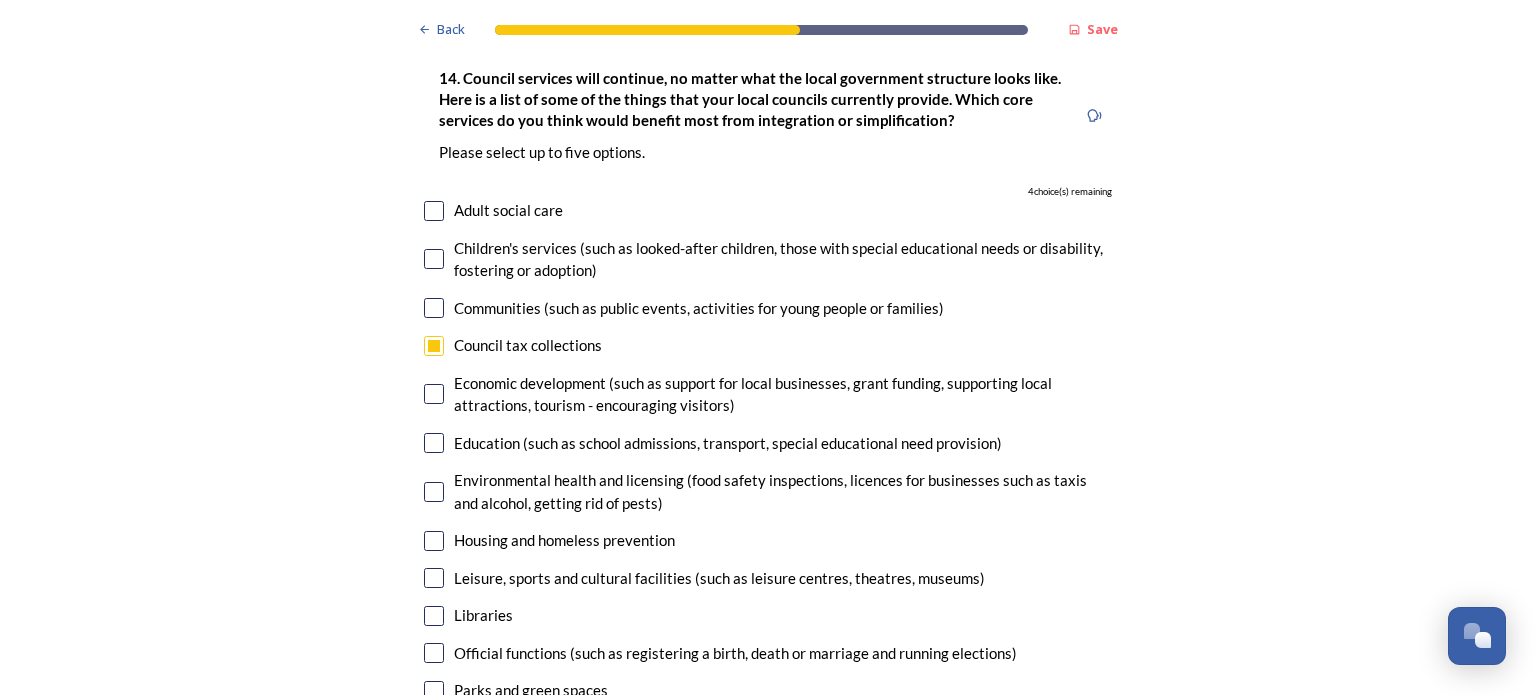 click at bounding box center (434, 394) 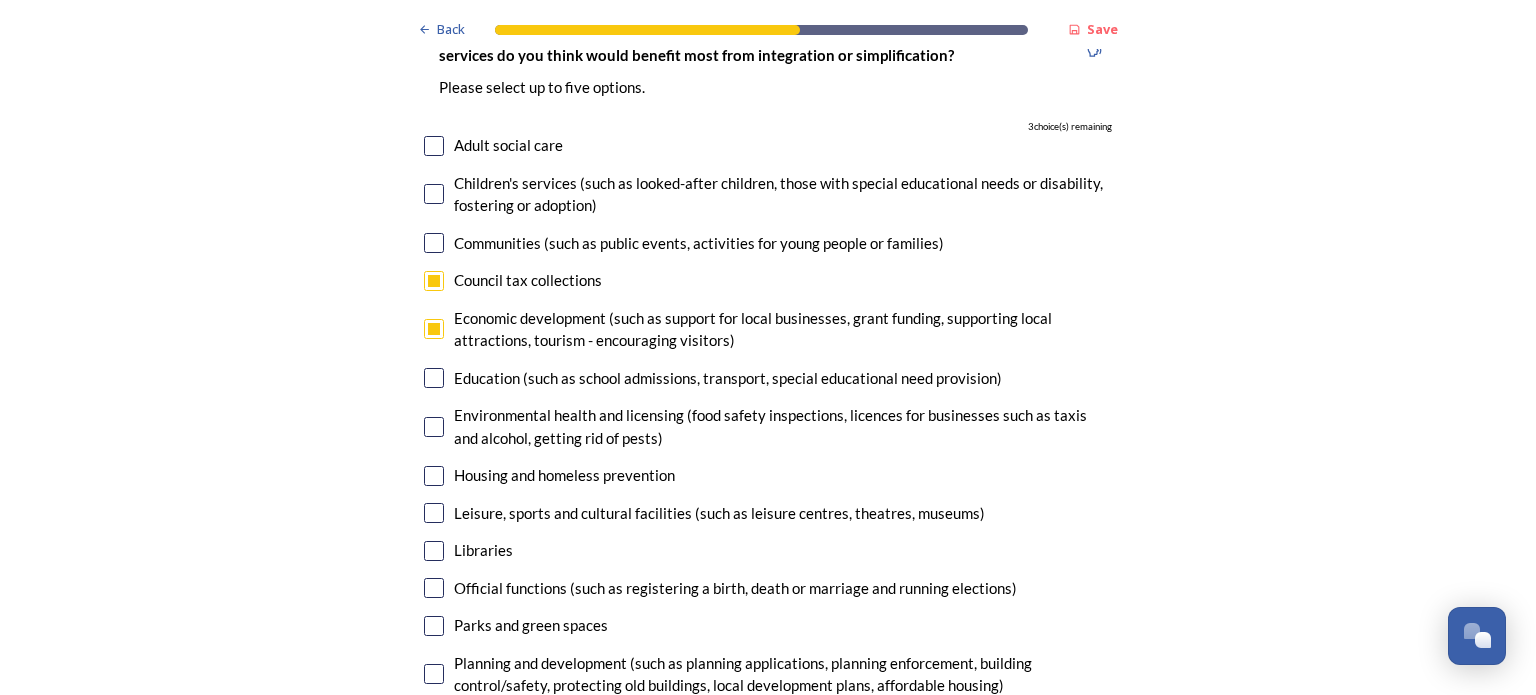 scroll, scrollTop: 4800, scrollLeft: 0, axis: vertical 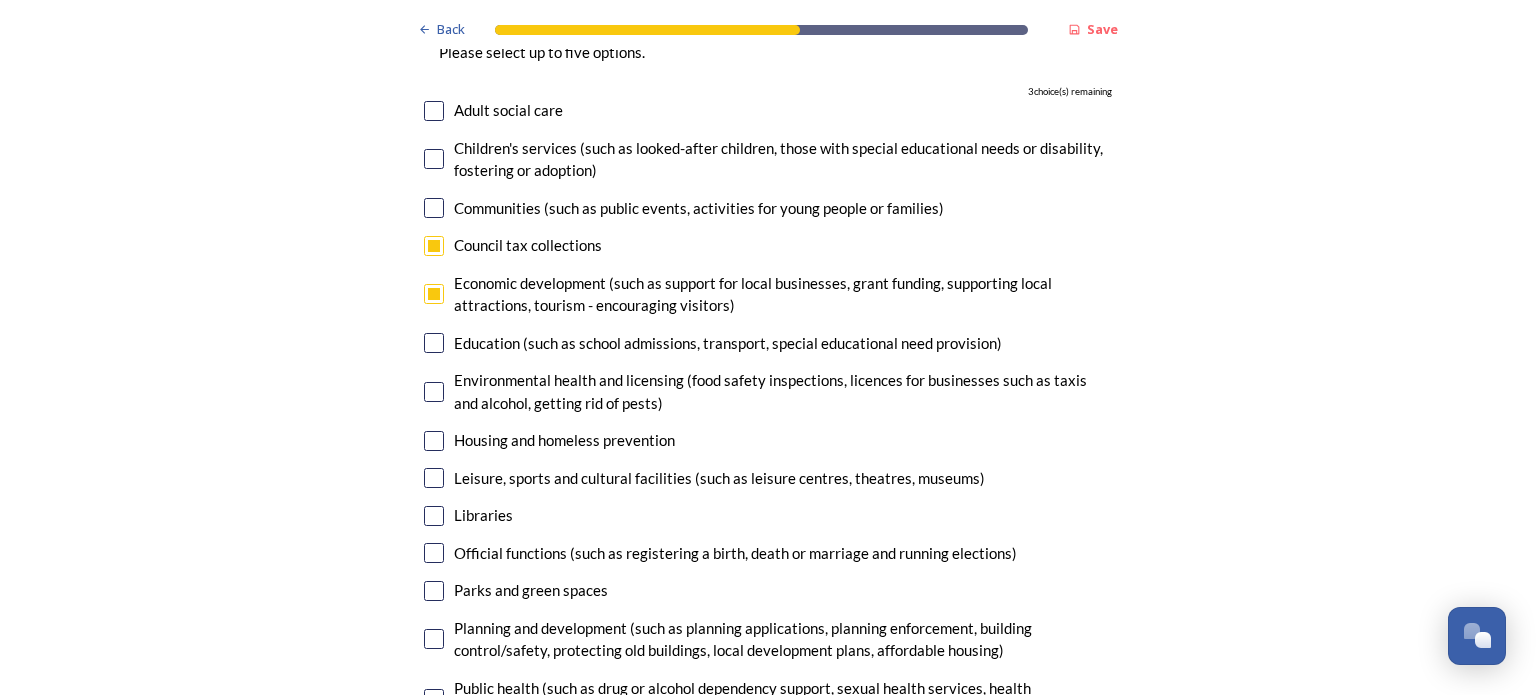 click at bounding box center [434, 343] 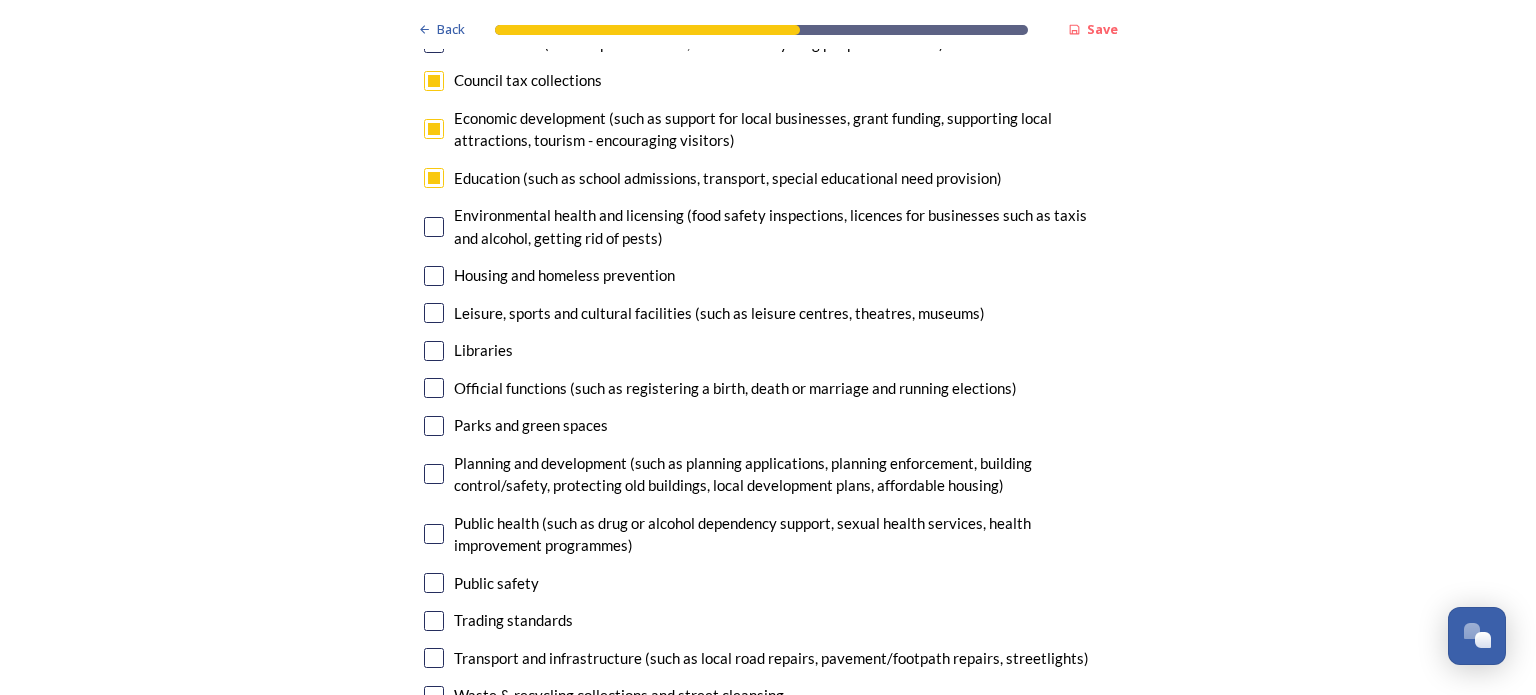 scroll, scrollTop: 5000, scrollLeft: 0, axis: vertical 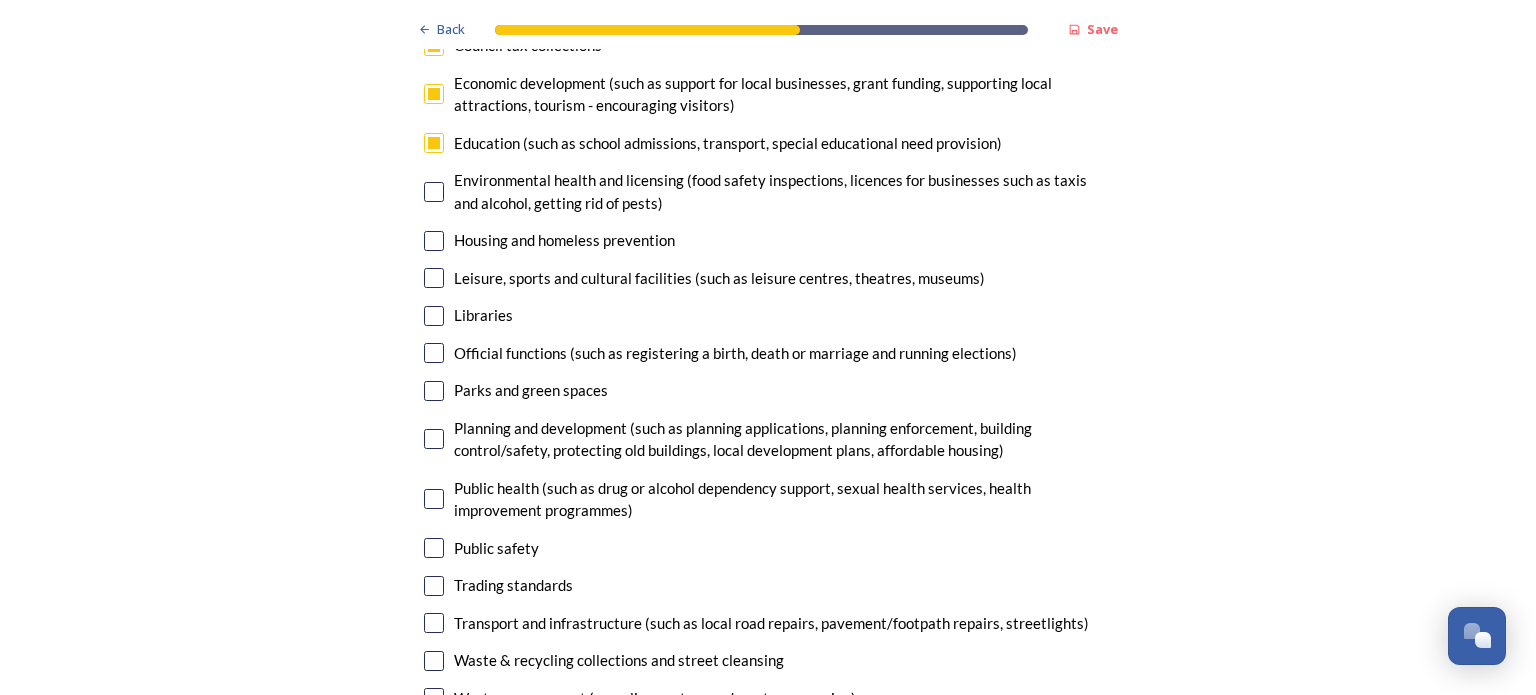 click at bounding box center (434, 241) 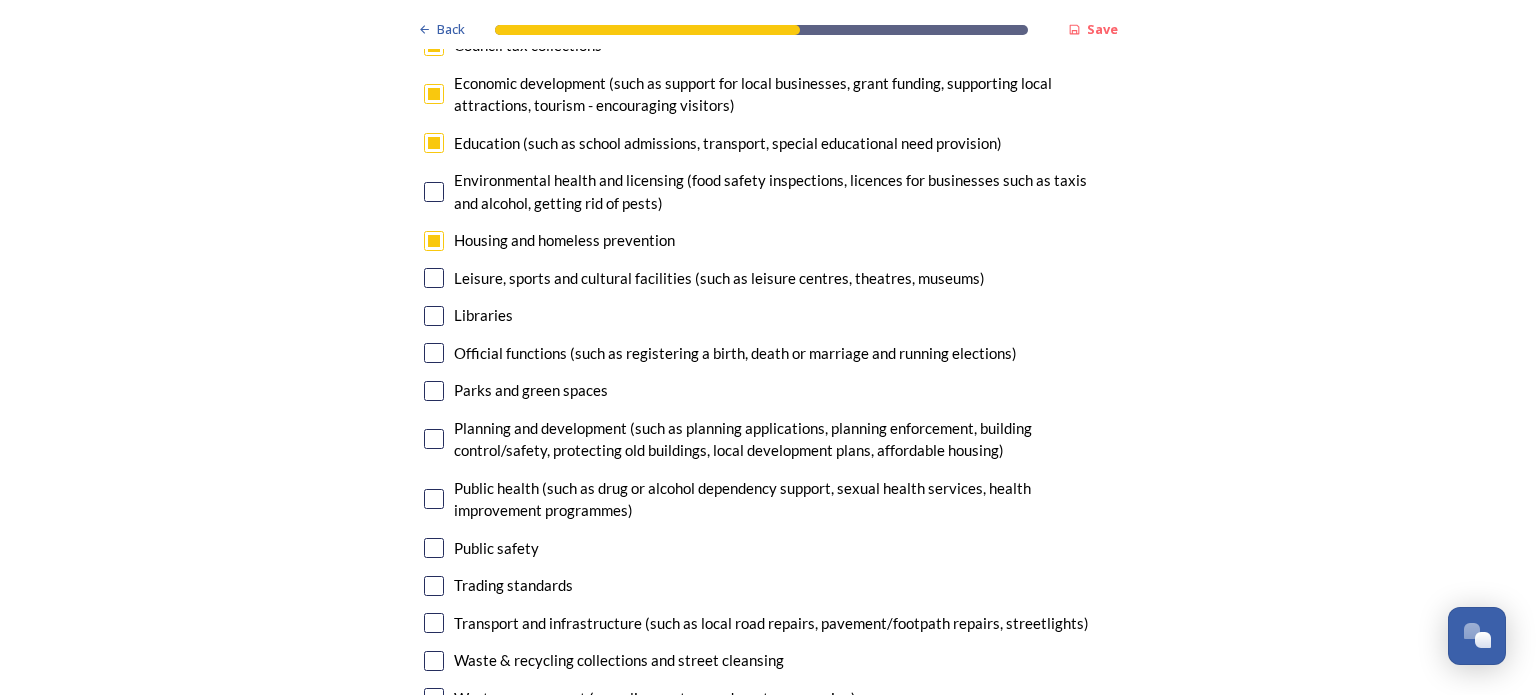 scroll, scrollTop: 5100, scrollLeft: 0, axis: vertical 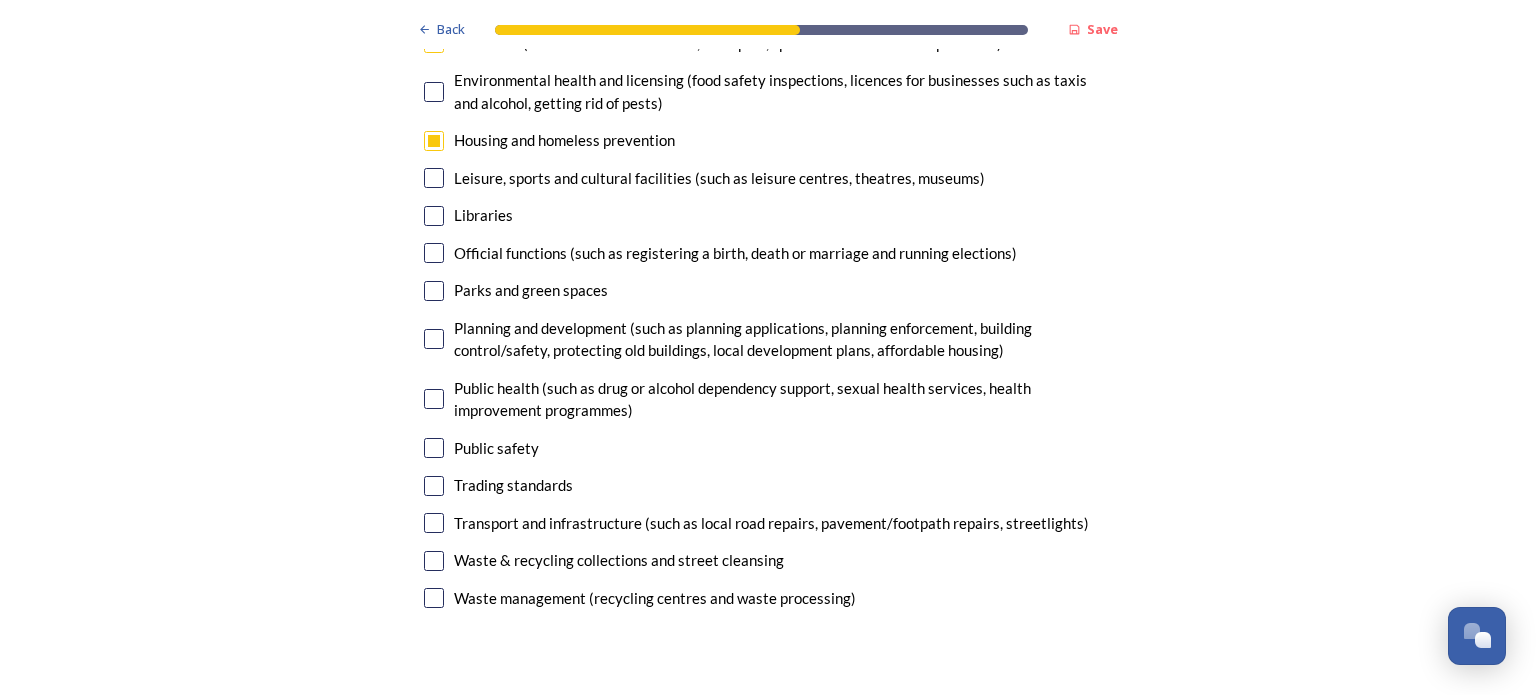 click at bounding box center (434, 253) 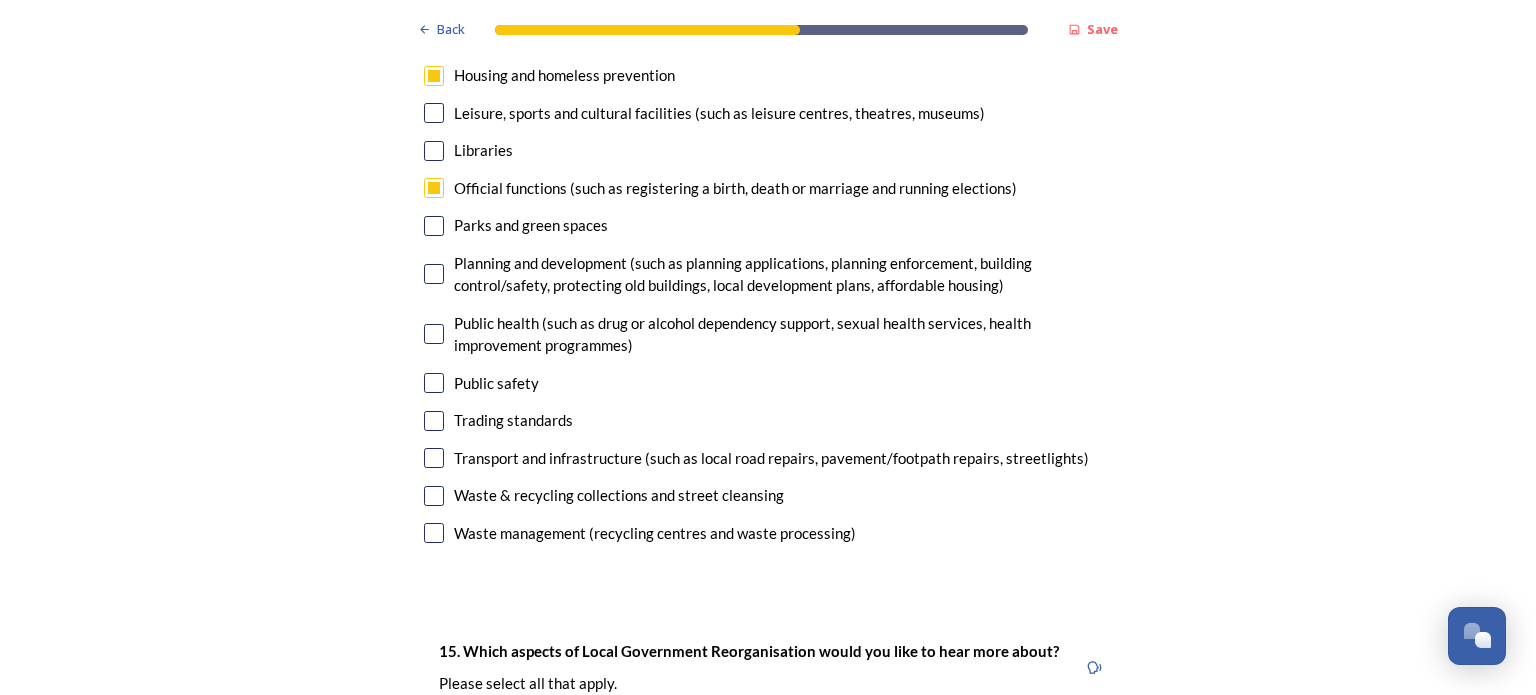 scroll, scrollTop: 5200, scrollLeft: 0, axis: vertical 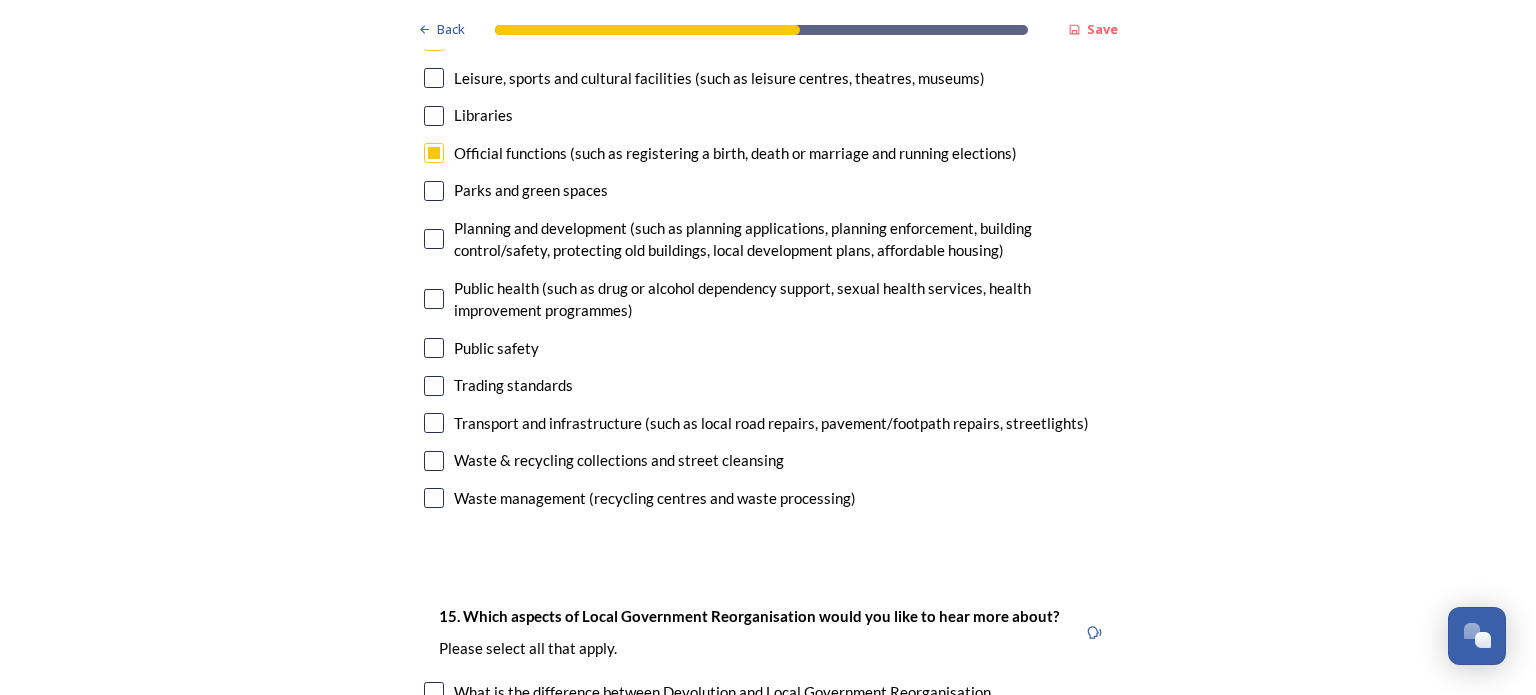 click at bounding box center [434, 299] 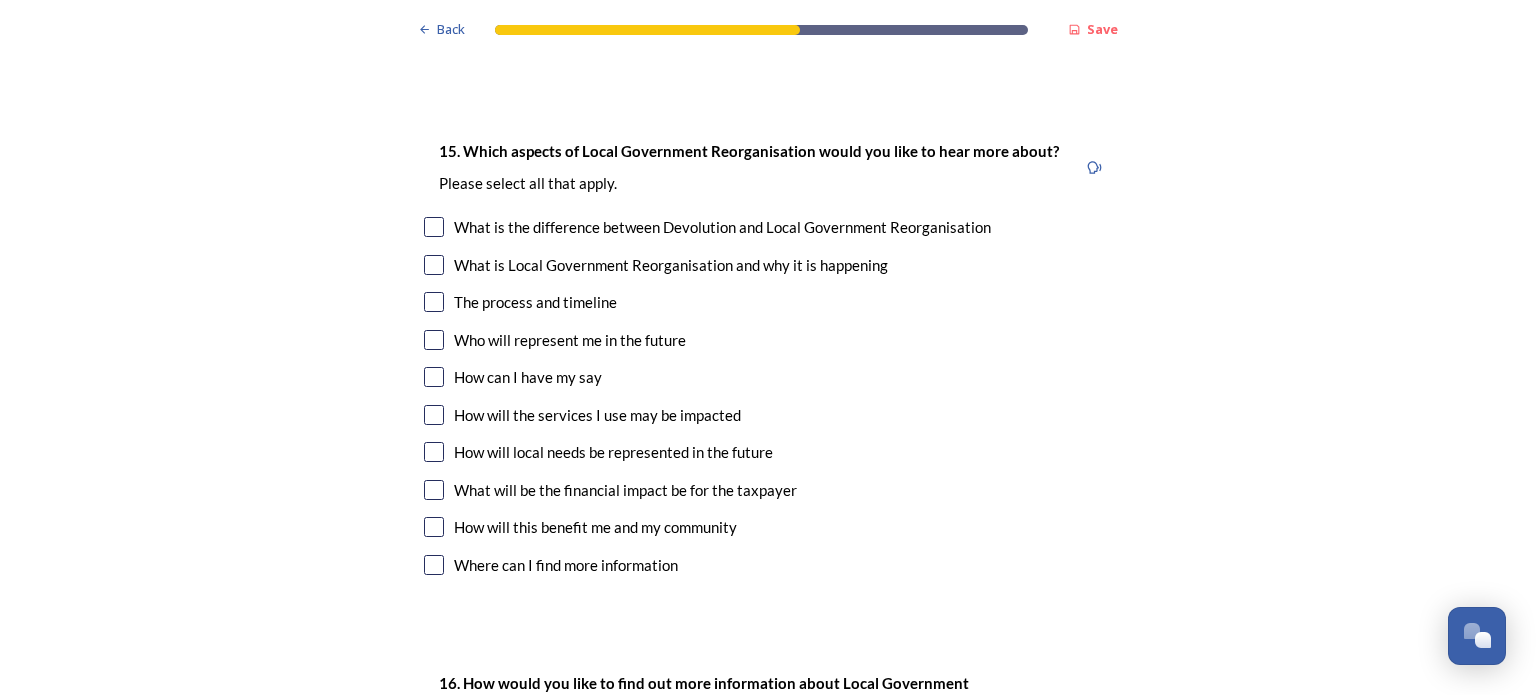 scroll, scrollTop: 5700, scrollLeft: 0, axis: vertical 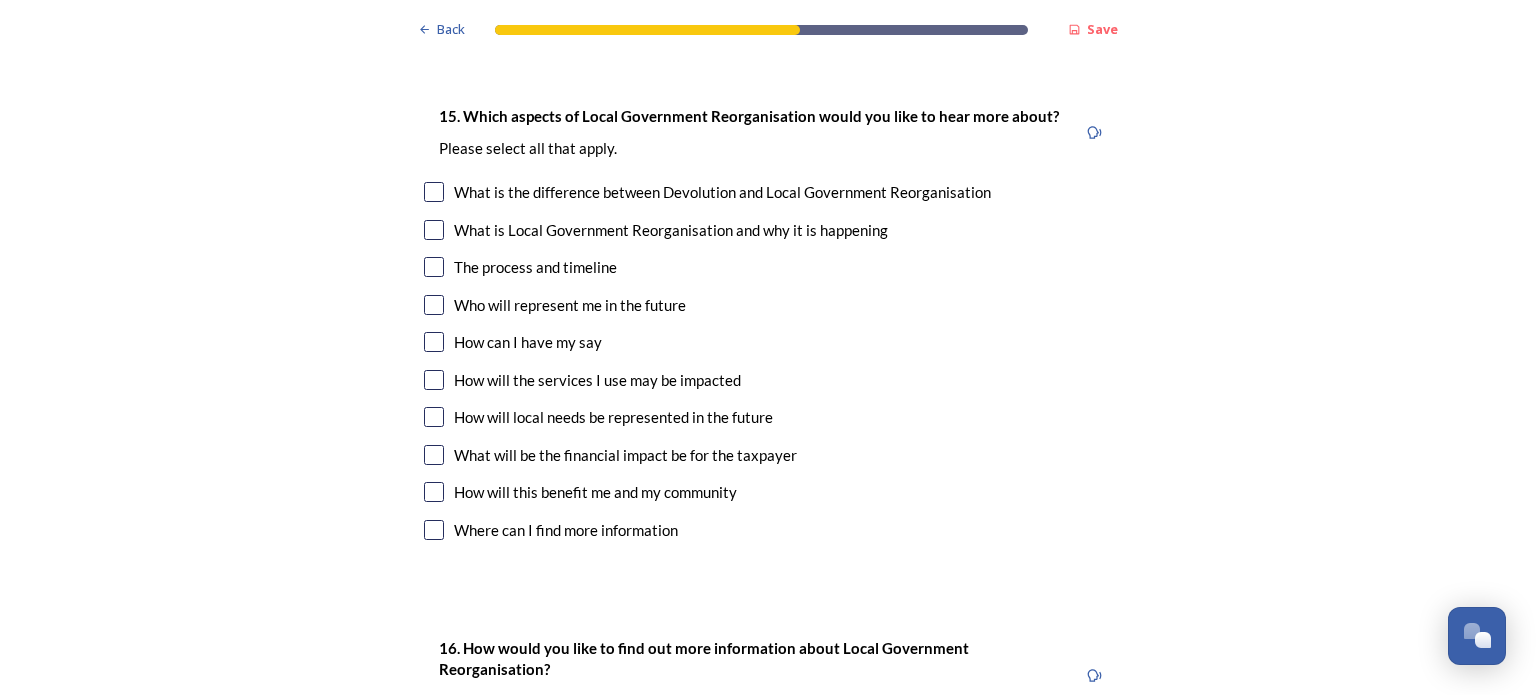 click at bounding box center (434, 192) 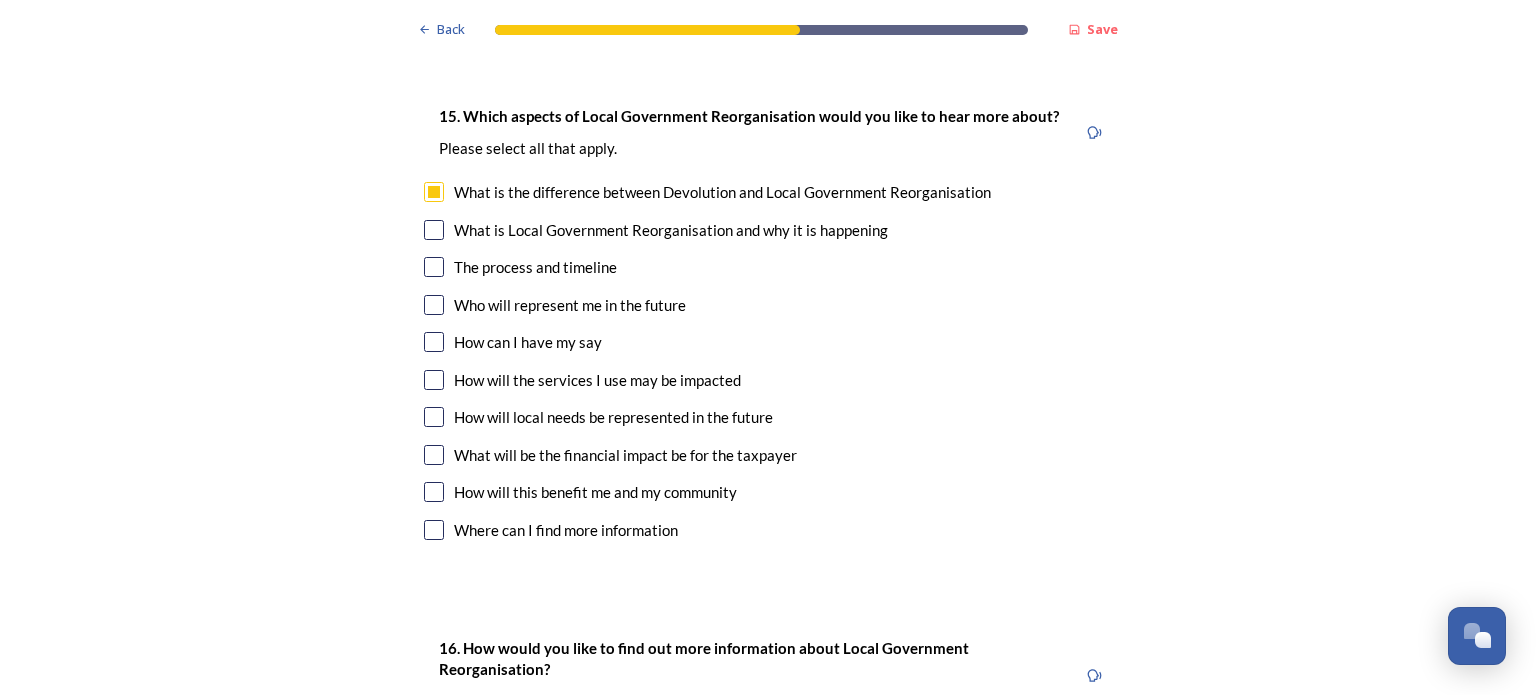 click at bounding box center [434, 230] 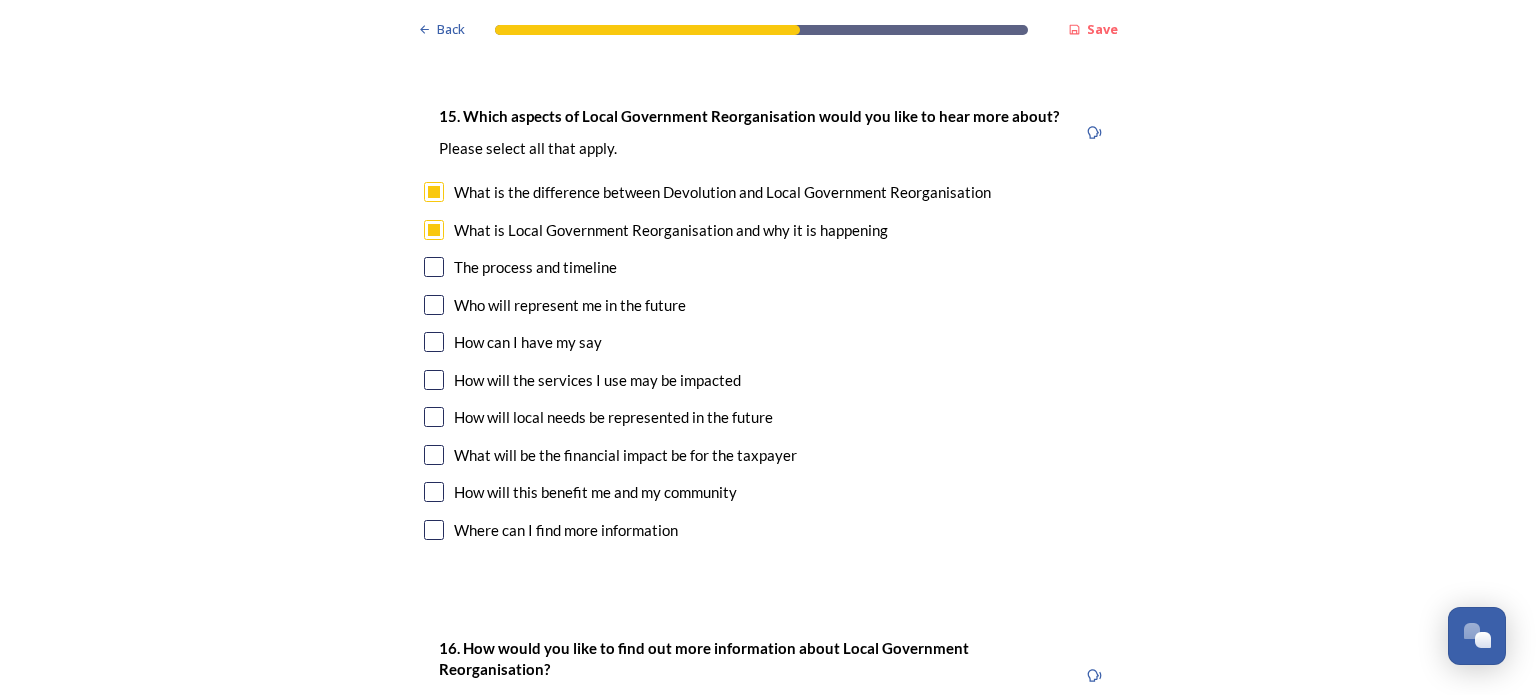 drag, startPoint x: 424, startPoint y: 270, endPoint x: 432, endPoint y: 287, distance: 18.788294 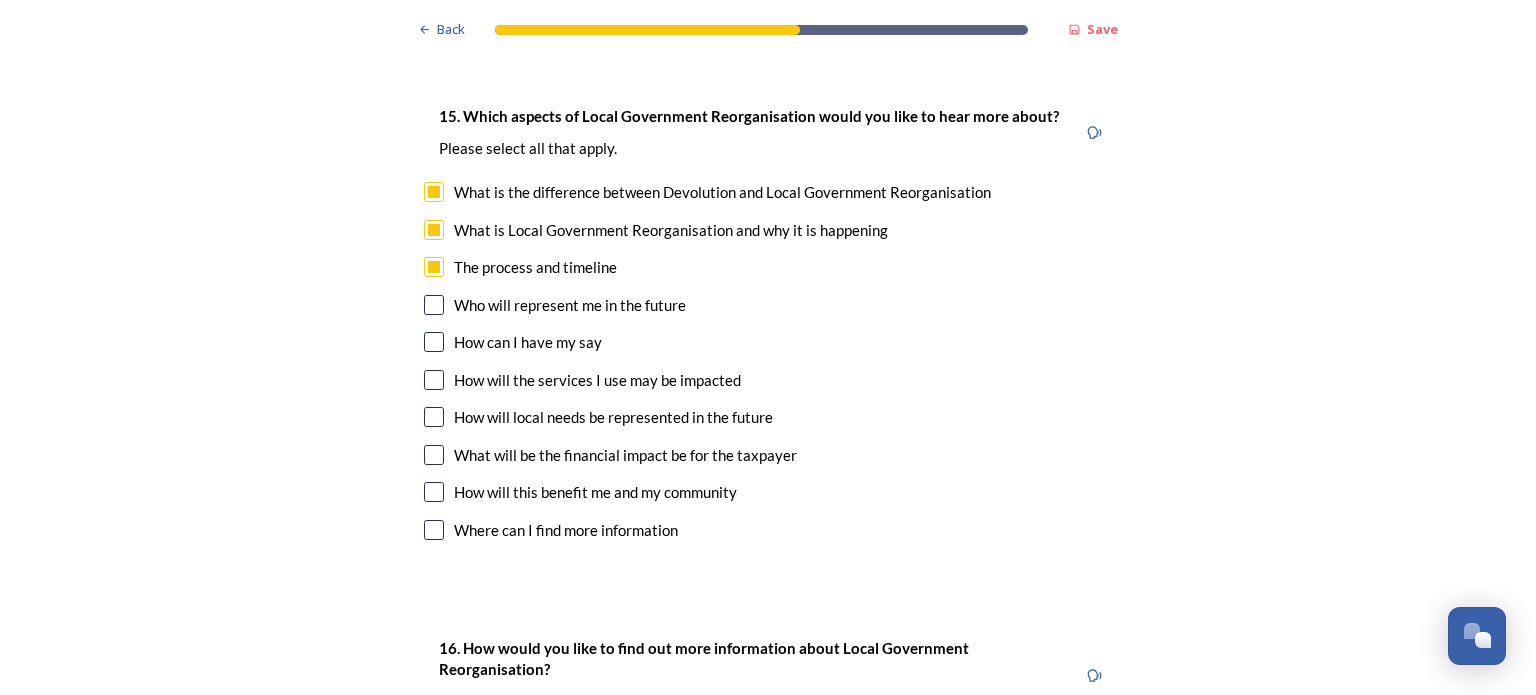 click on "Who will represent me in the future" at bounding box center [768, 305] 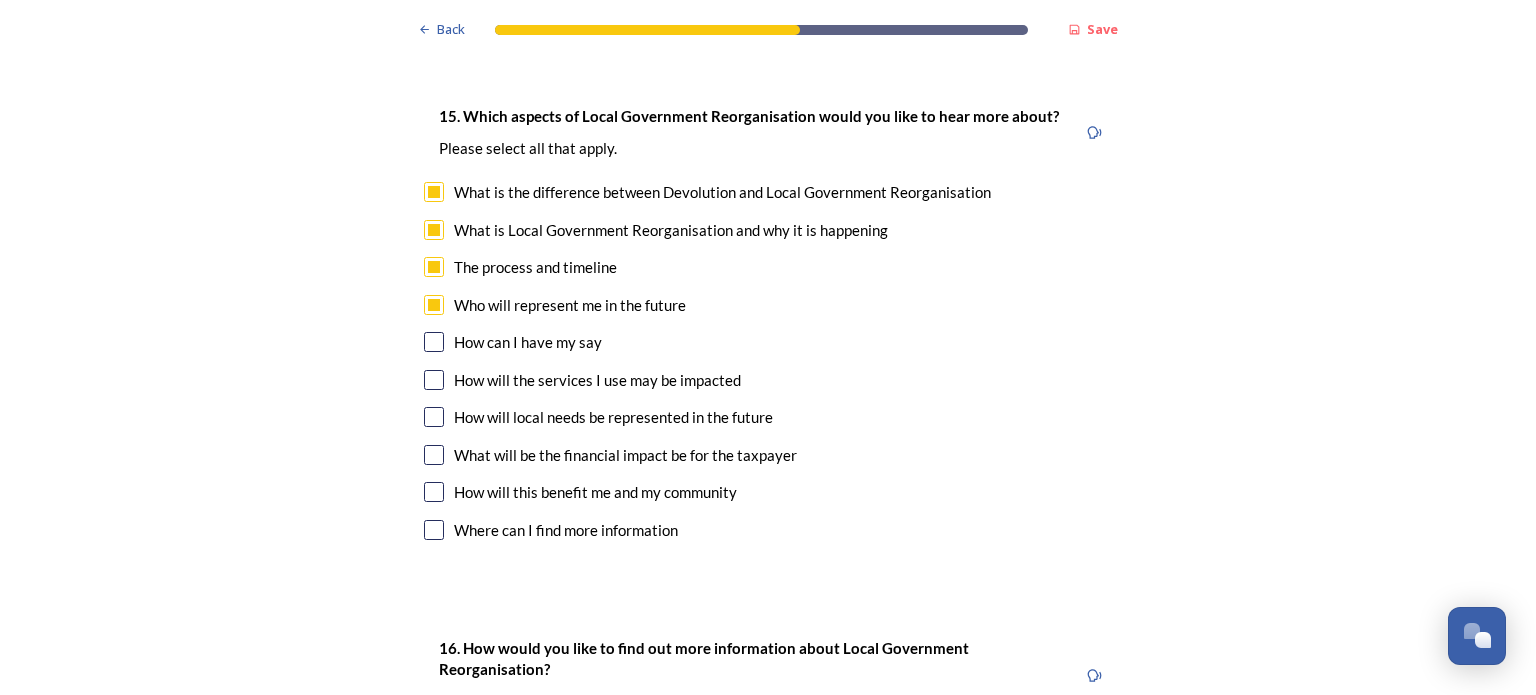 checkbox on "true" 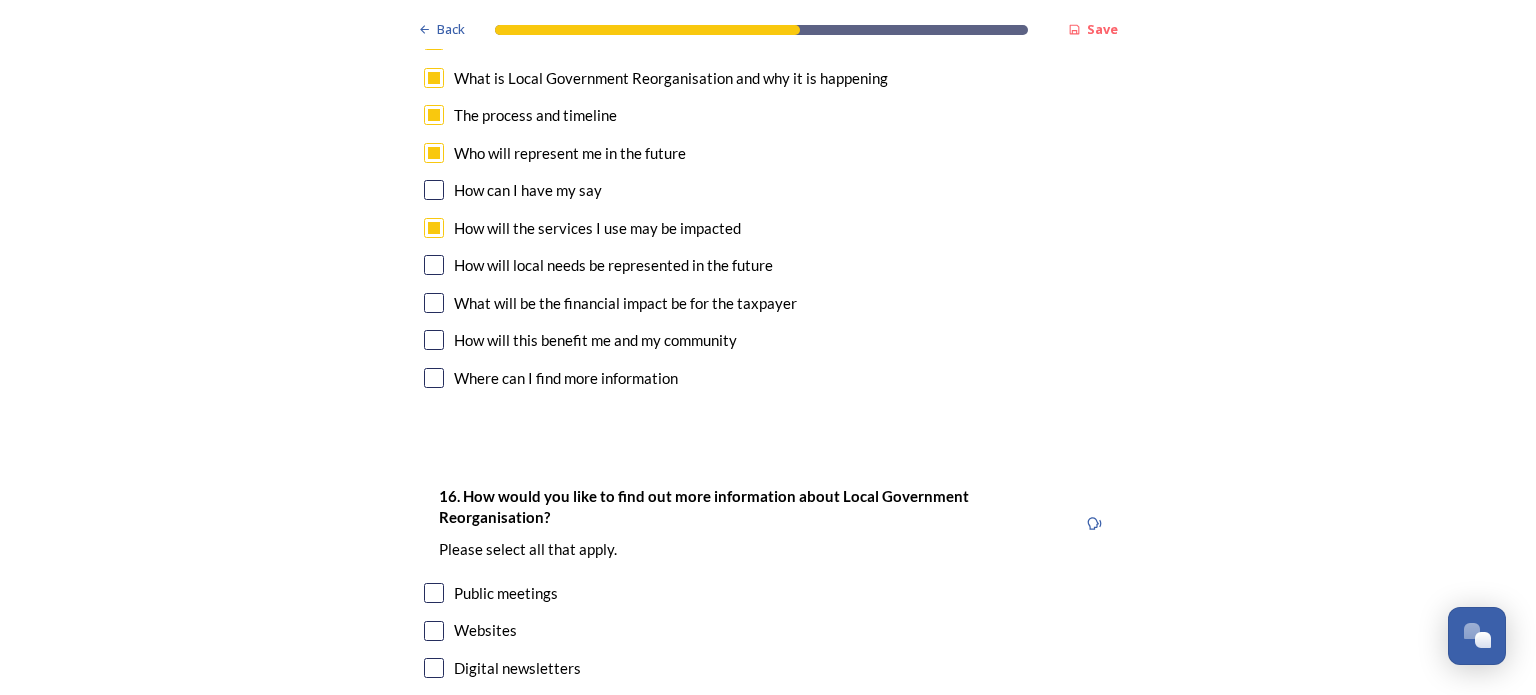 scroll, scrollTop: 5900, scrollLeft: 0, axis: vertical 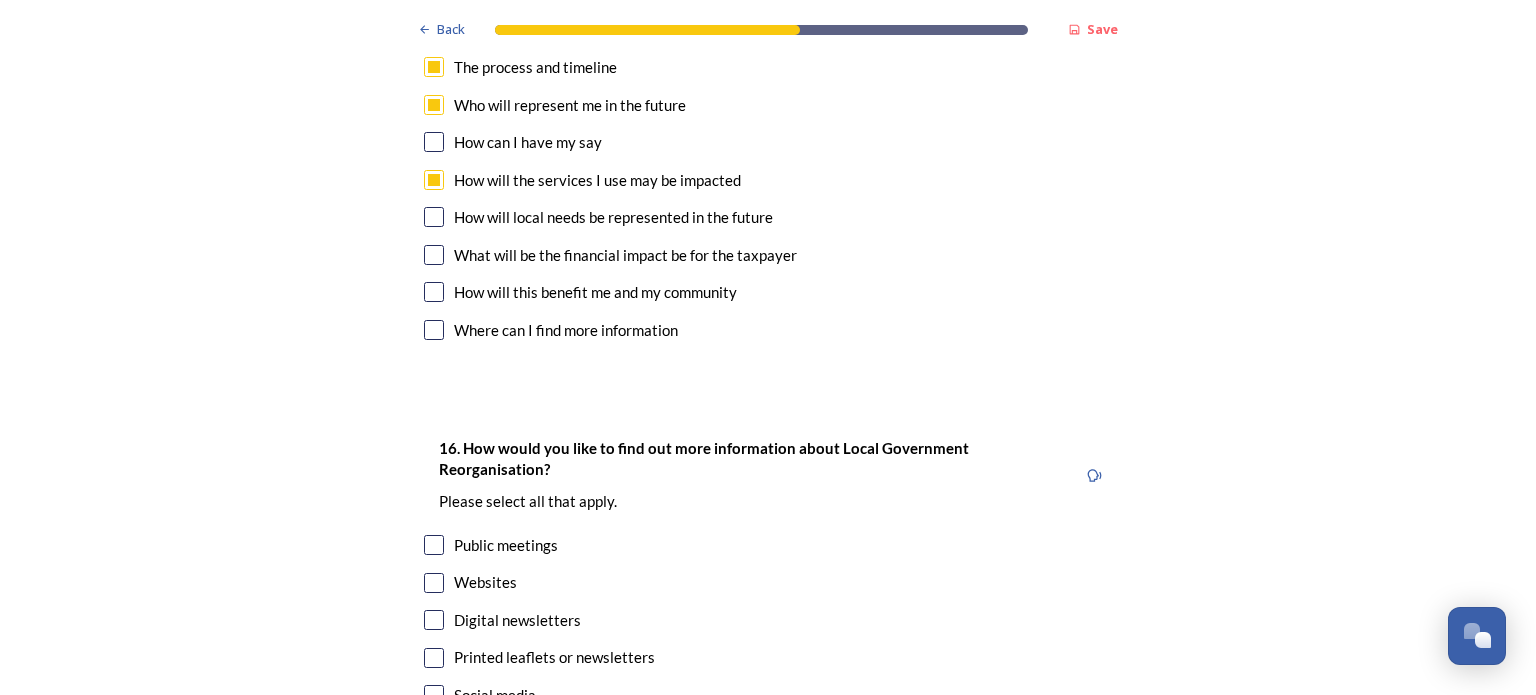click at bounding box center (434, 217) 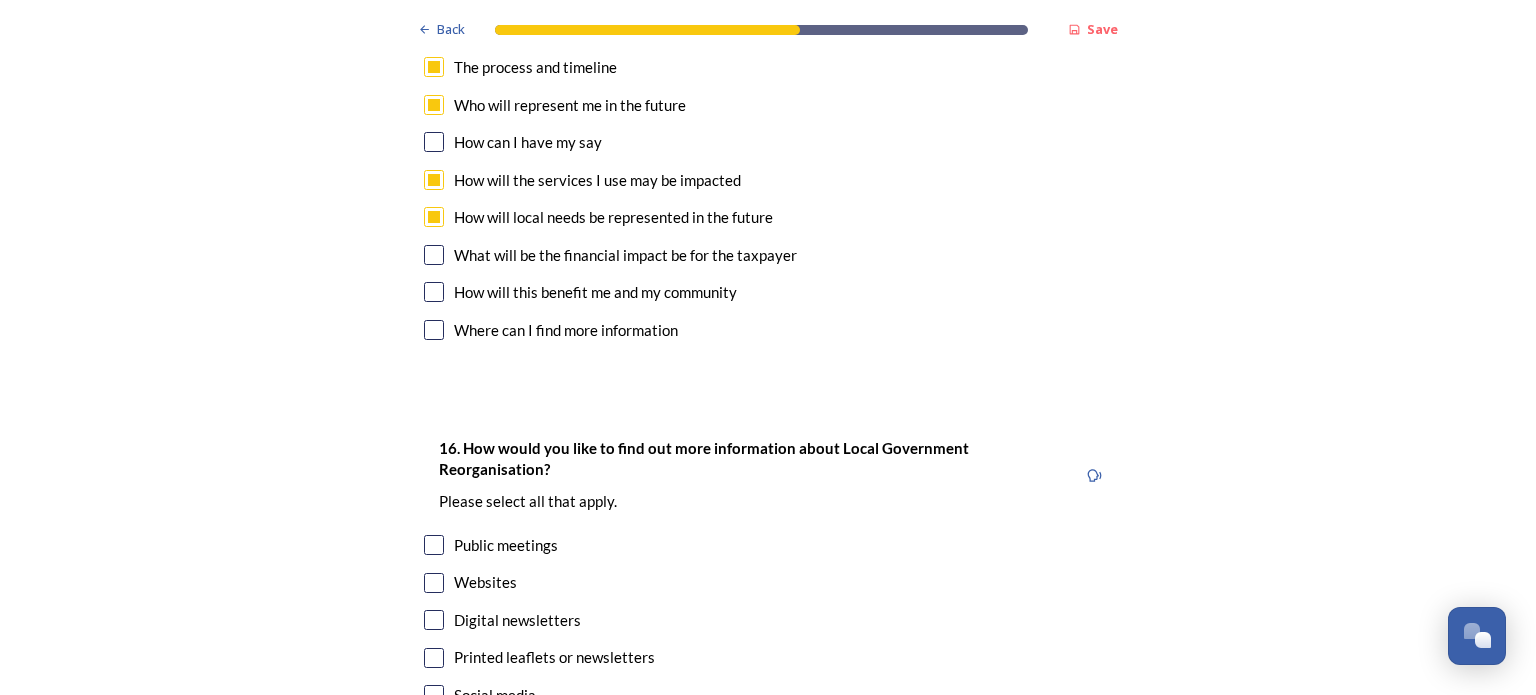 click at bounding box center [434, 255] 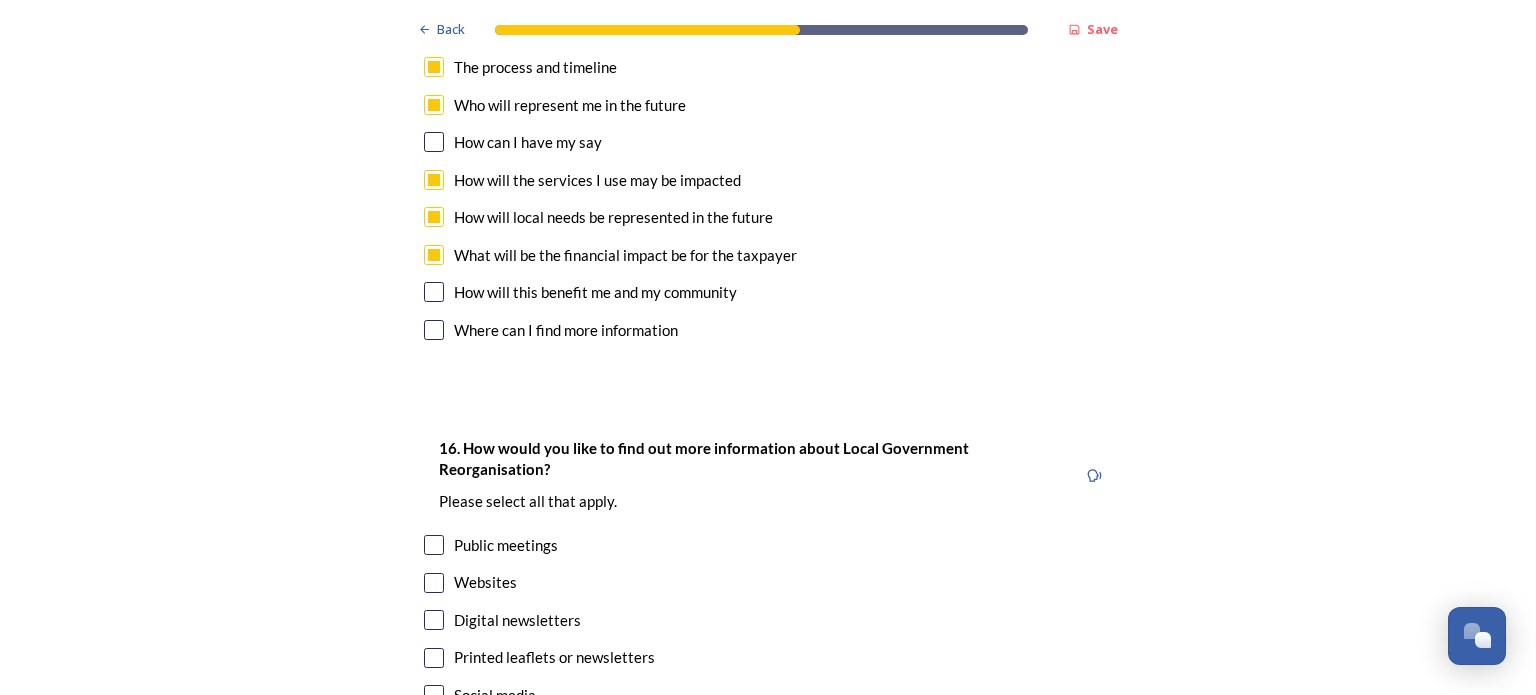 click at bounding box center (434, 330) 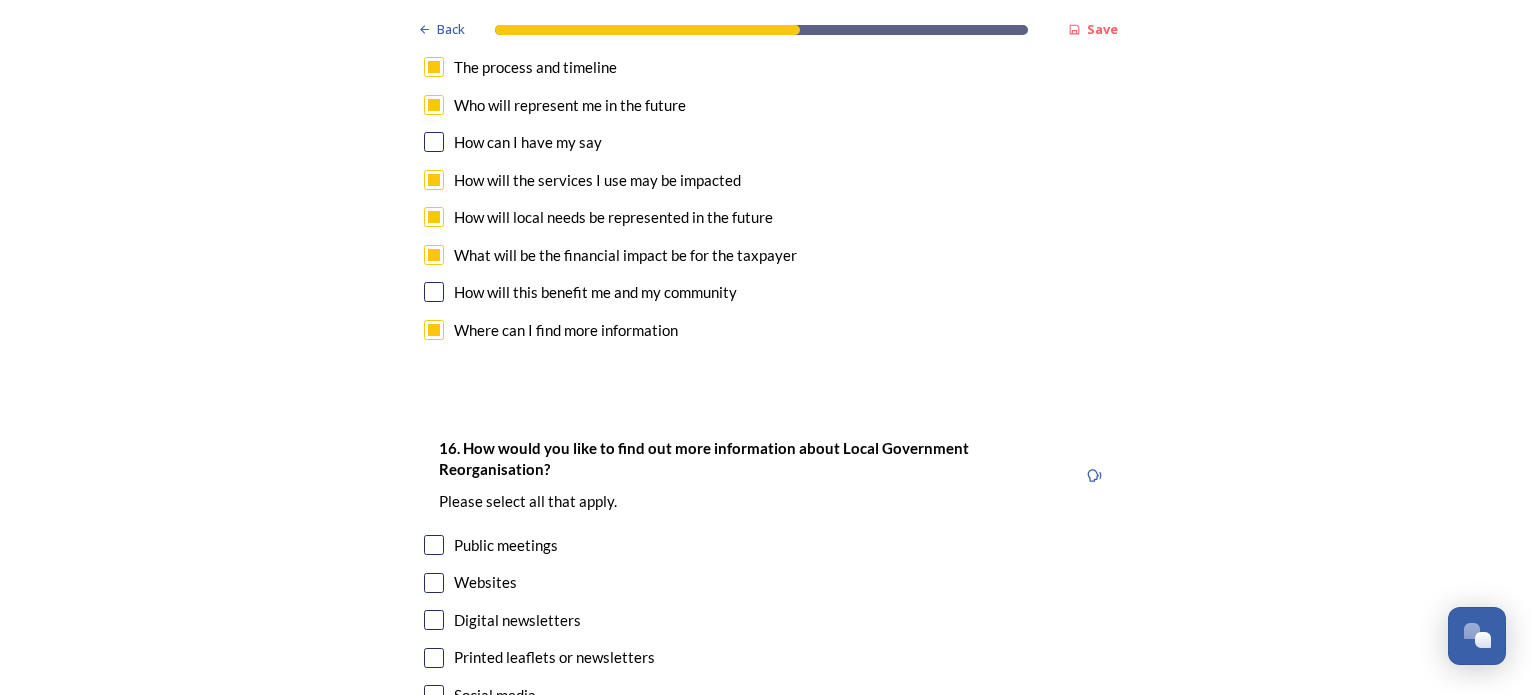 scroll, scrollTop: 6100, scrollLeft: 0, axis: vertical 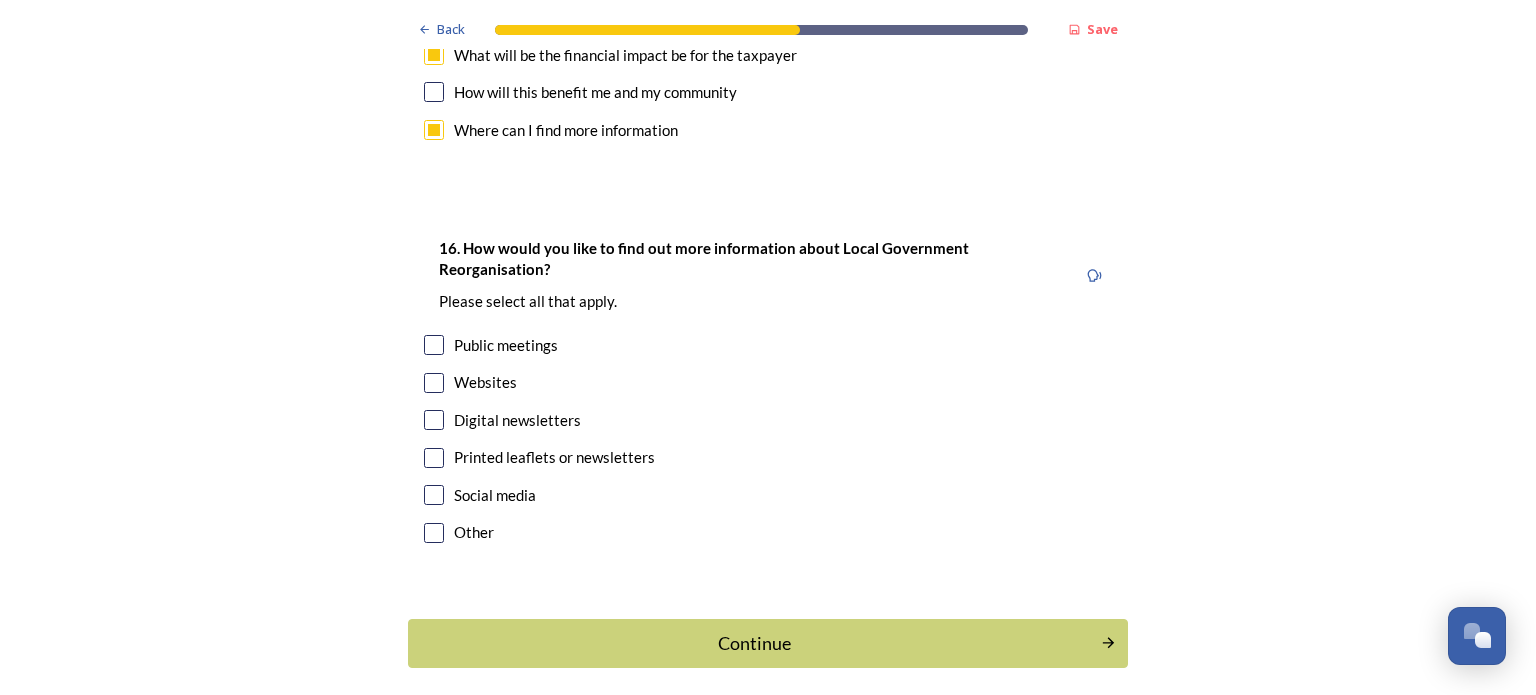 click at bounding box center [434, 420] 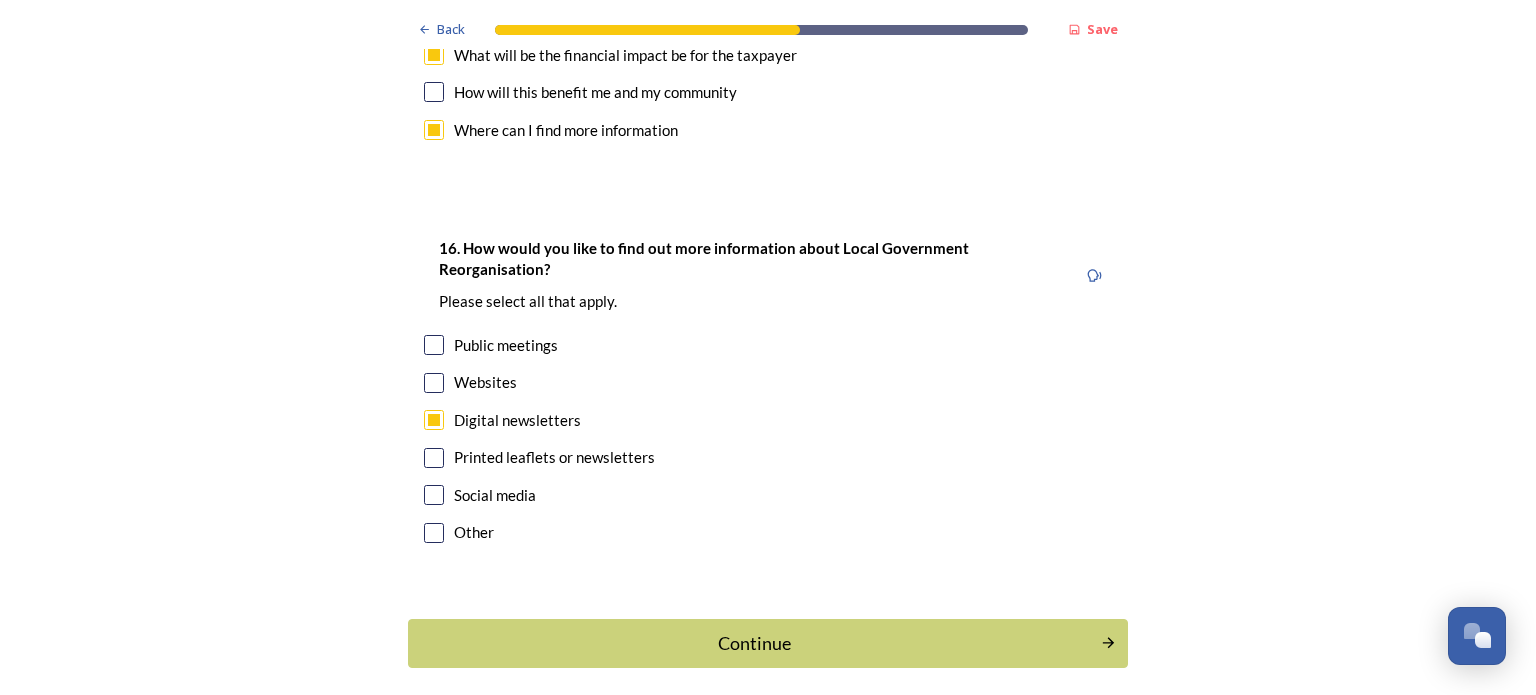 click at bounding box center (434, 495) 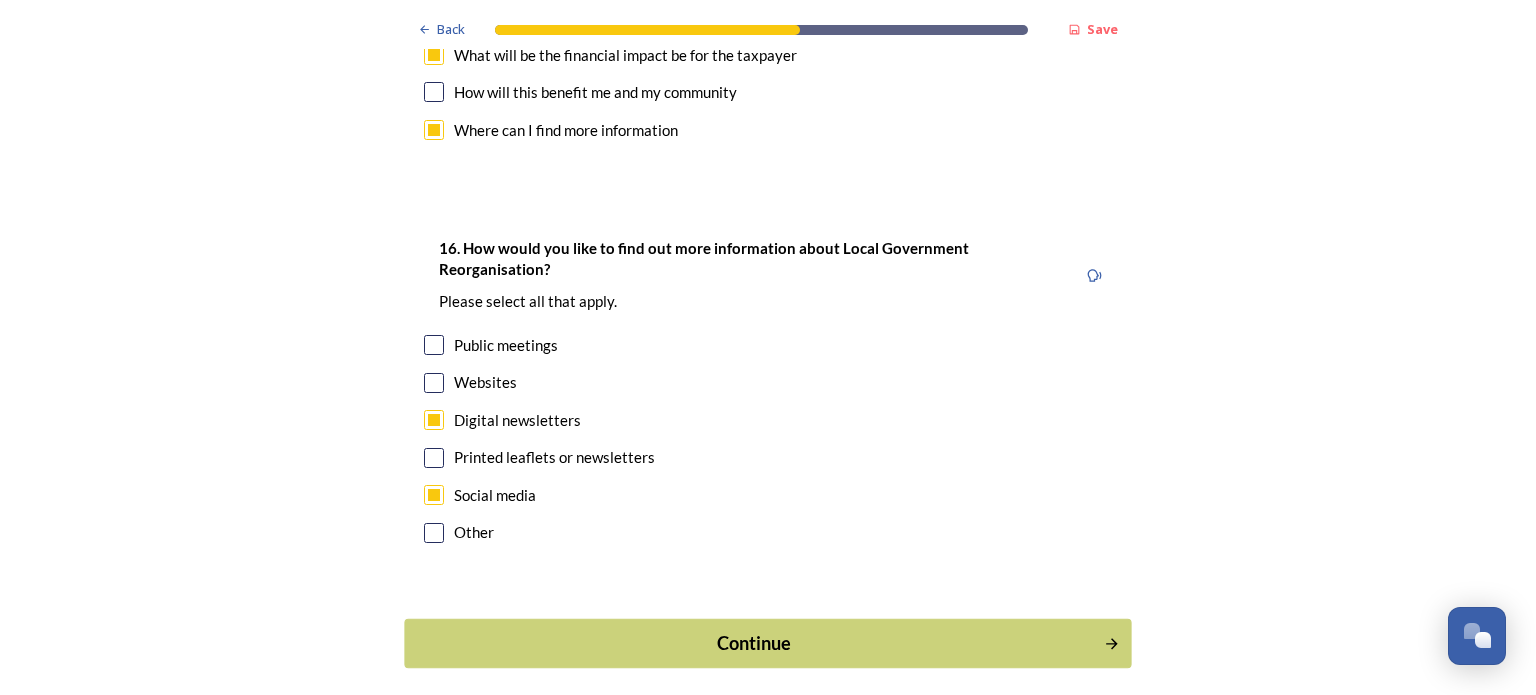 click on "Continue" at bounding box center [754, 643] 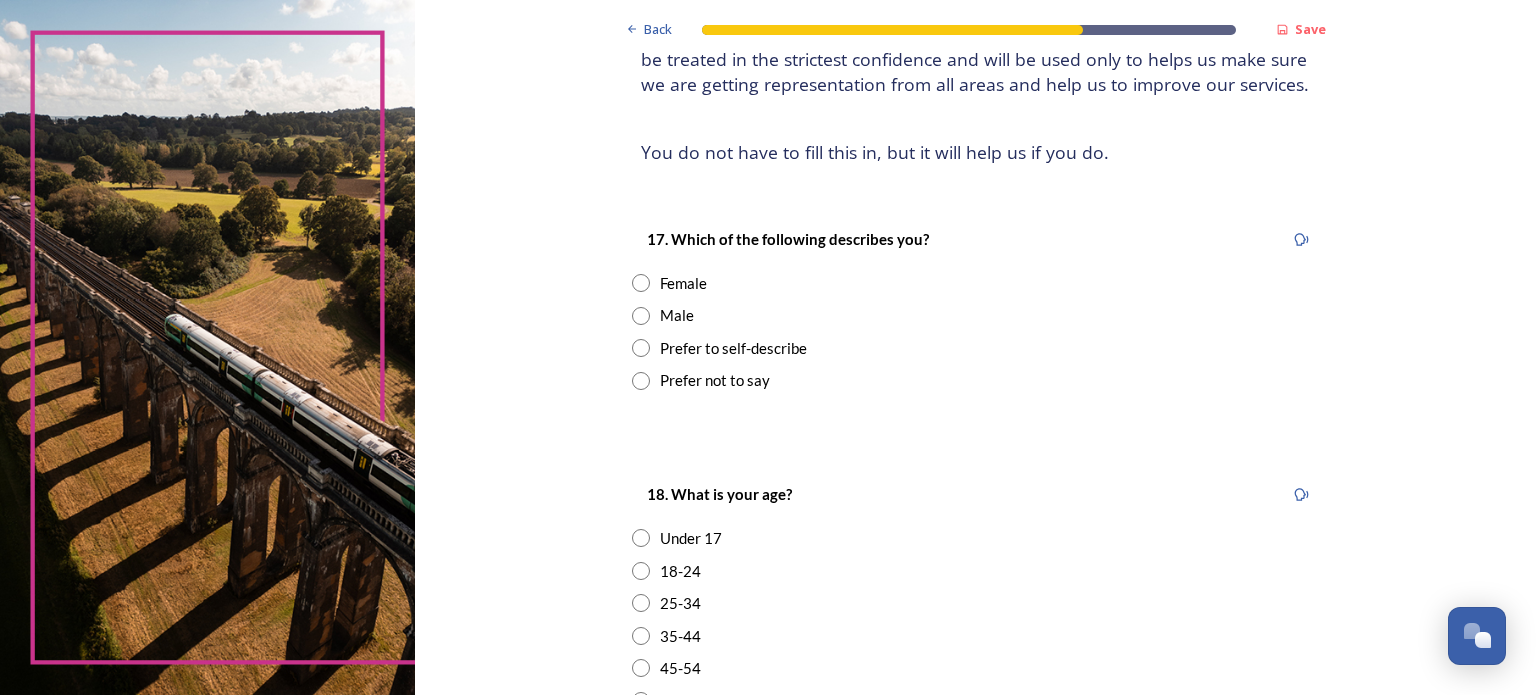 scroll, scrollTop: 300, scrollLeft: 0, axis: vertical 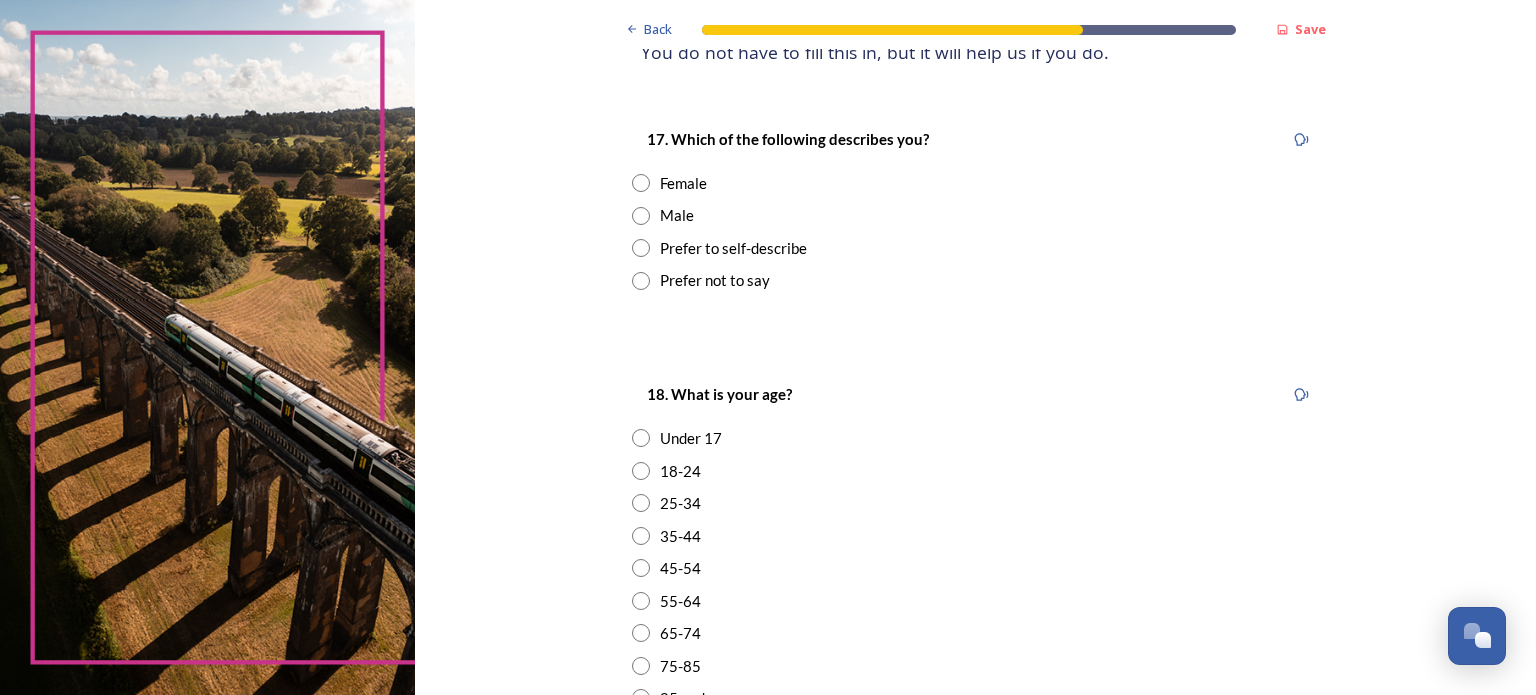 click at bounding box center (641, 183) 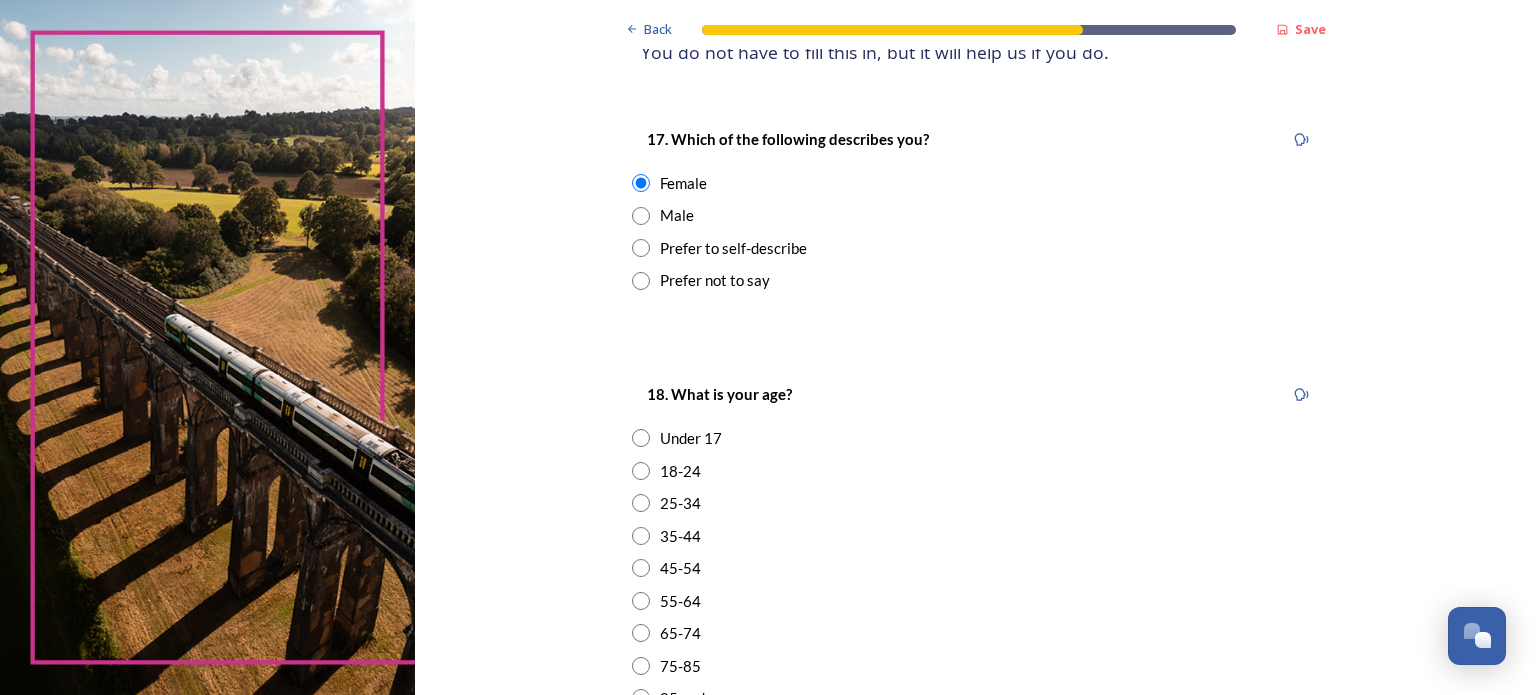scroll, scrollTop: 500, scrollLeft: 0, axis: vertical 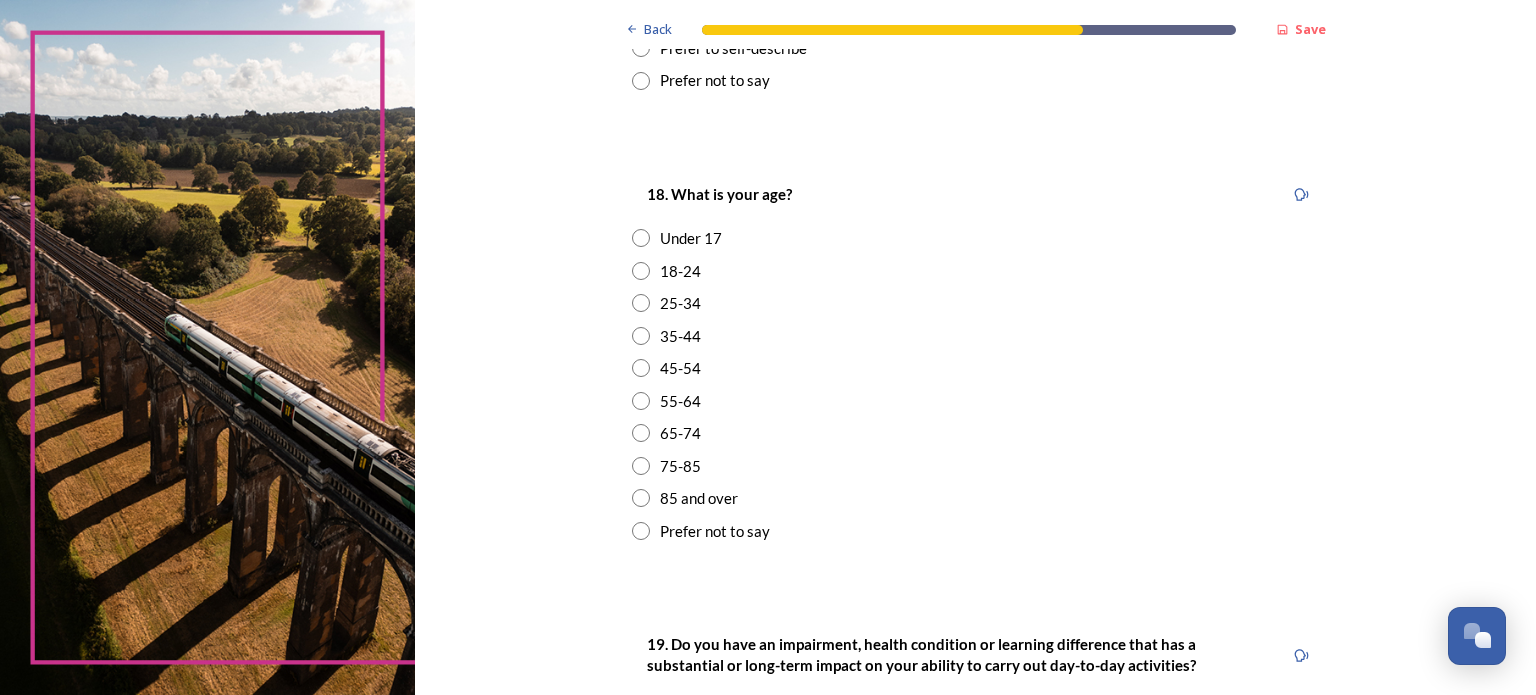 click at bounding box center (641, 401) 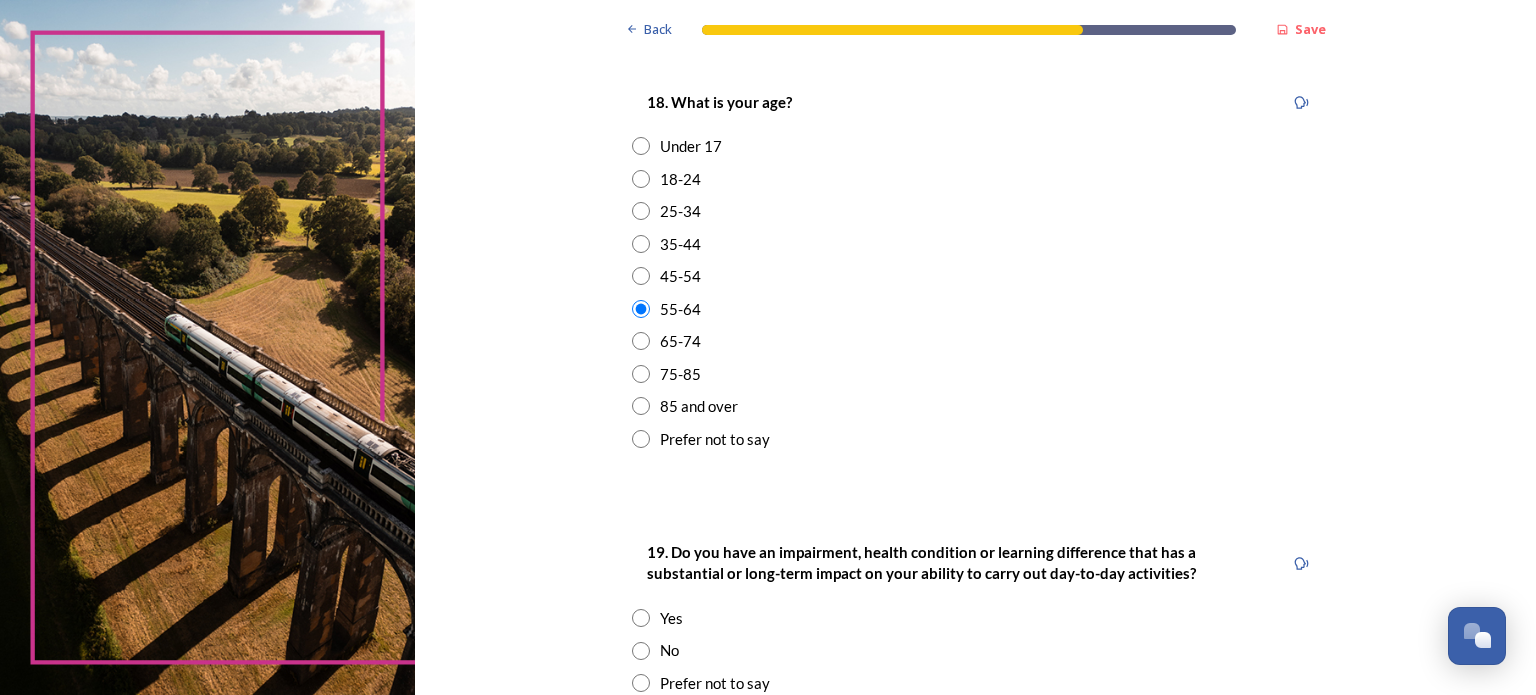 scroll, scrollTop: 800, scrollLeft: 0, axis: vertical 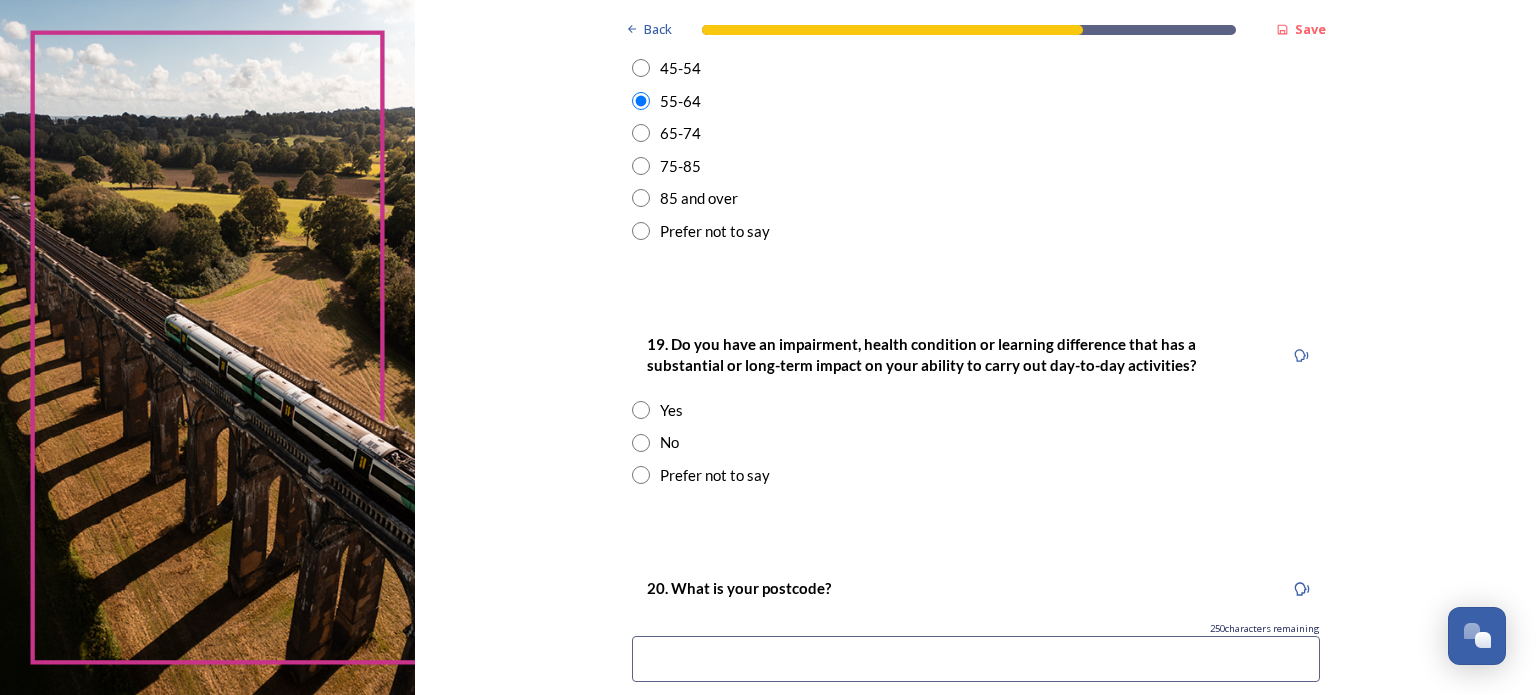 click at bounding box center [641, 443] 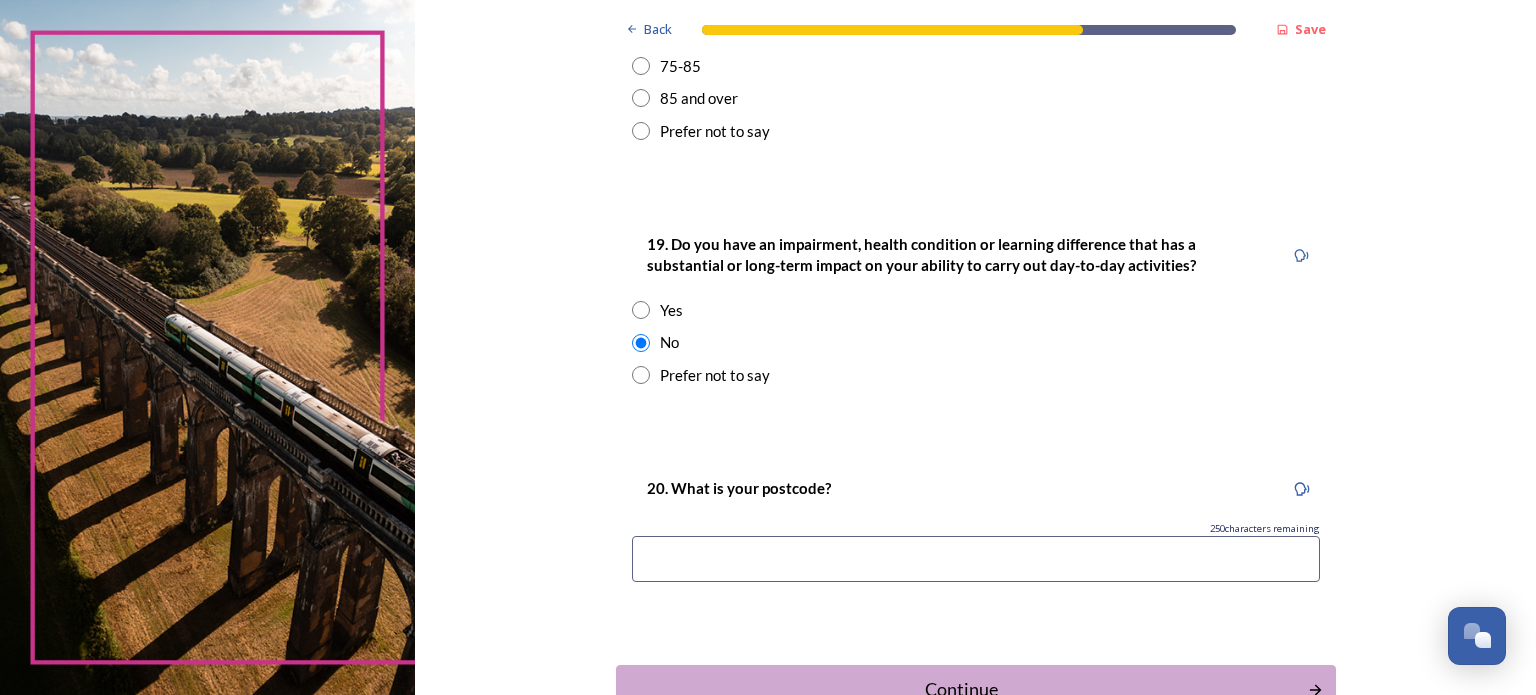 scroll, scrollTop: 1034, scrollLeft: 0, axis: vertical 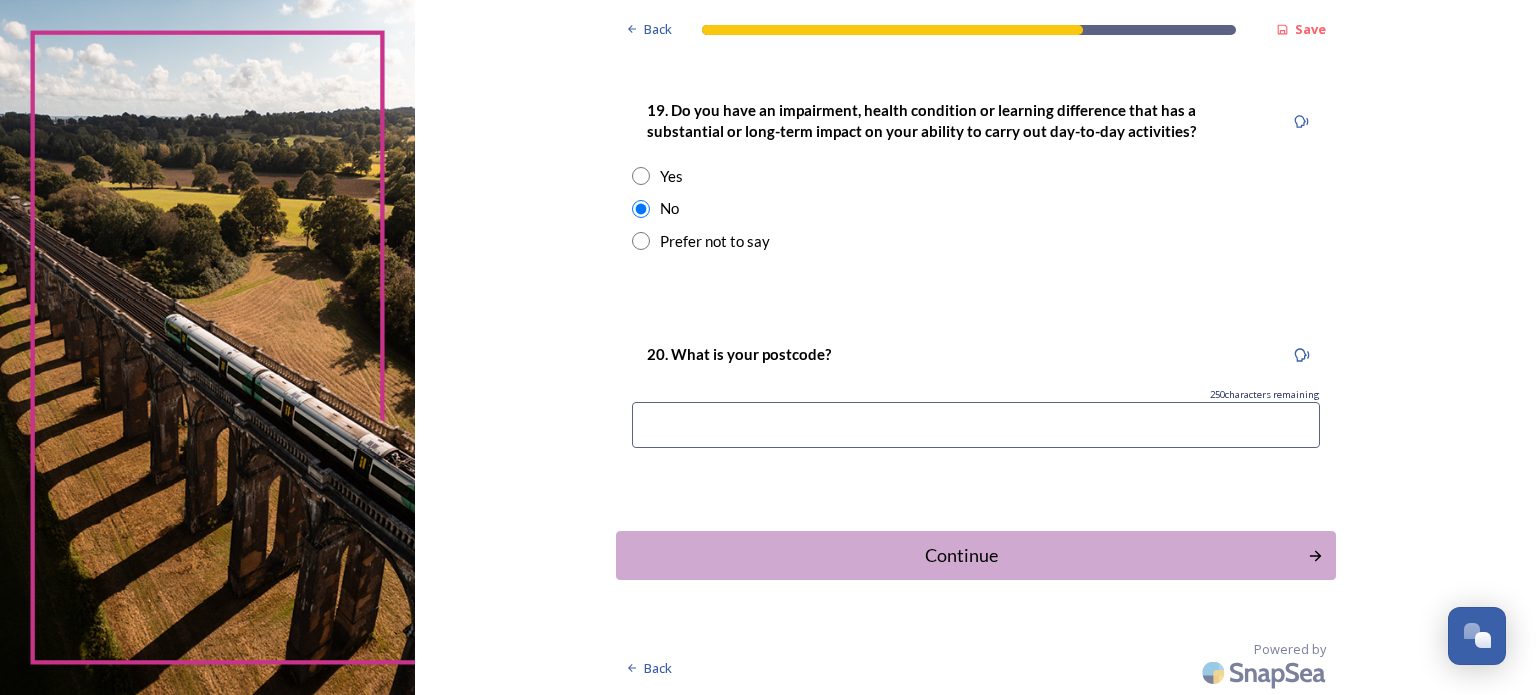 click at bounding box center (976, 425) 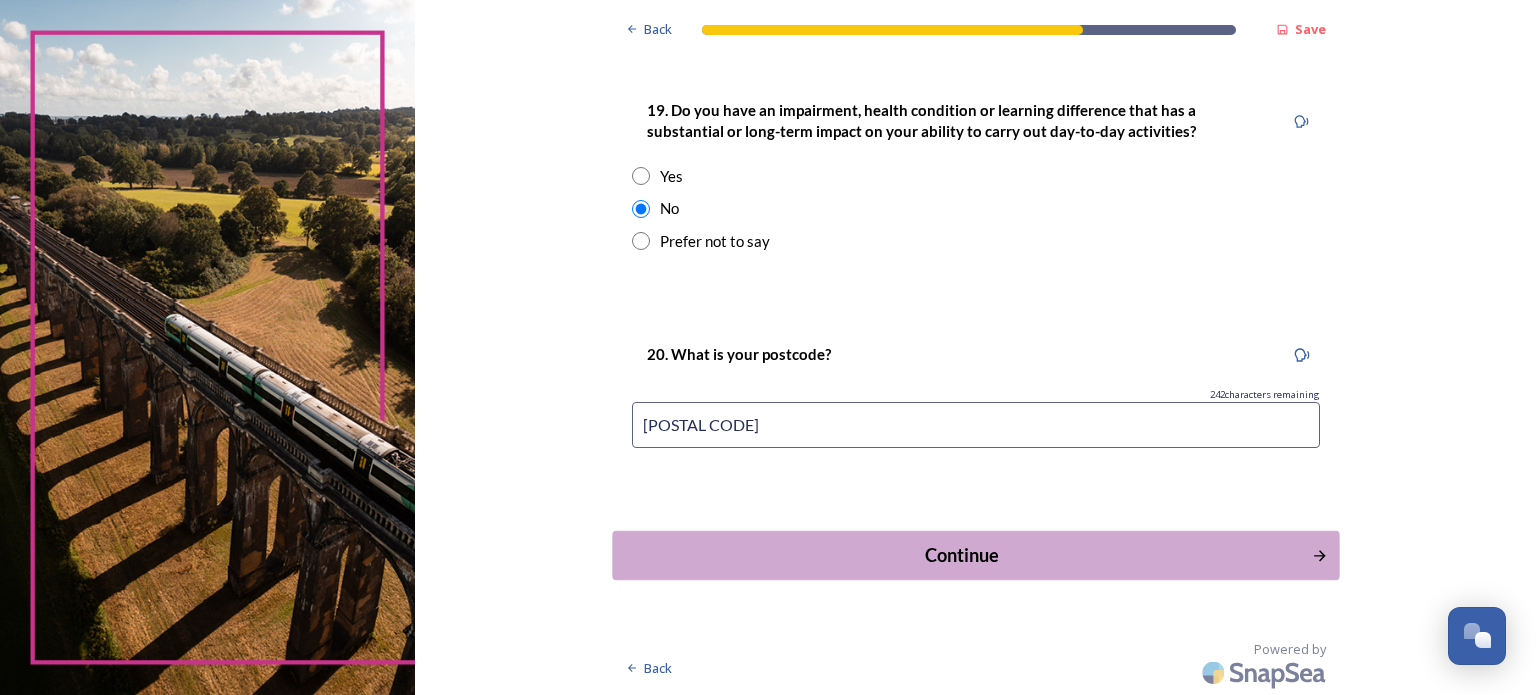 type on "[POSTAL CODE]" 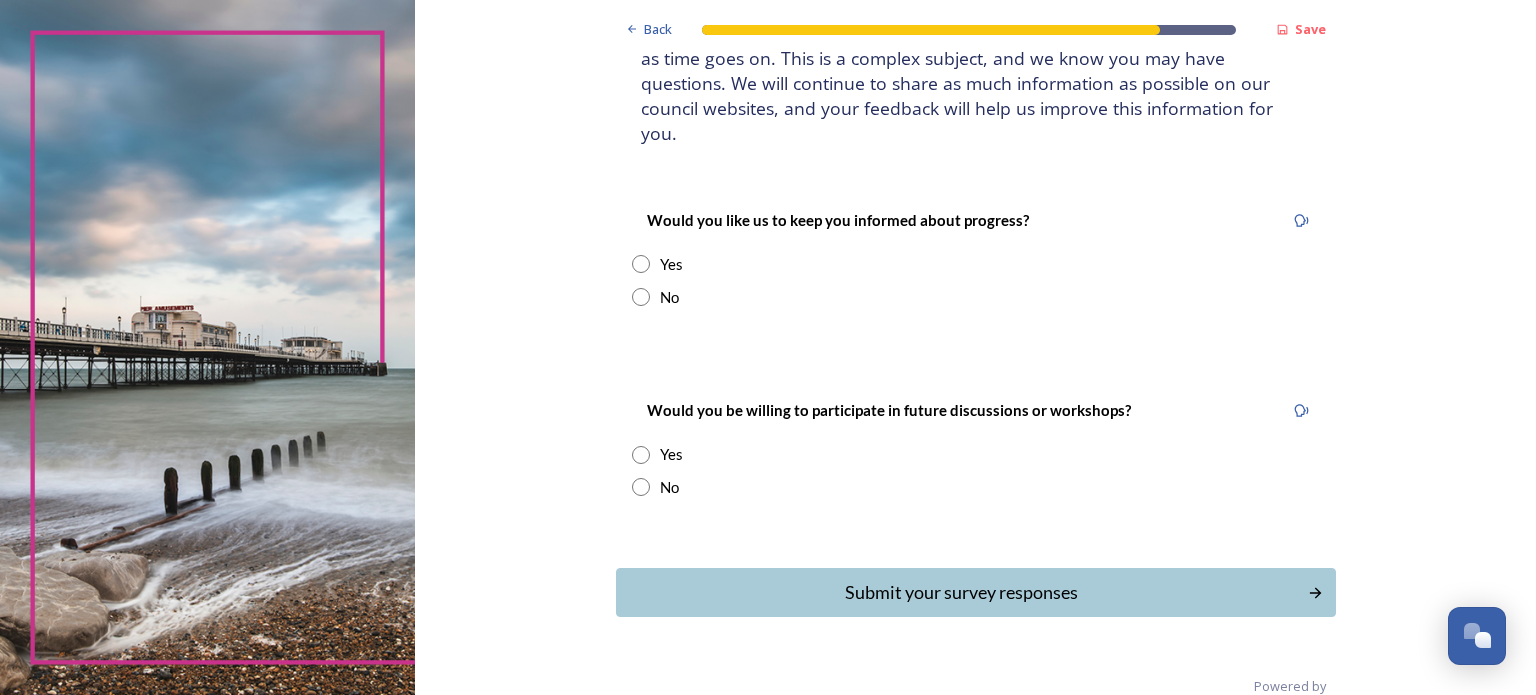 scroll, scrollTop: 188, scrollLeft: 0, axis: vertical 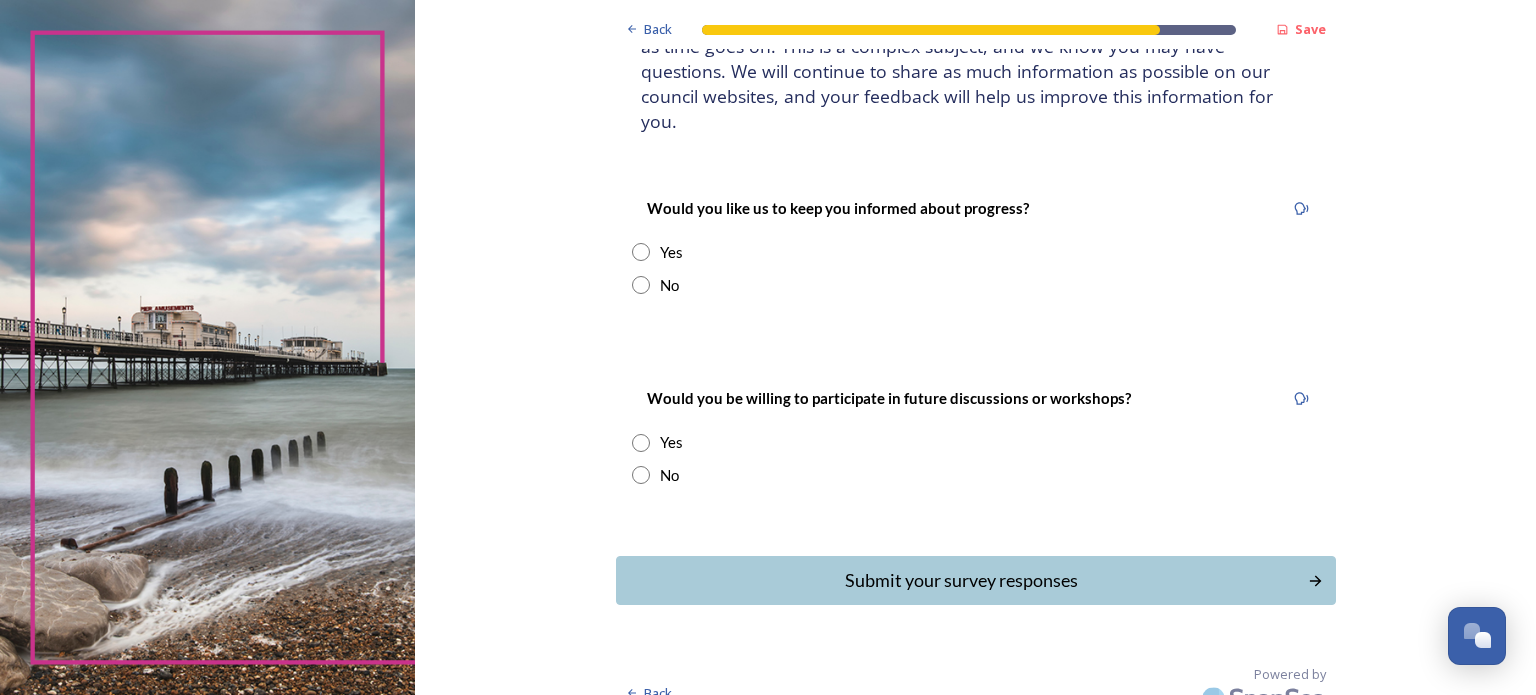 click on "Yes" at bounding box center [976, 442] 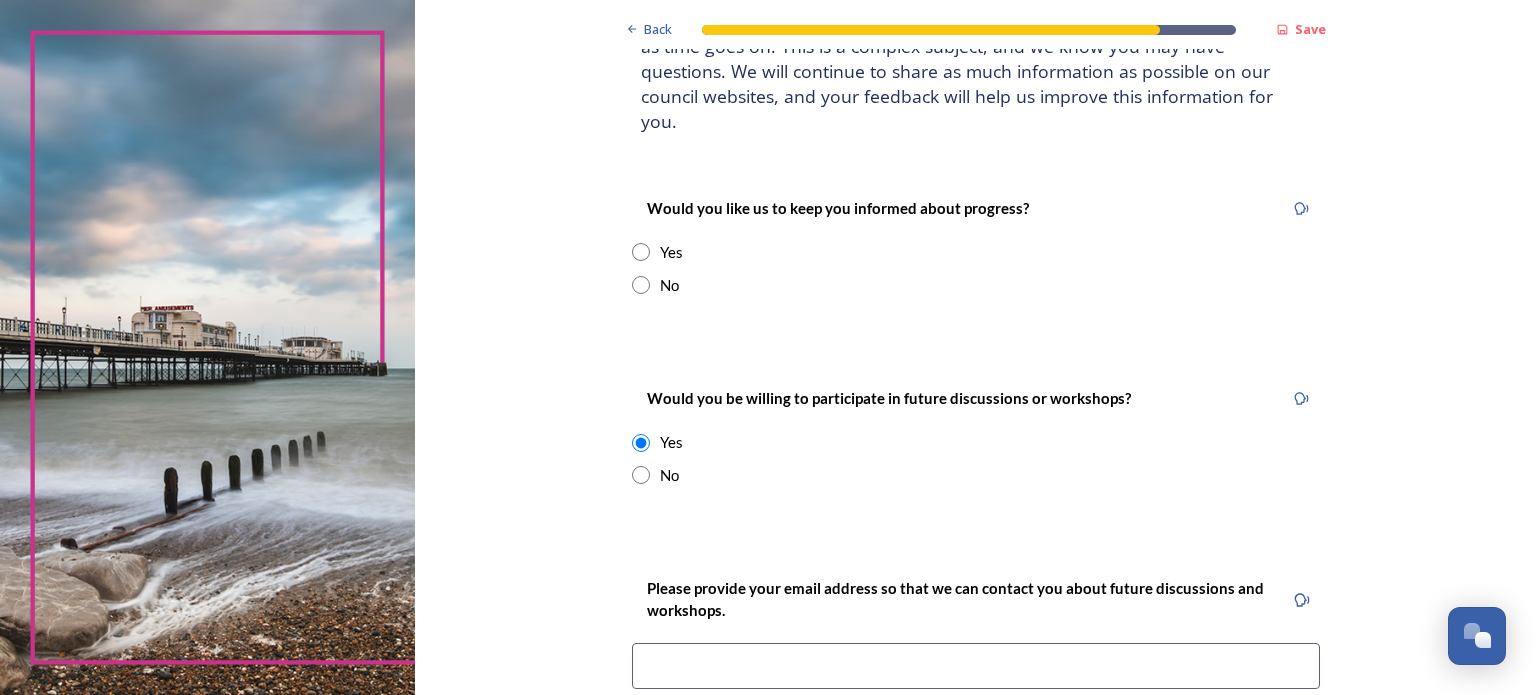click at bounding box center [641, 252] 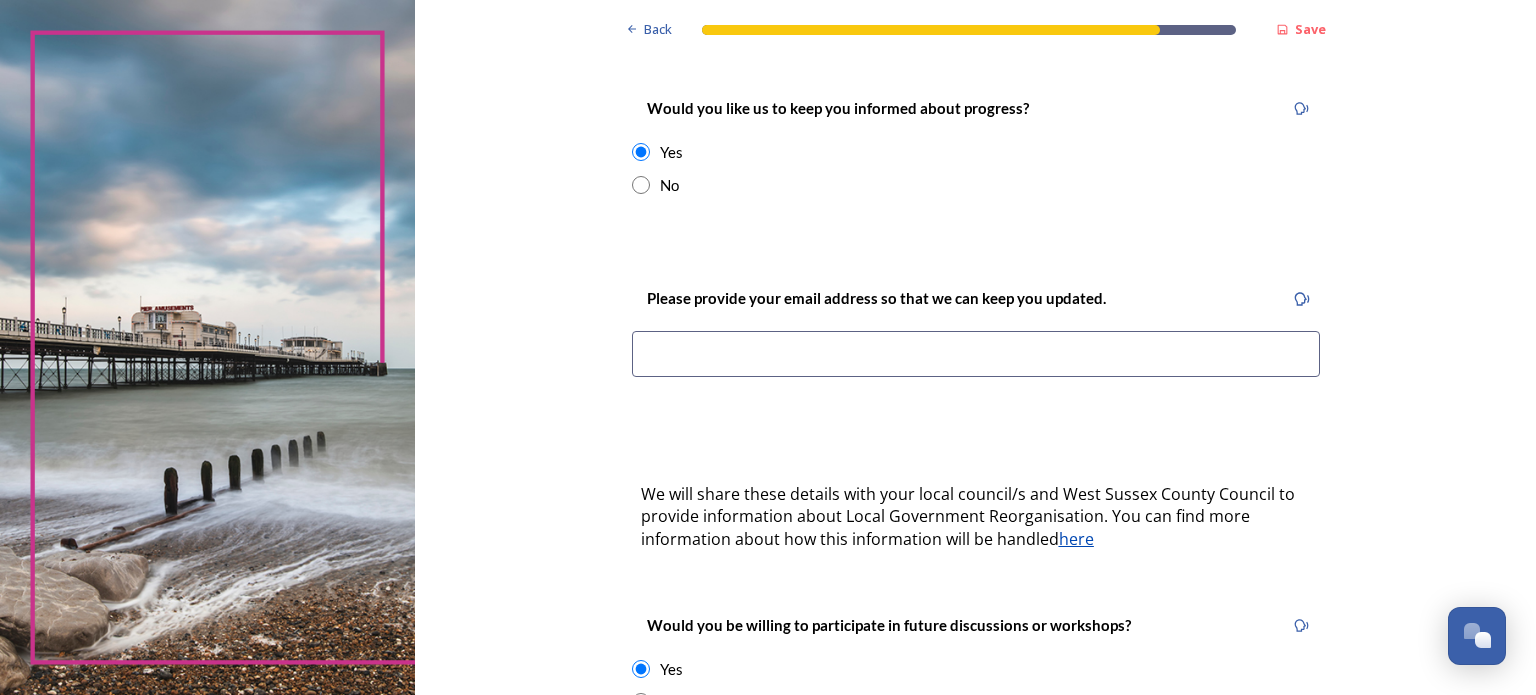 scroll, scrollTop: 288, scrollLeft: 0, axis: vertical 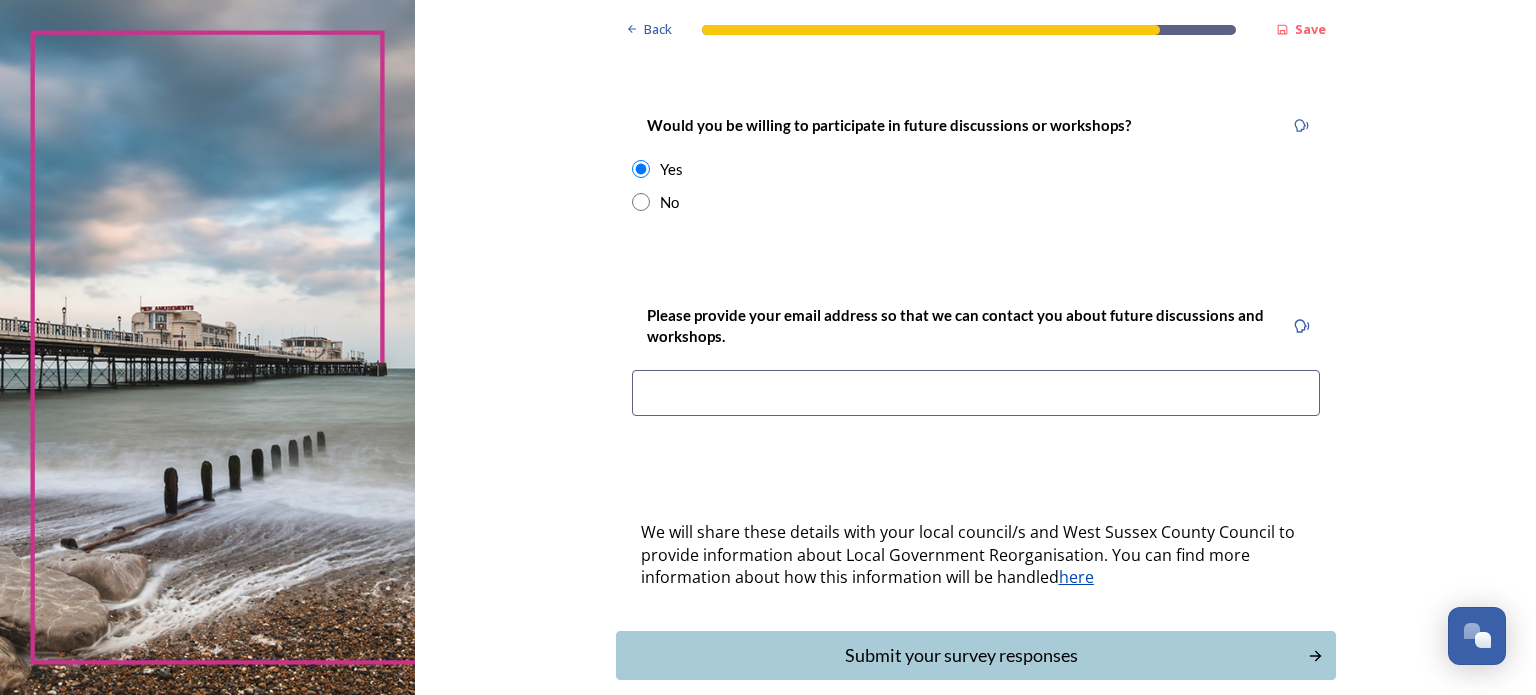 type on "[EMAIL]" 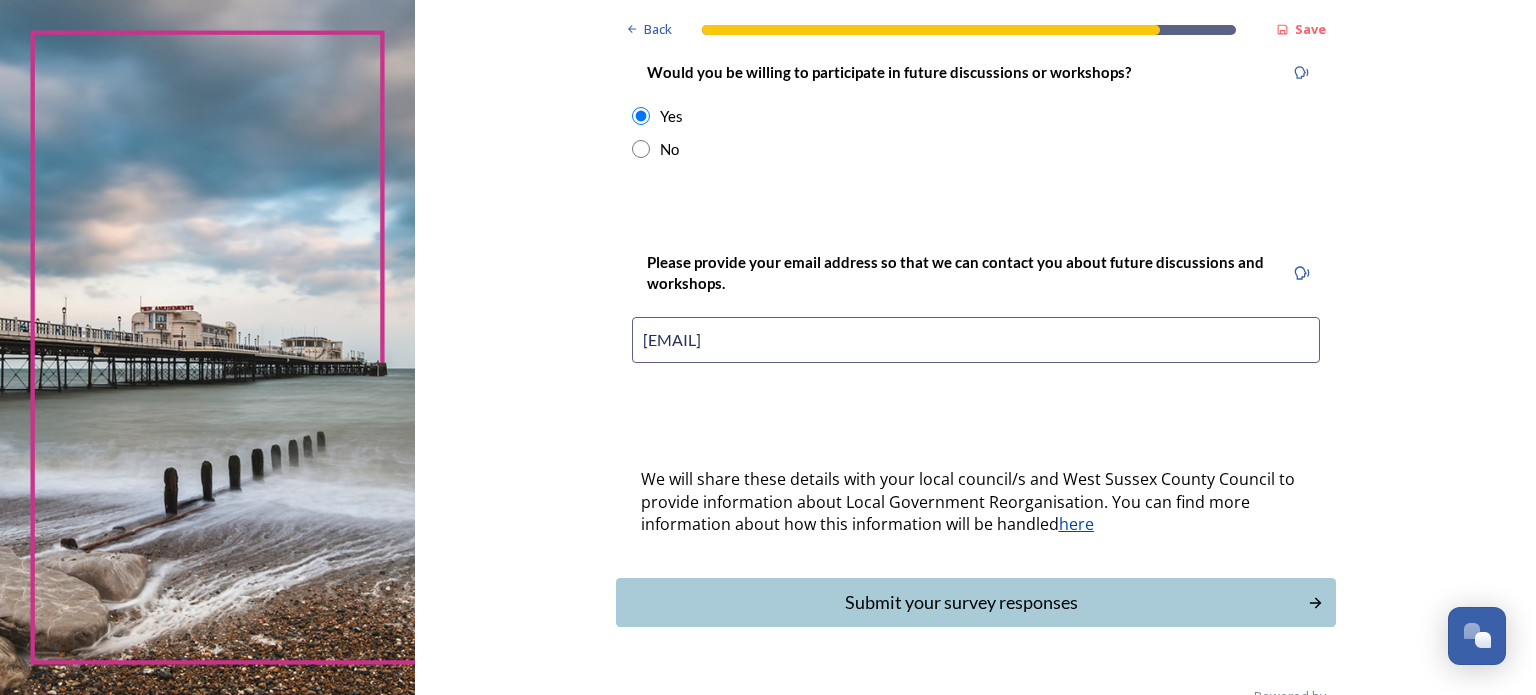 scroll, scrollTop: 862, scrollLeft: 0, axis: vertical 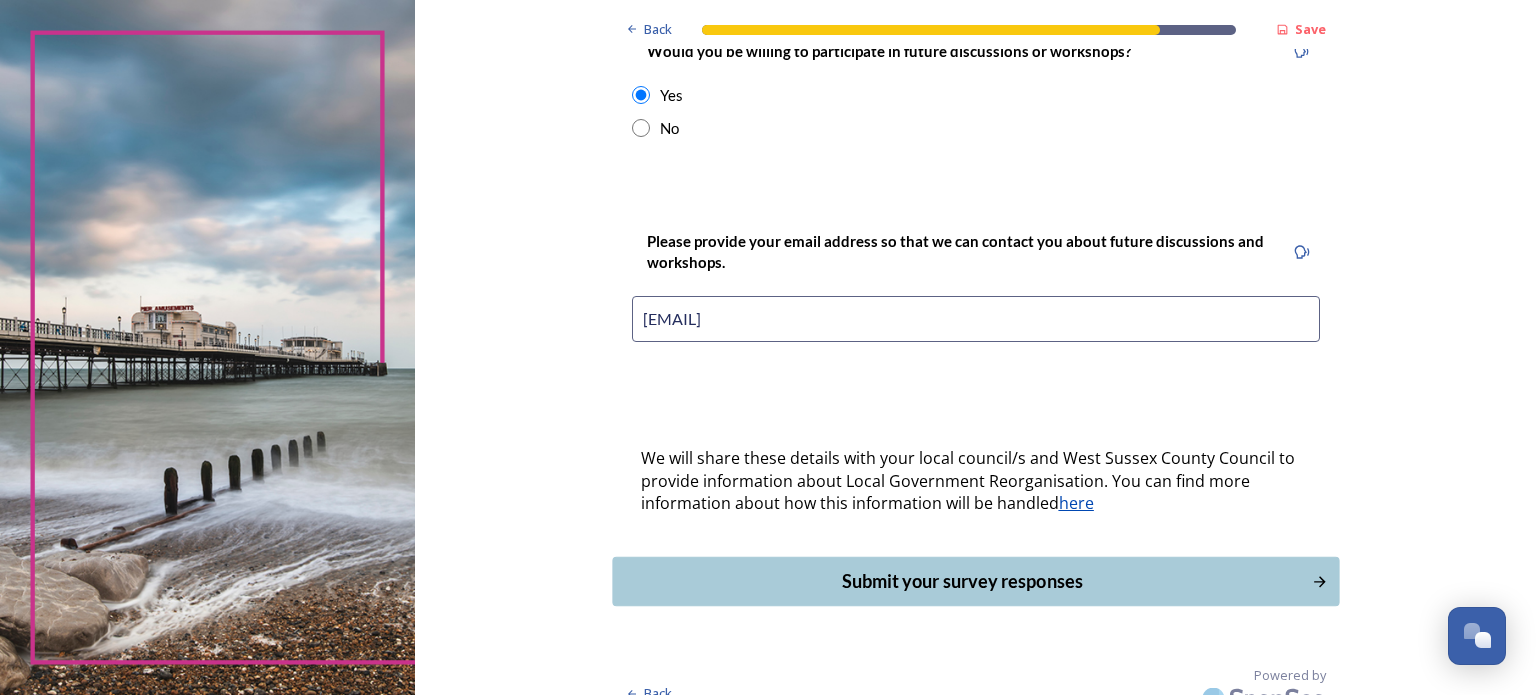 type on "[EMAIL]" 